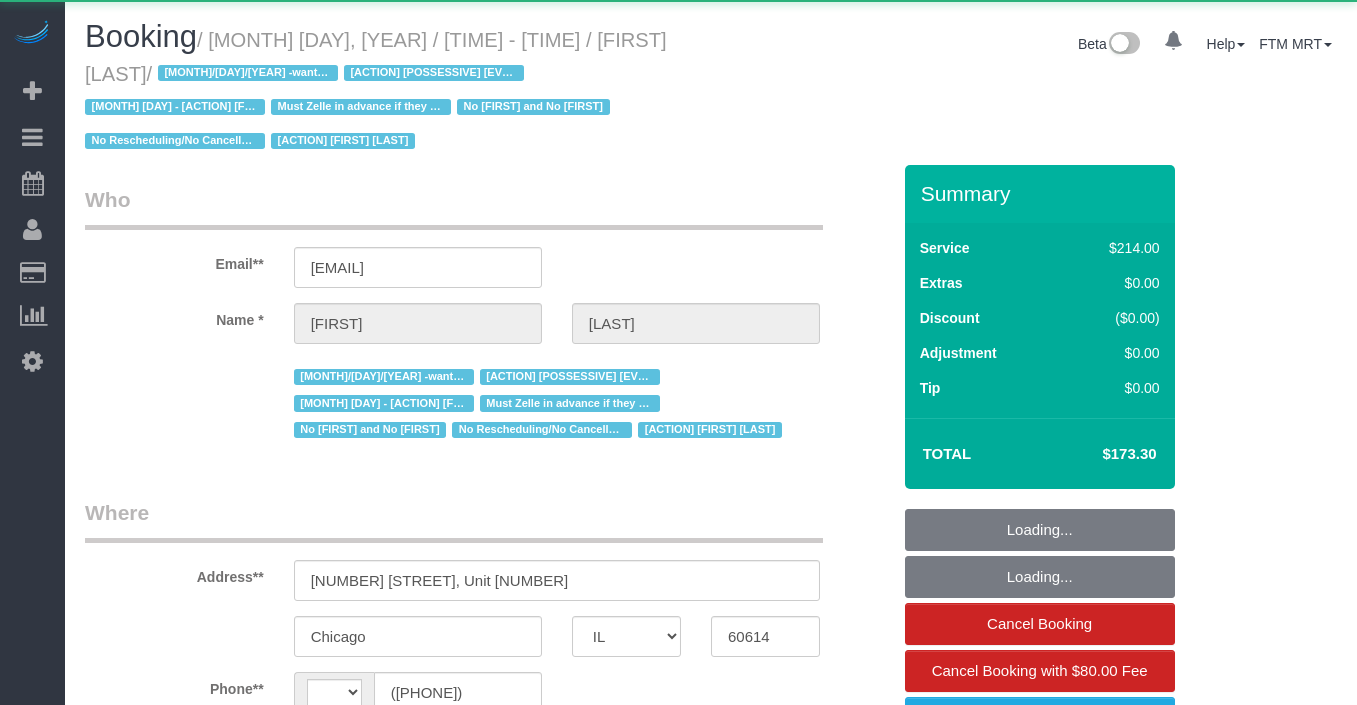 select on "IL" 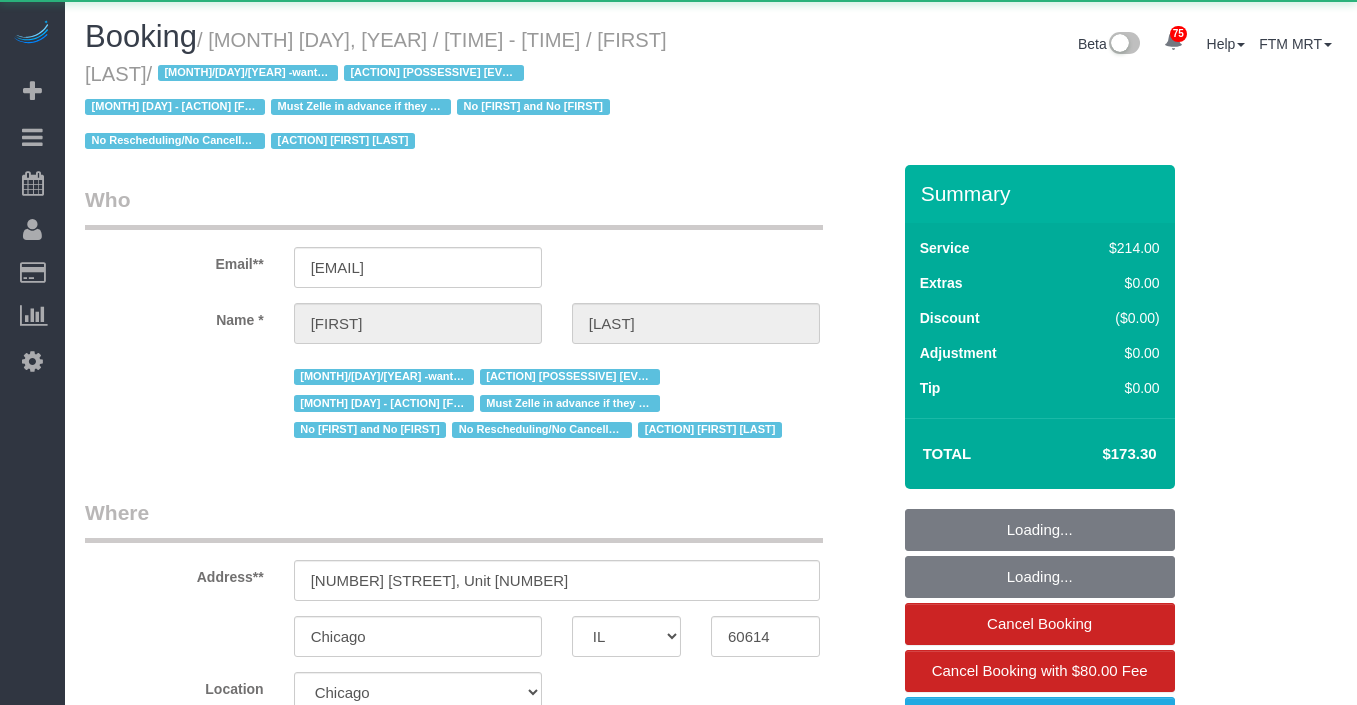 select on "2" 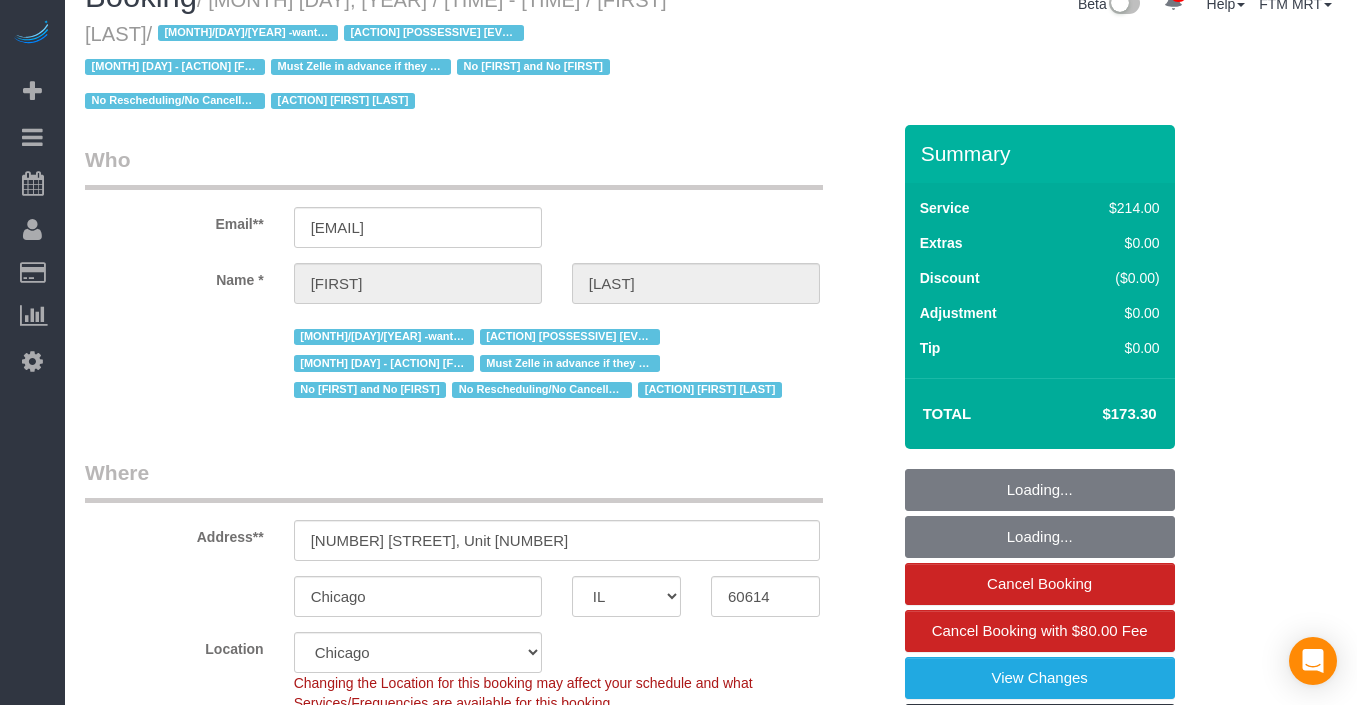 scroll, scrollTop: 44, scrollLeft: 0, axis: vertical 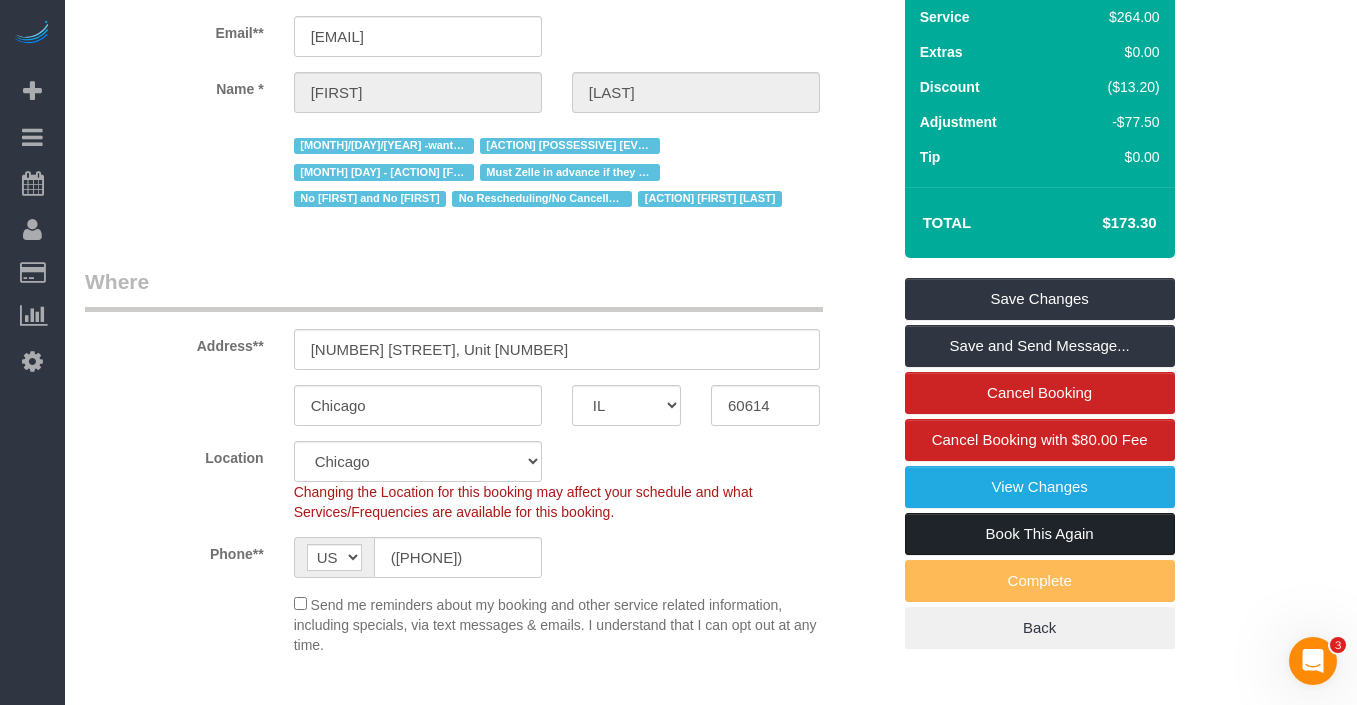 click on "Book This Again" at bounding box center (1040, 534) 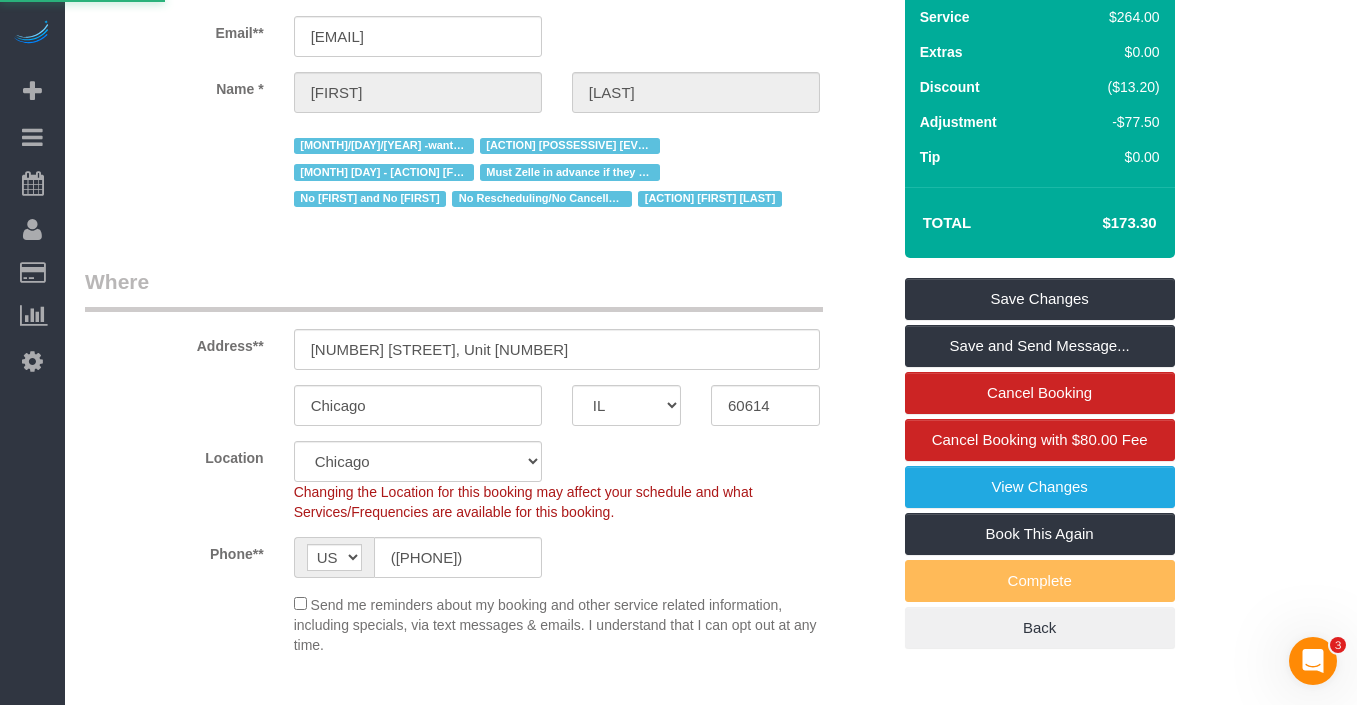 select on "IL" 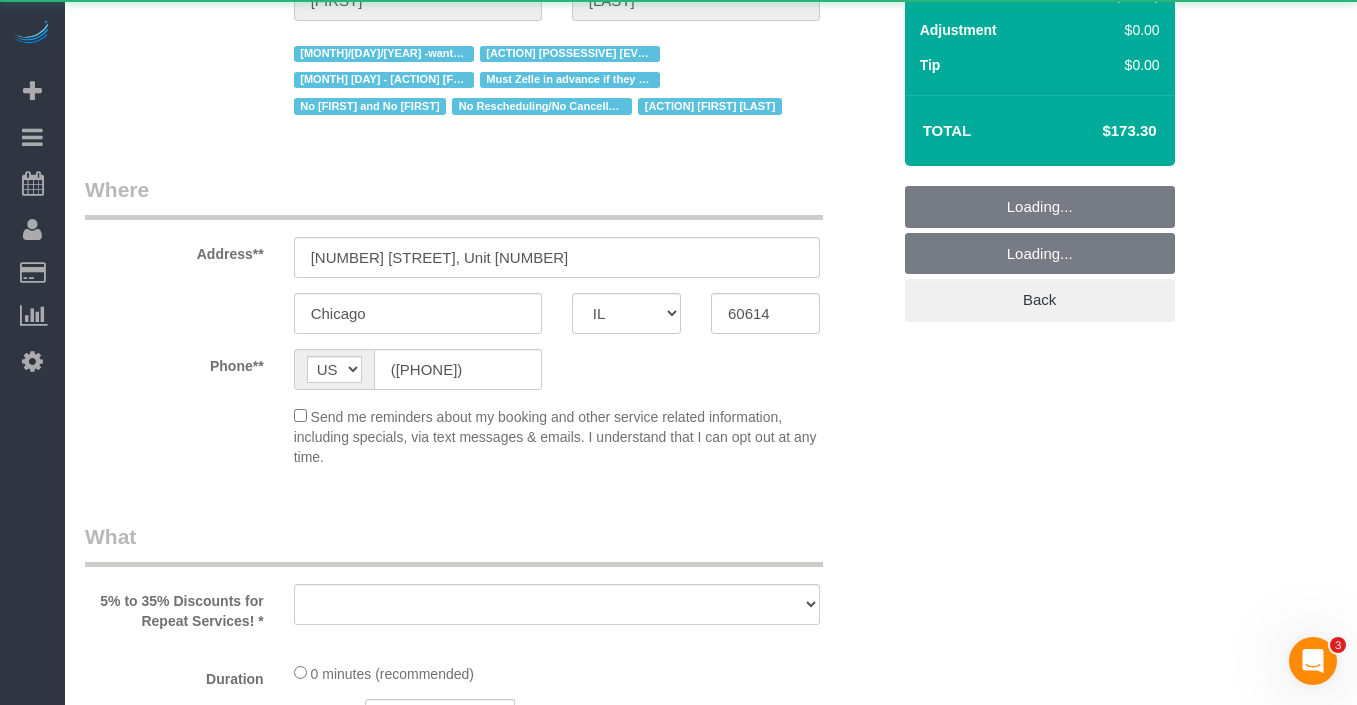 scroll, scrollTop: 0, scrollLeft: 0, axis: both 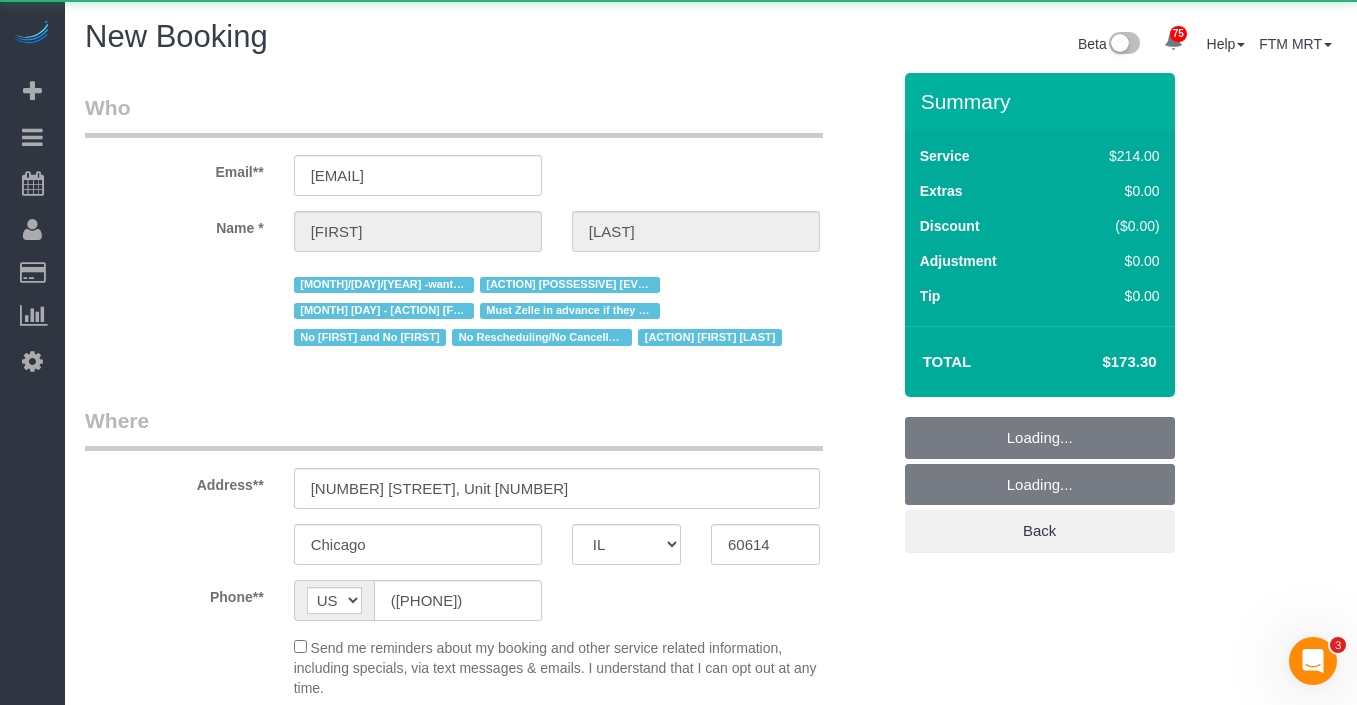 select on "object:2133" 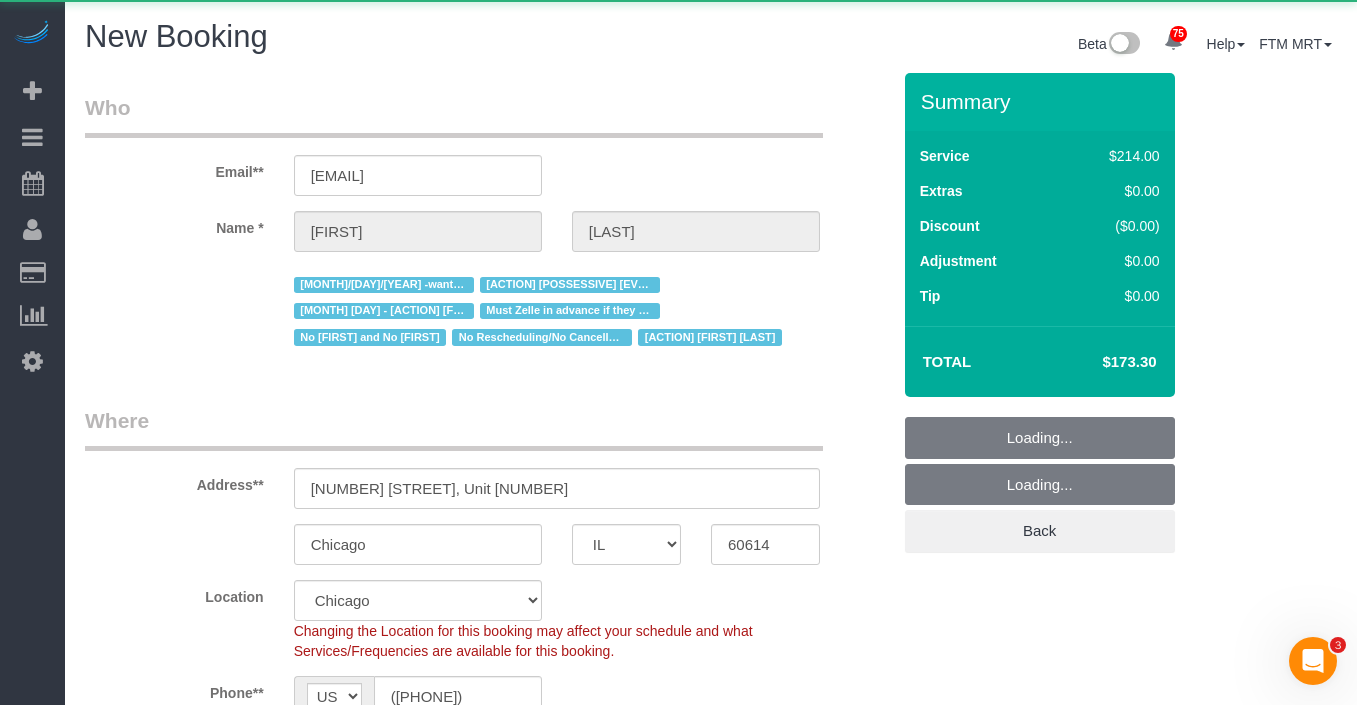 select on "object:2295" 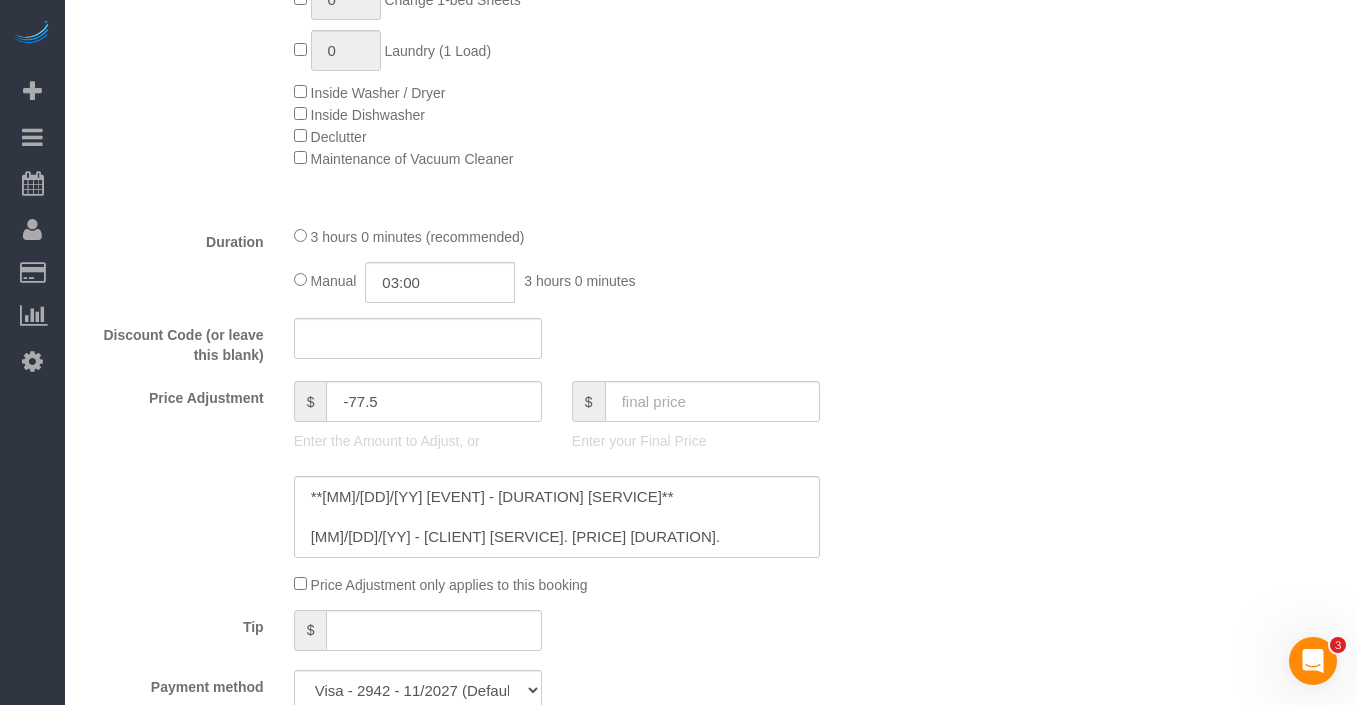 scroll, scrollTop: 1978, scrollLeft: 0, axis: vertical 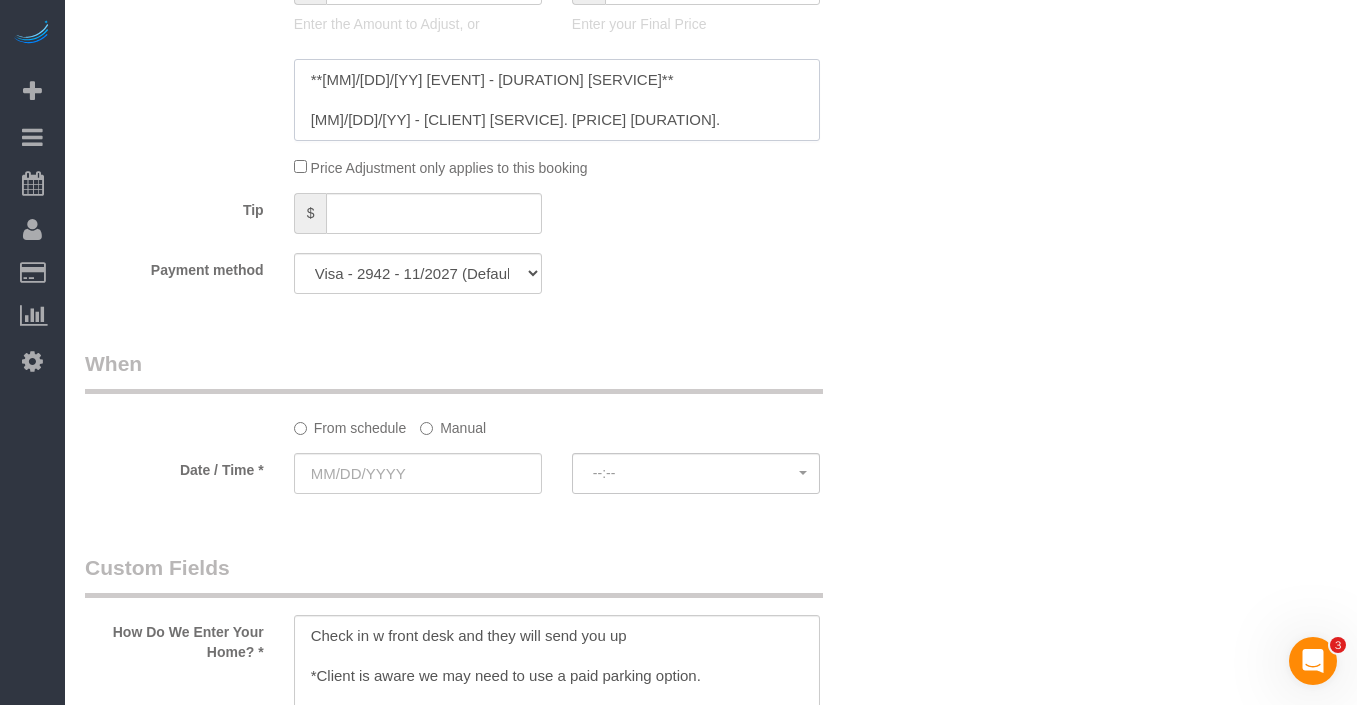 drag, startPoint x: 582, startPoint y: 82, endPoint x: 261, endPoint y: 62, distance: 321.62244 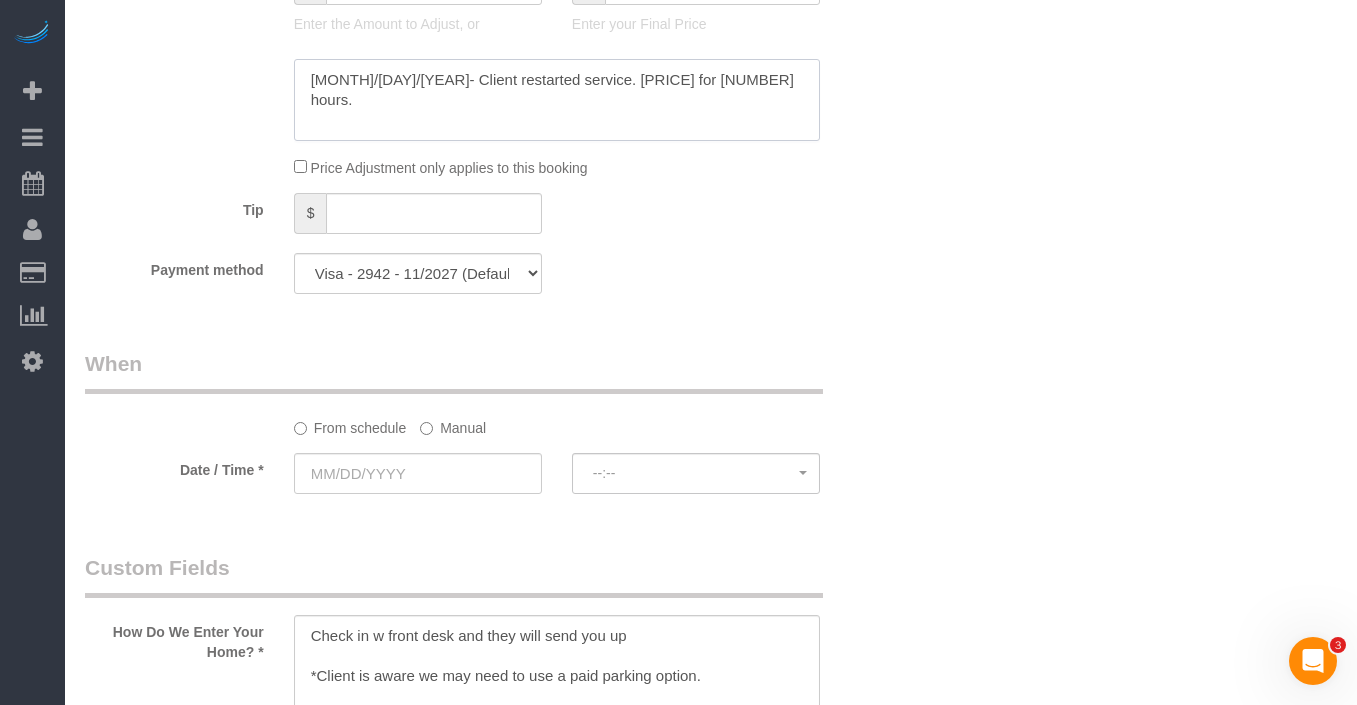 click 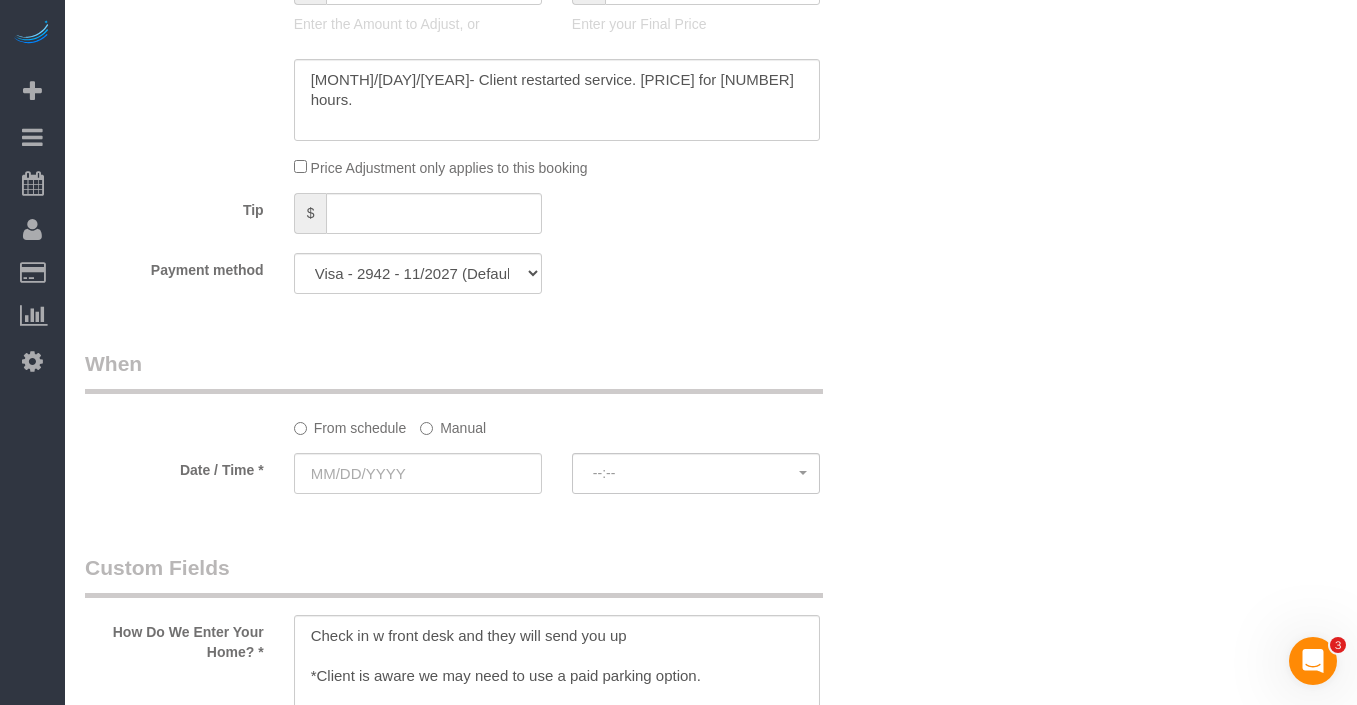 click on "Manual" 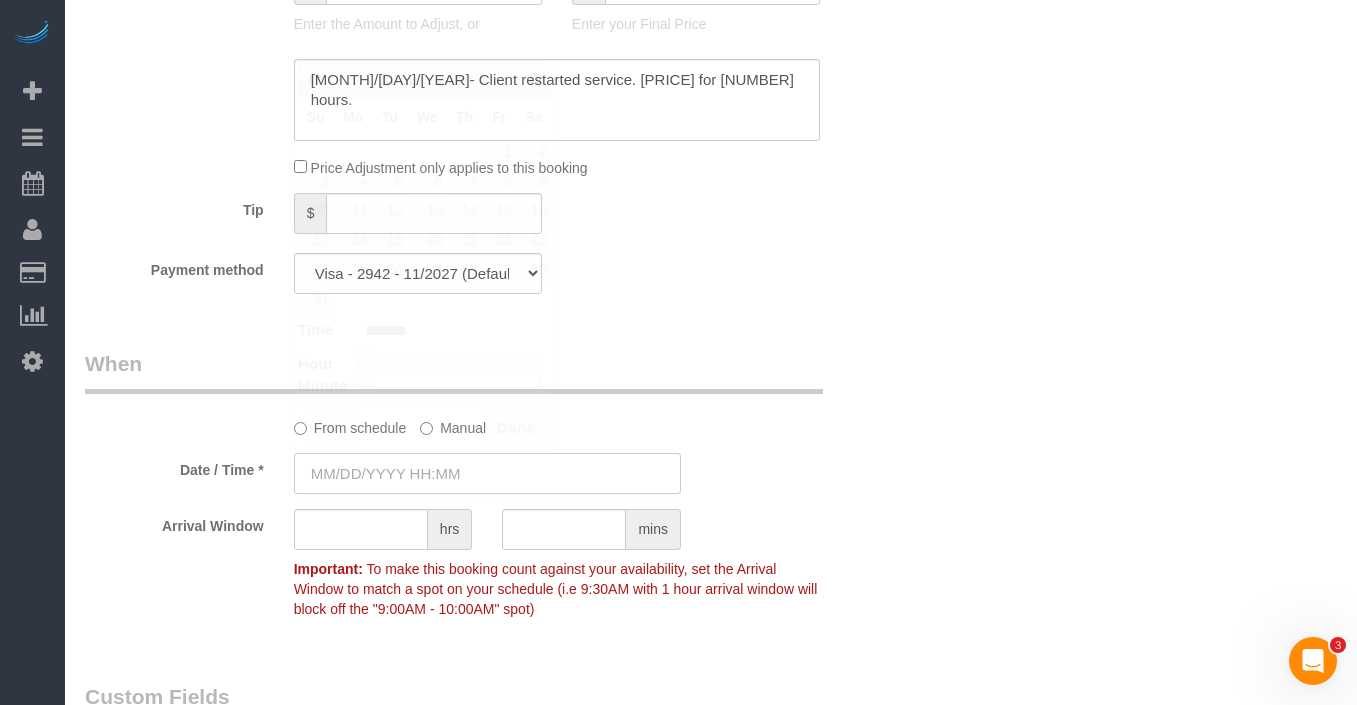 click at bounding box center (487, 473) 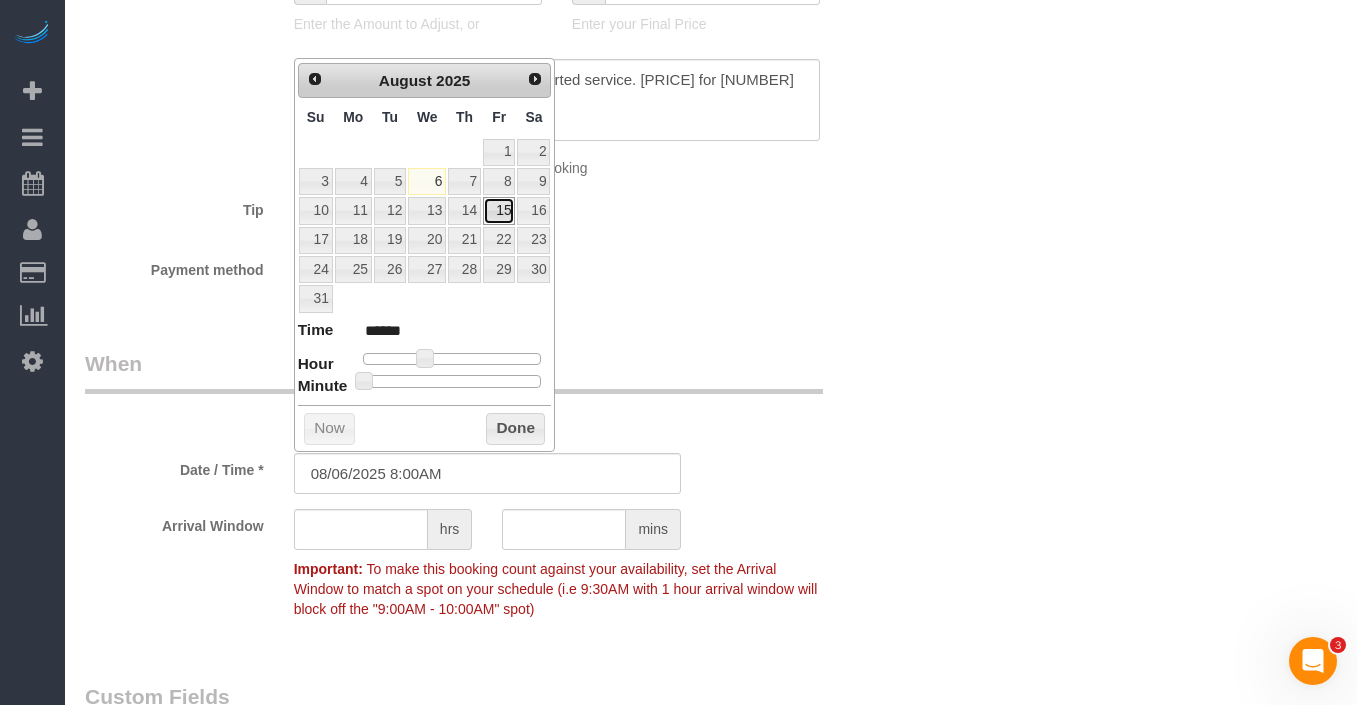 click on "15" at bounding box center (499, 210) 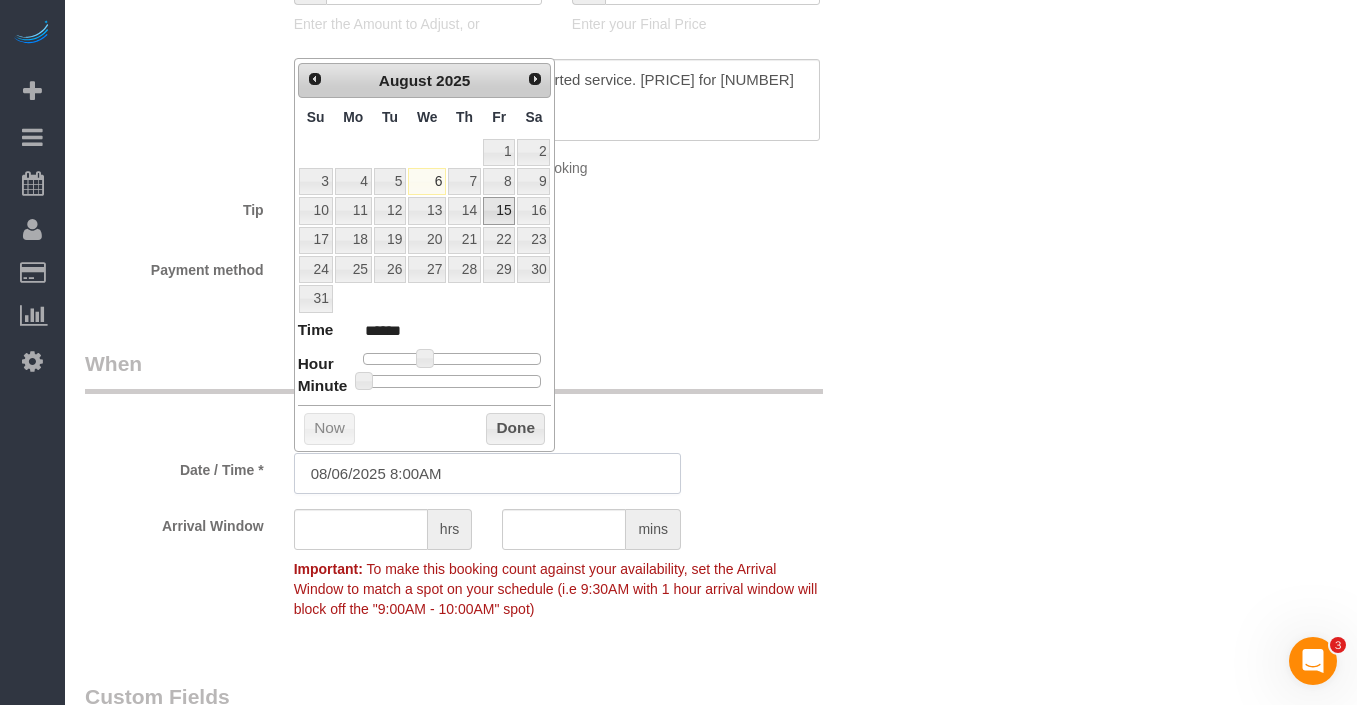type on "08/15/2025 8:00AM" 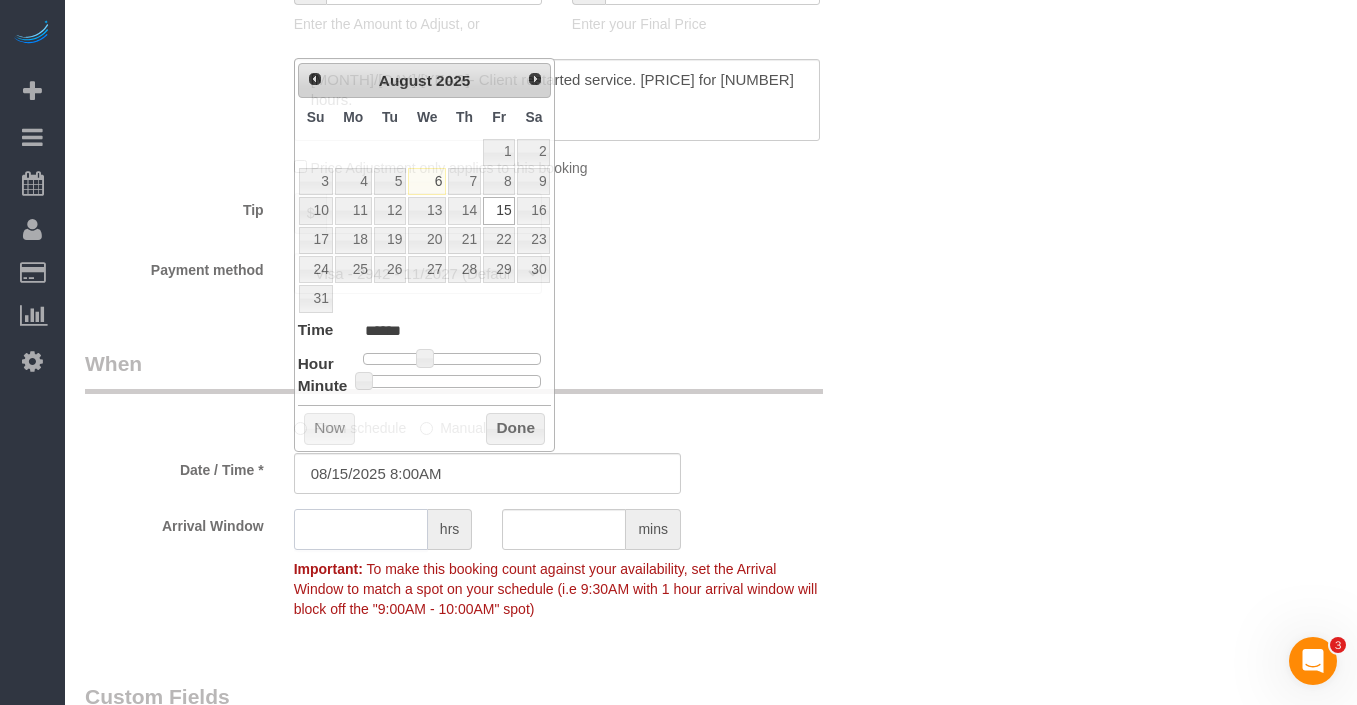 click 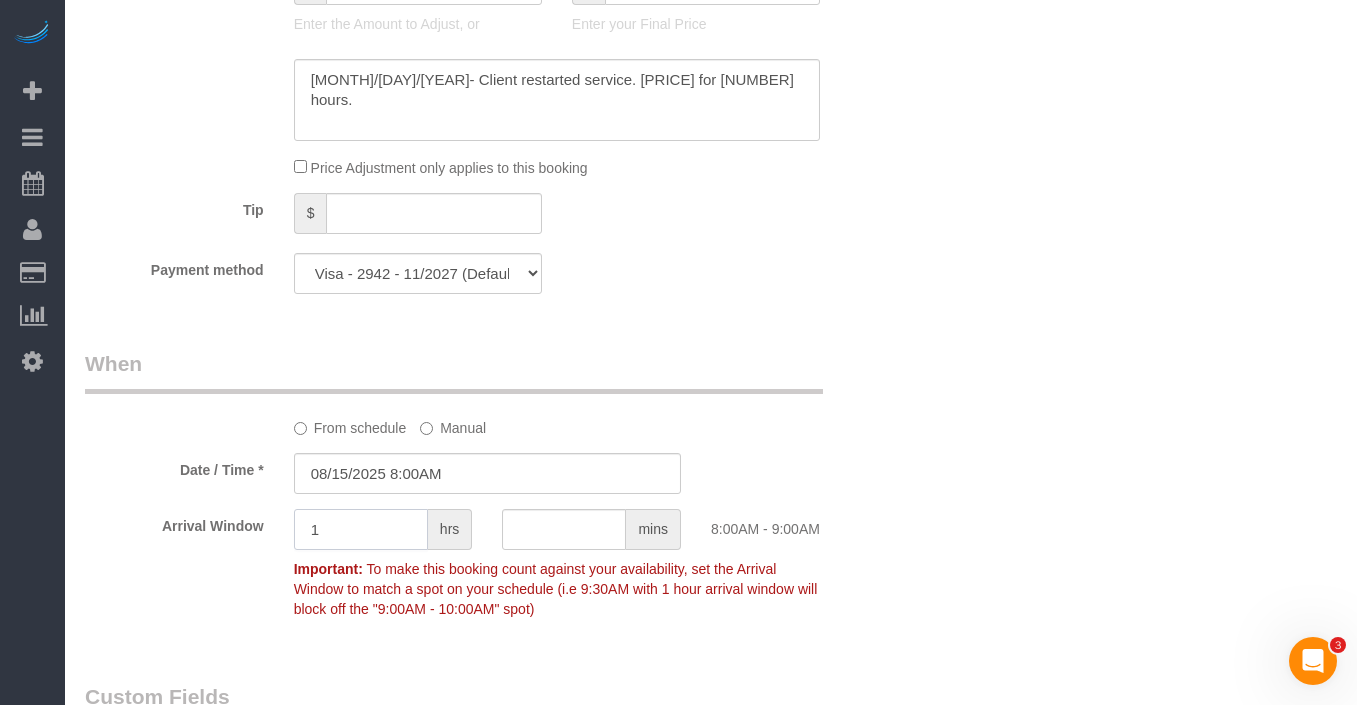 type on "1" 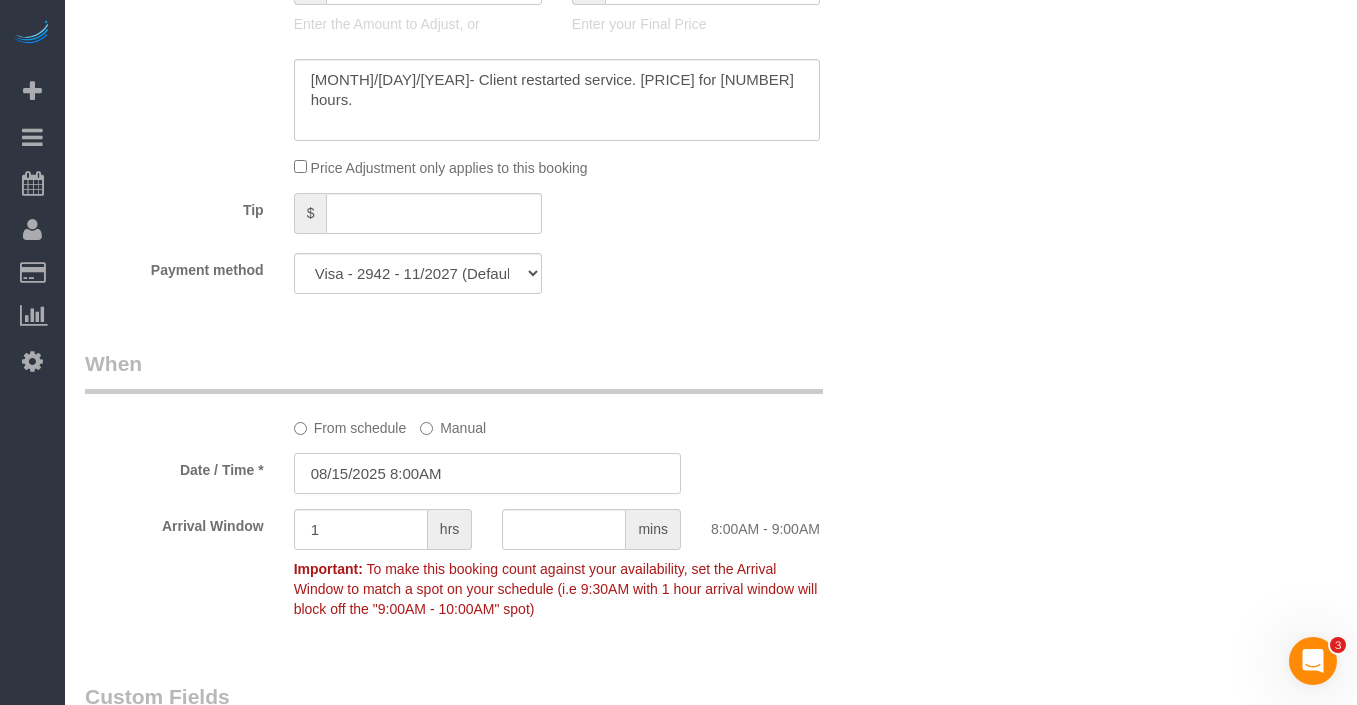 click on "08/15/2025 8:00AM" at bounding box center [487, 473] 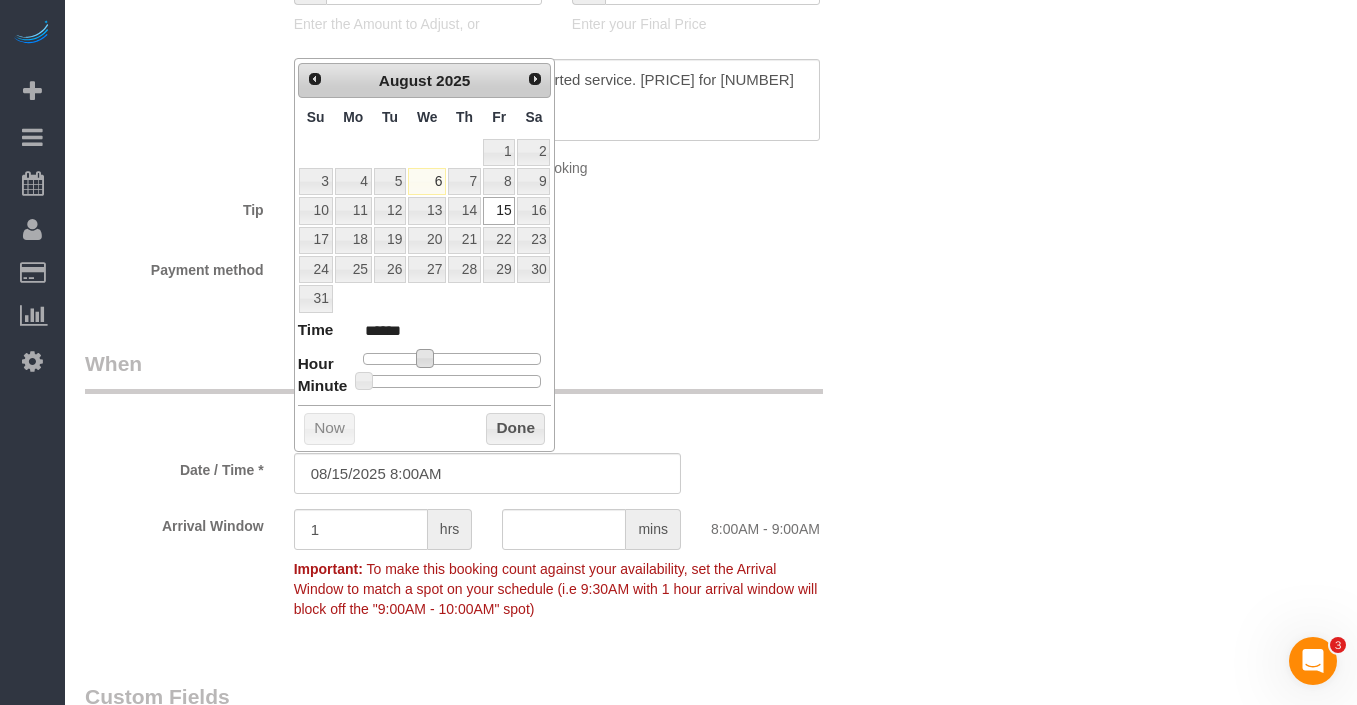 type on "08/15/2025 9:00AM" 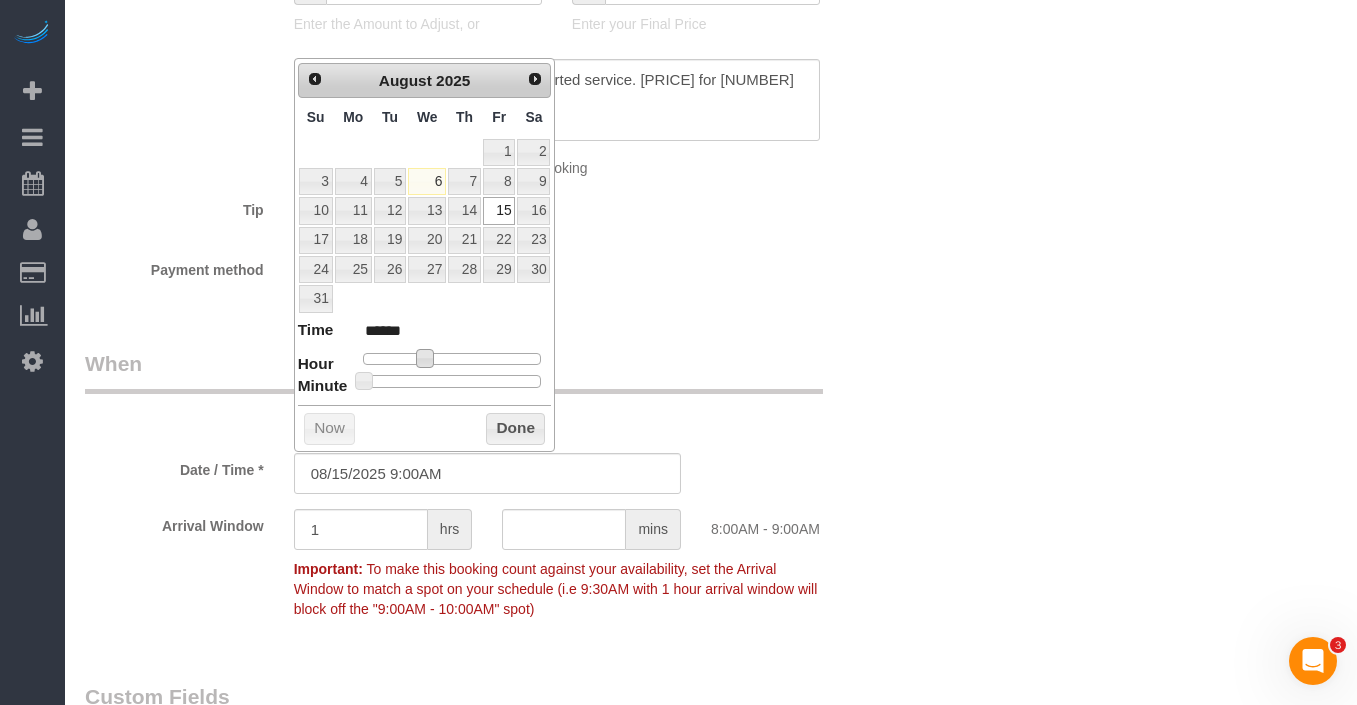 type on "[MONTH]/[DAY]/[YEAR] [TIME]" 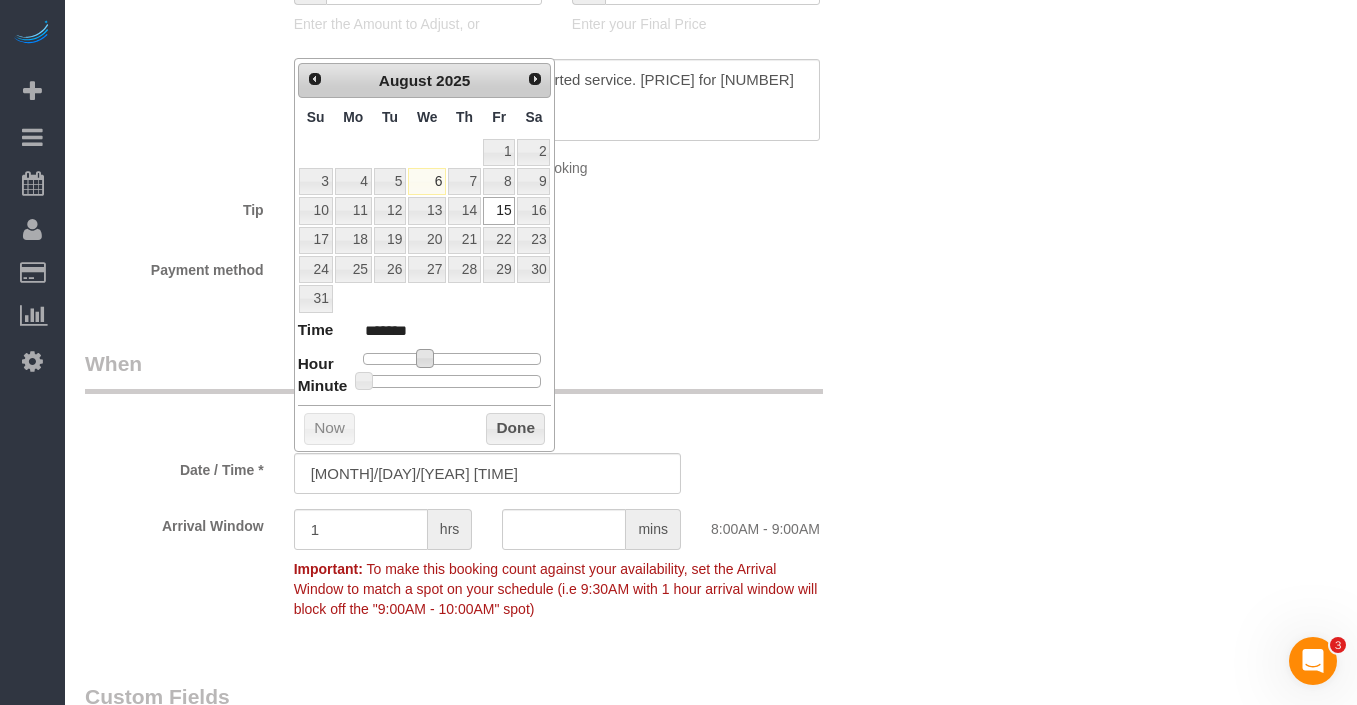 type on "08/15/2025 11:00AM" 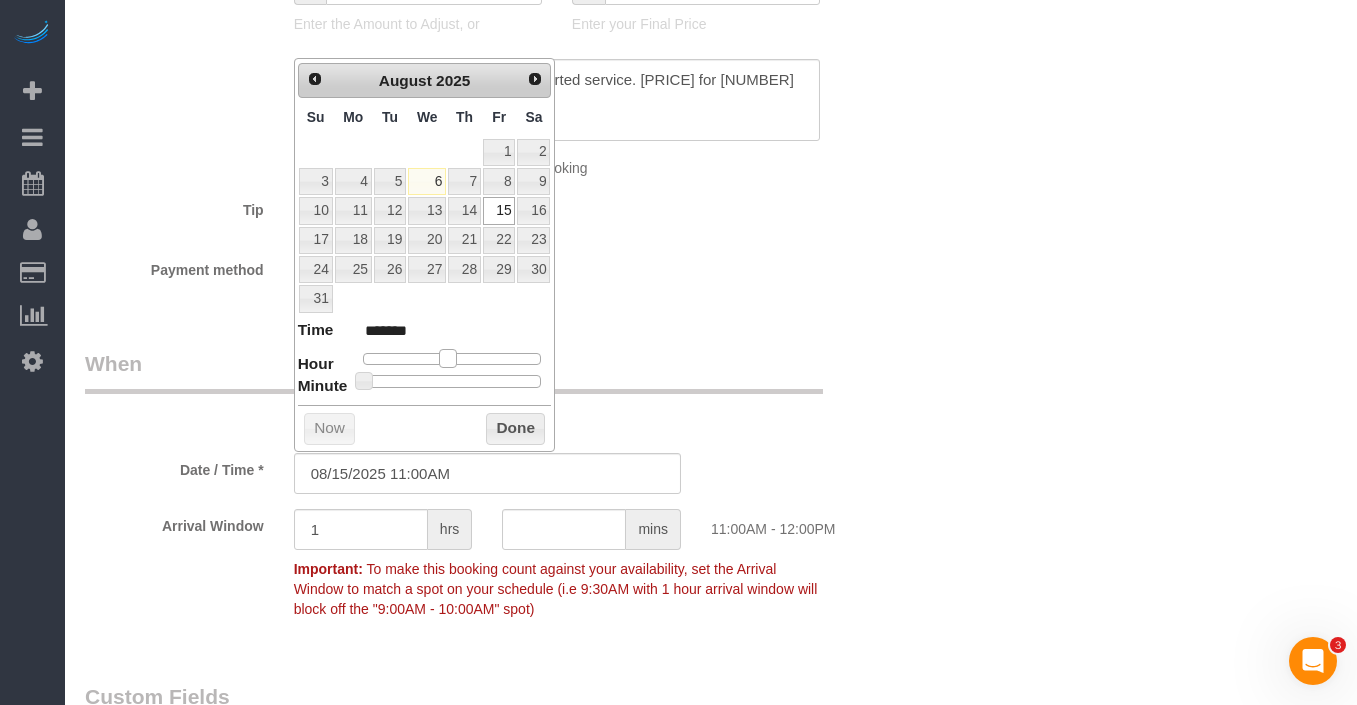 type on "08/15/2025 12:00PM" 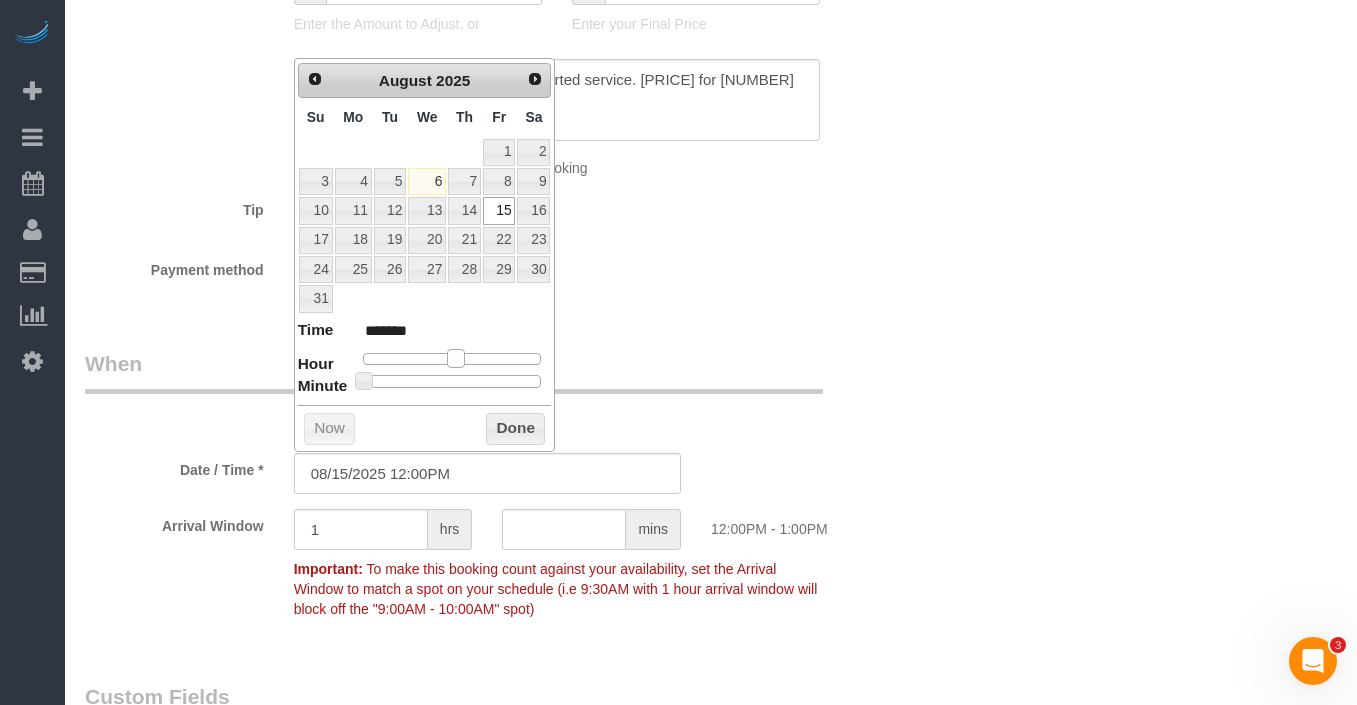 drag, startPoint x: 425, startPoint y: 356, endPoint x: 456, endPoint y: 355, distance: 31.016125 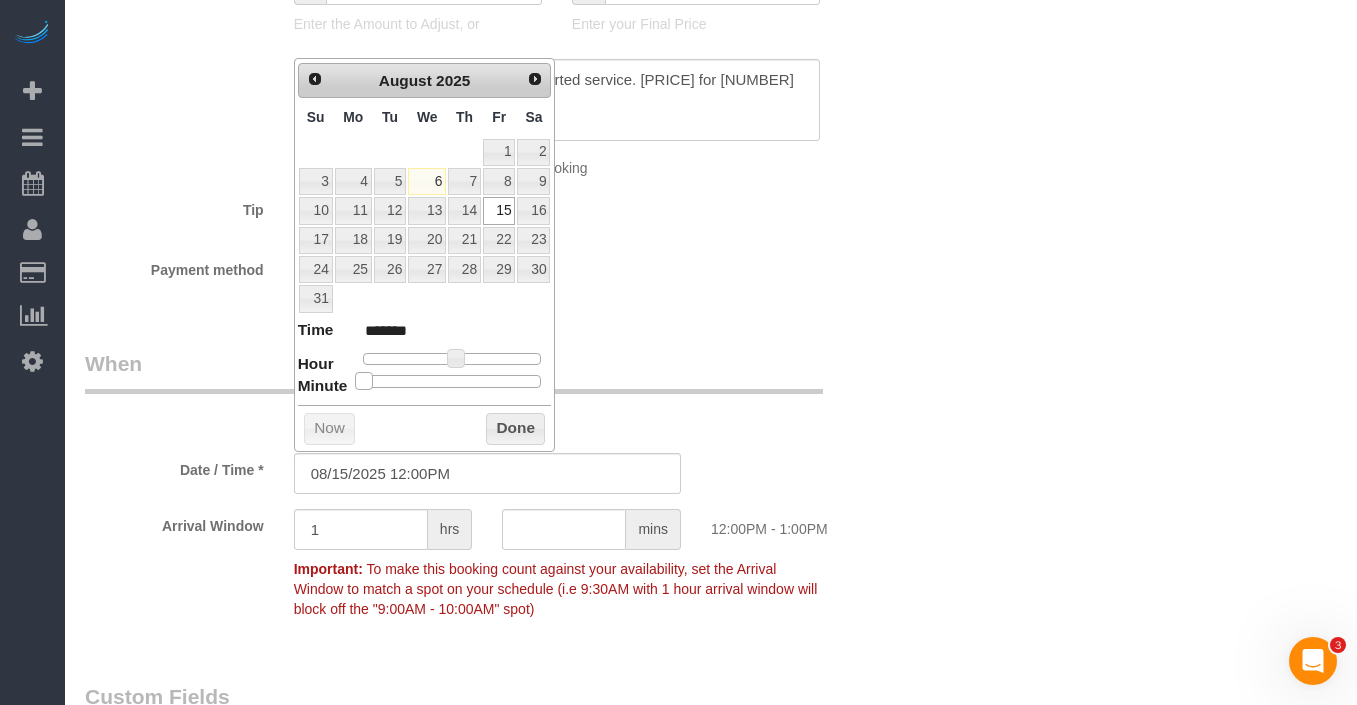 type on "[MONTH]/[DAY]/[YEAR] [TIME]" 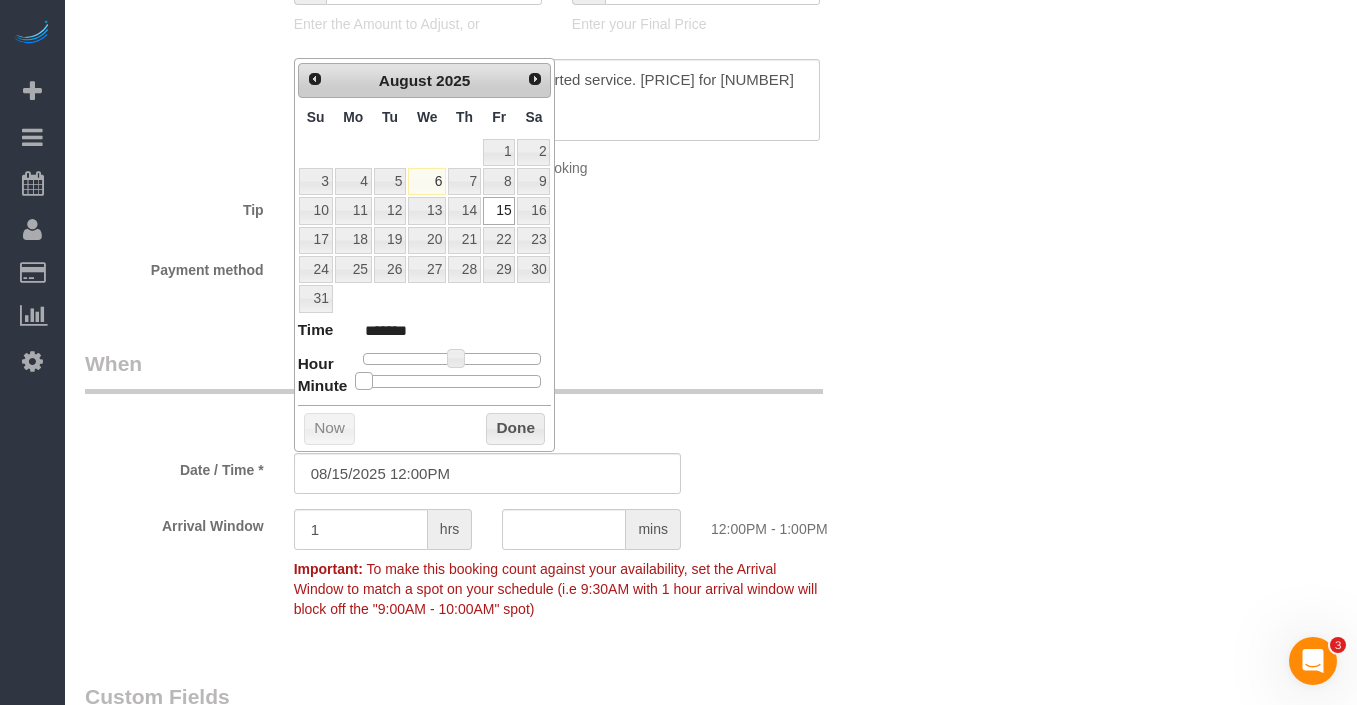 type on "*******" 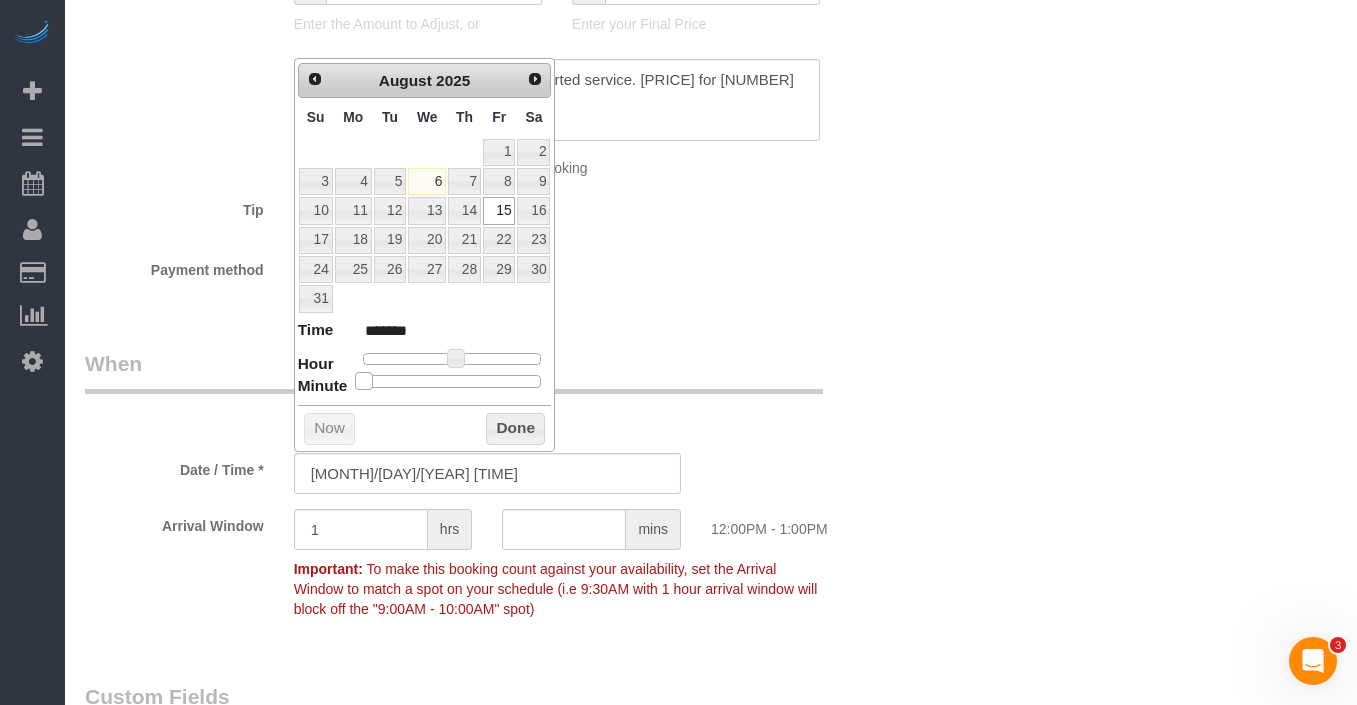 type on "[MM]/[DD]/[YY] [TIME]" 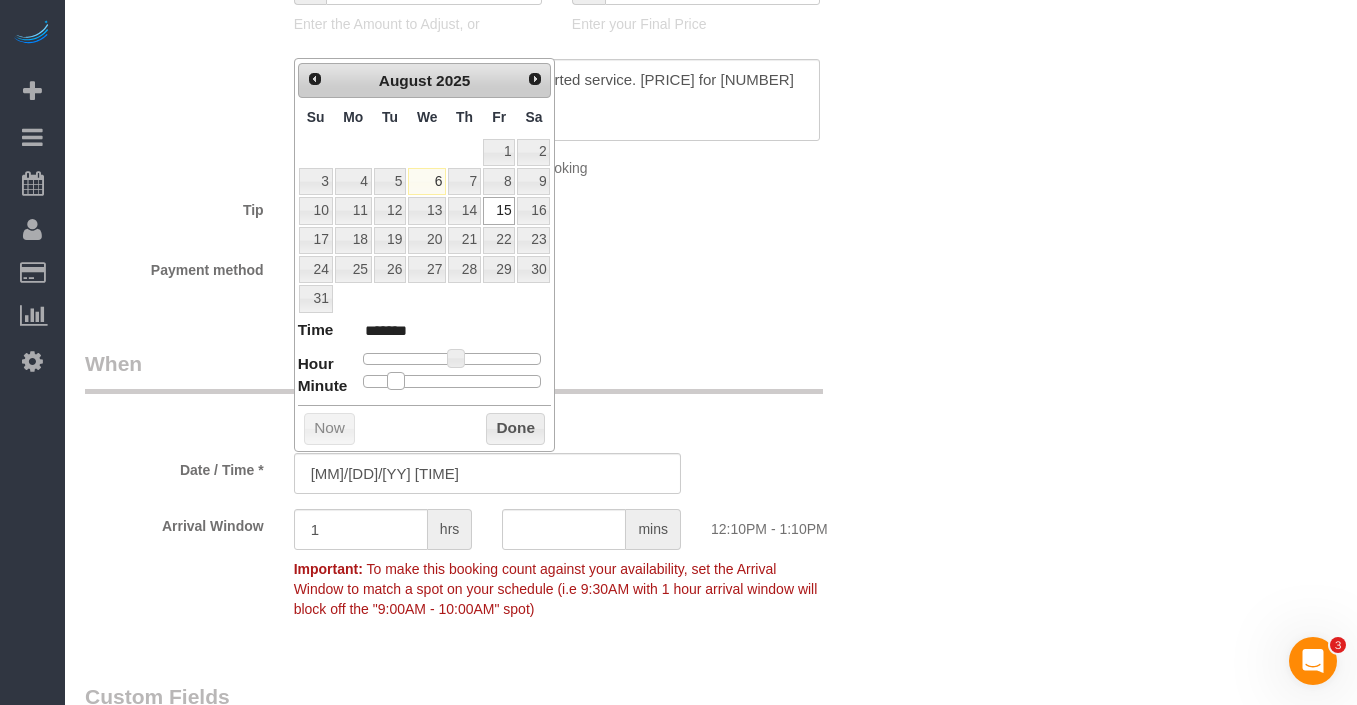 type on "[MONTH]/[DAY]/[YEAR] [TIME]" 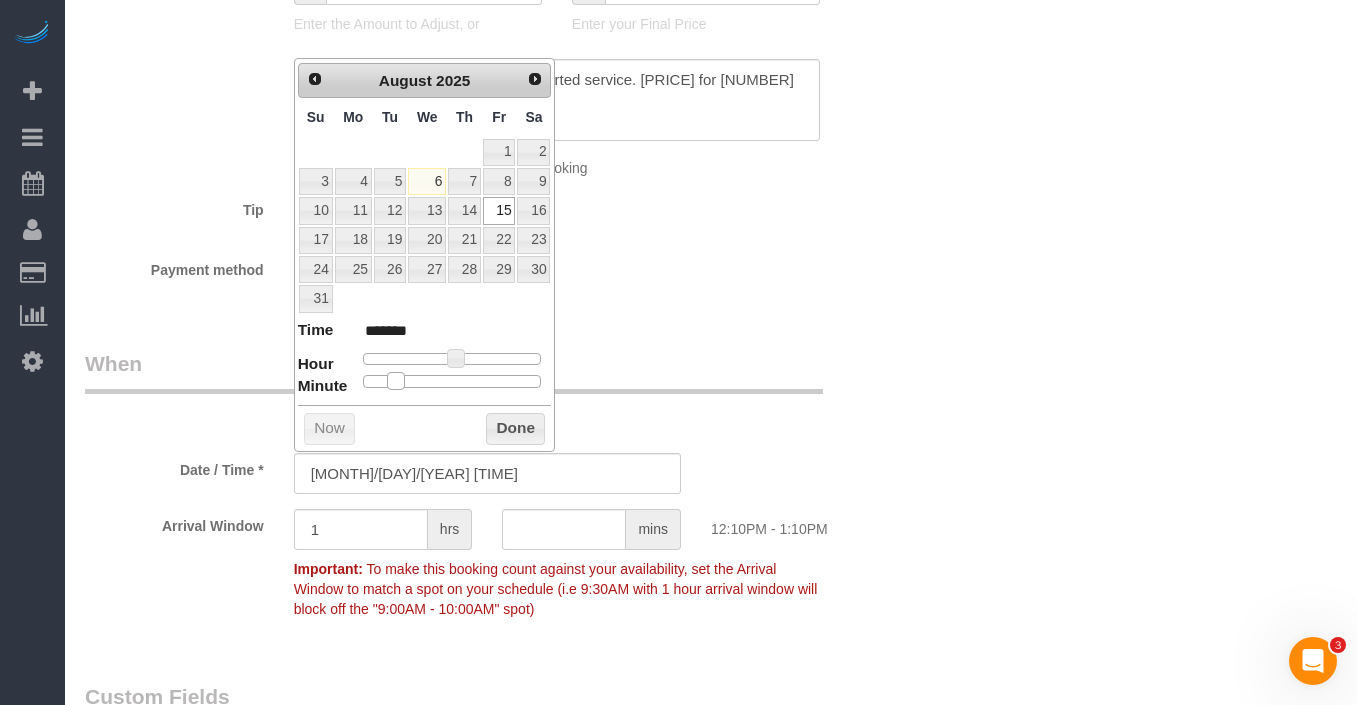 type on "[MM]/[DD]/[YY] [TIME]" 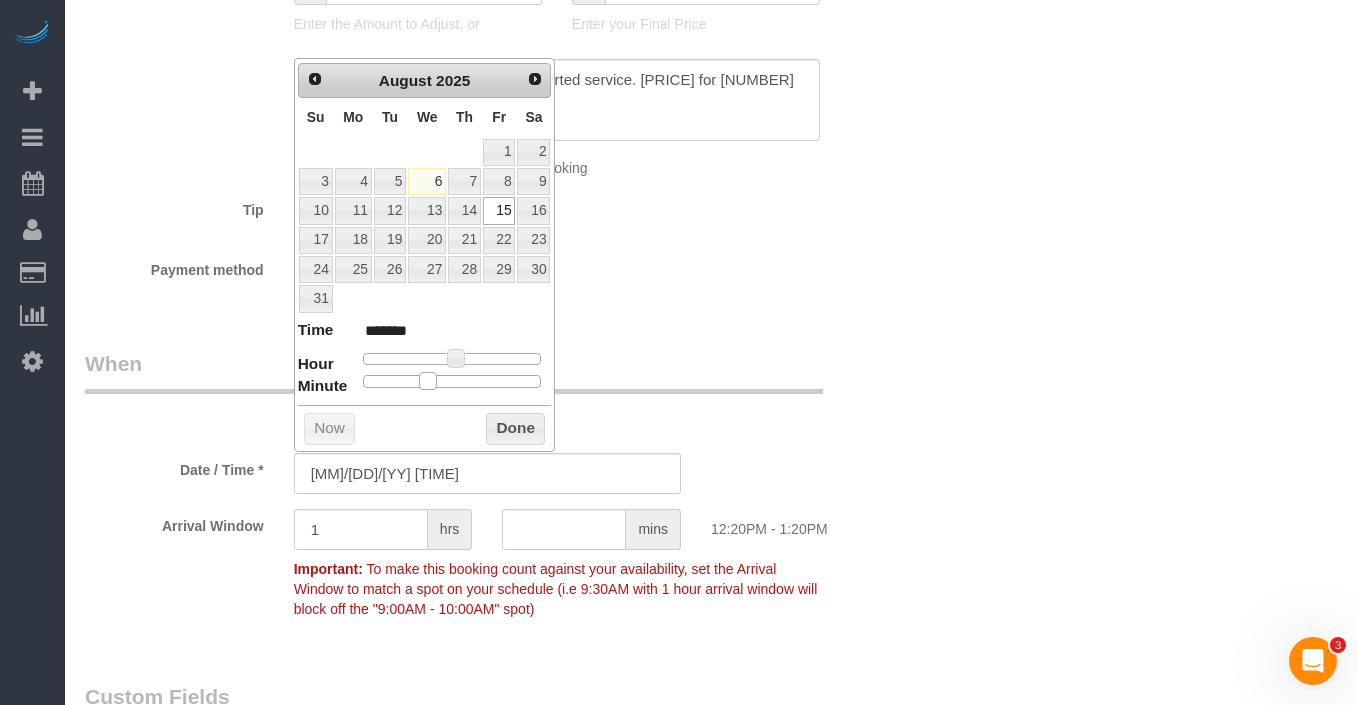 type on "[MONTH]/[DAY]/[YEAR] [TIME]" 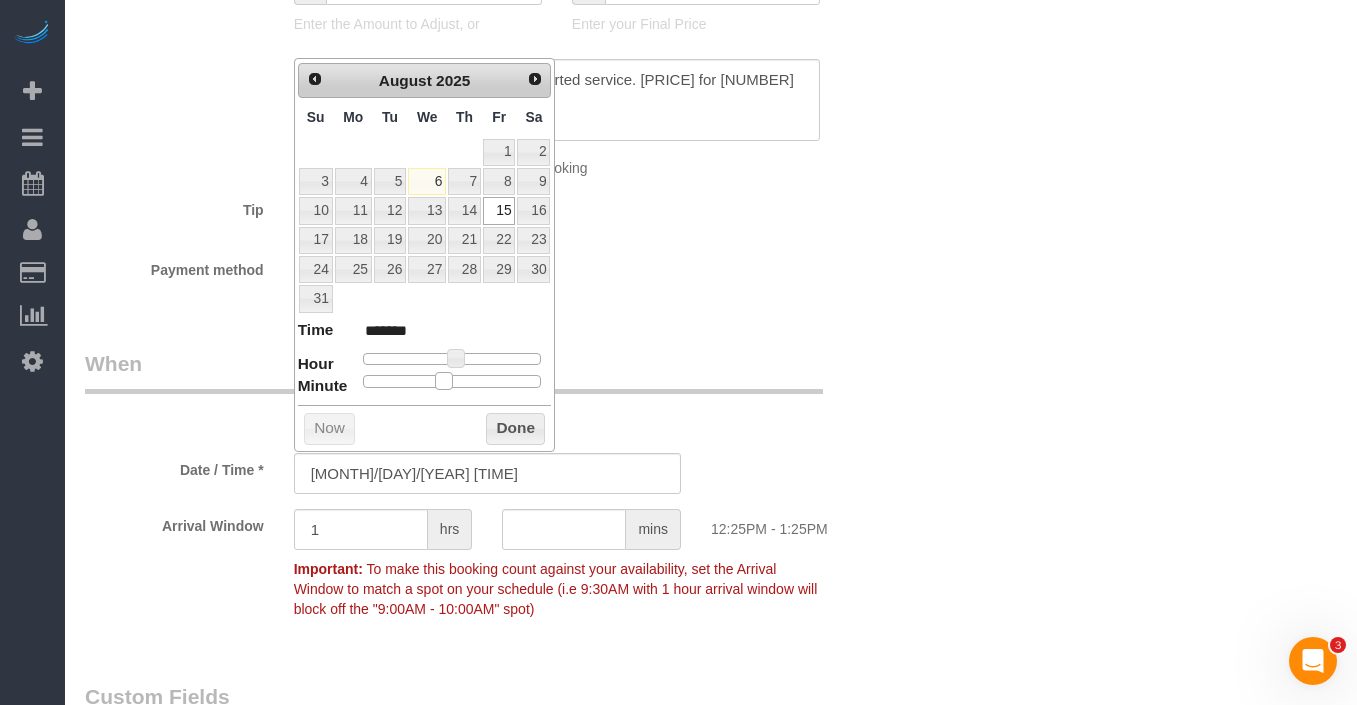type on "[MM]/[DD]/[YY] [TIME]" 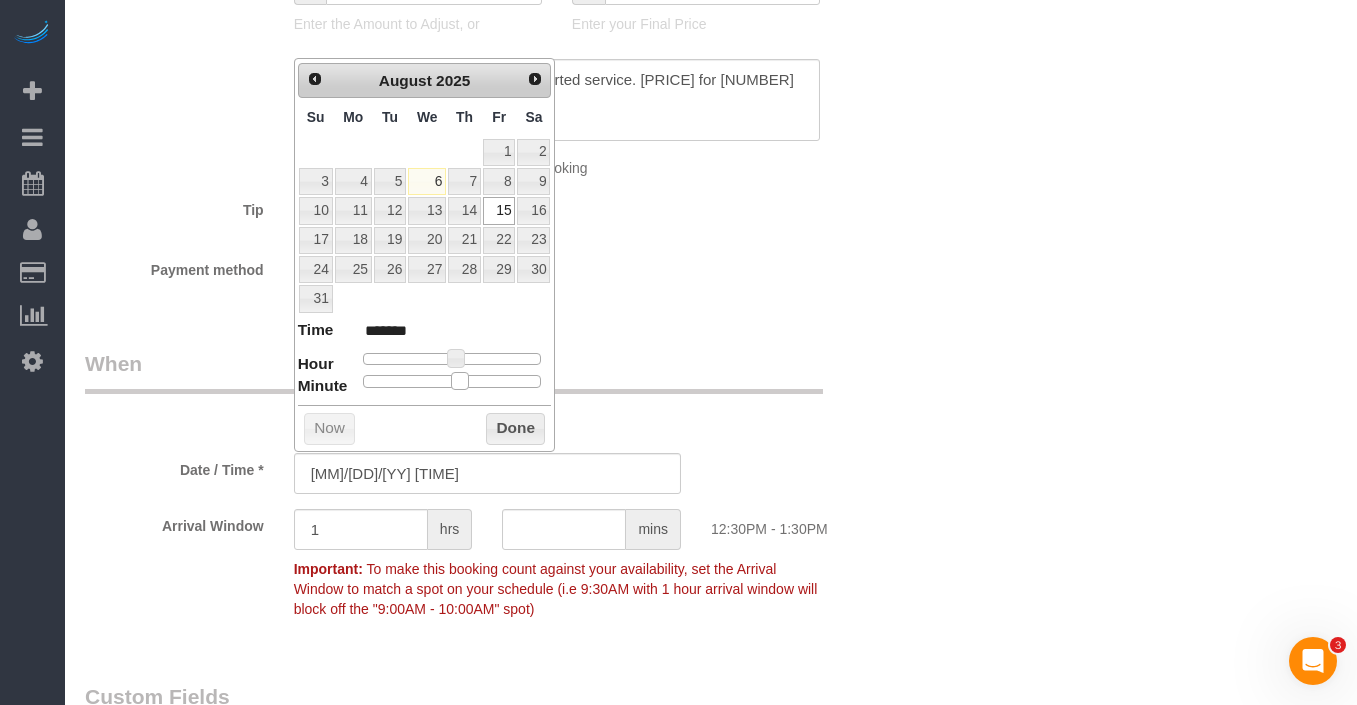type on "[MONTH]/[DAY]/[YEAR] [TIME]" 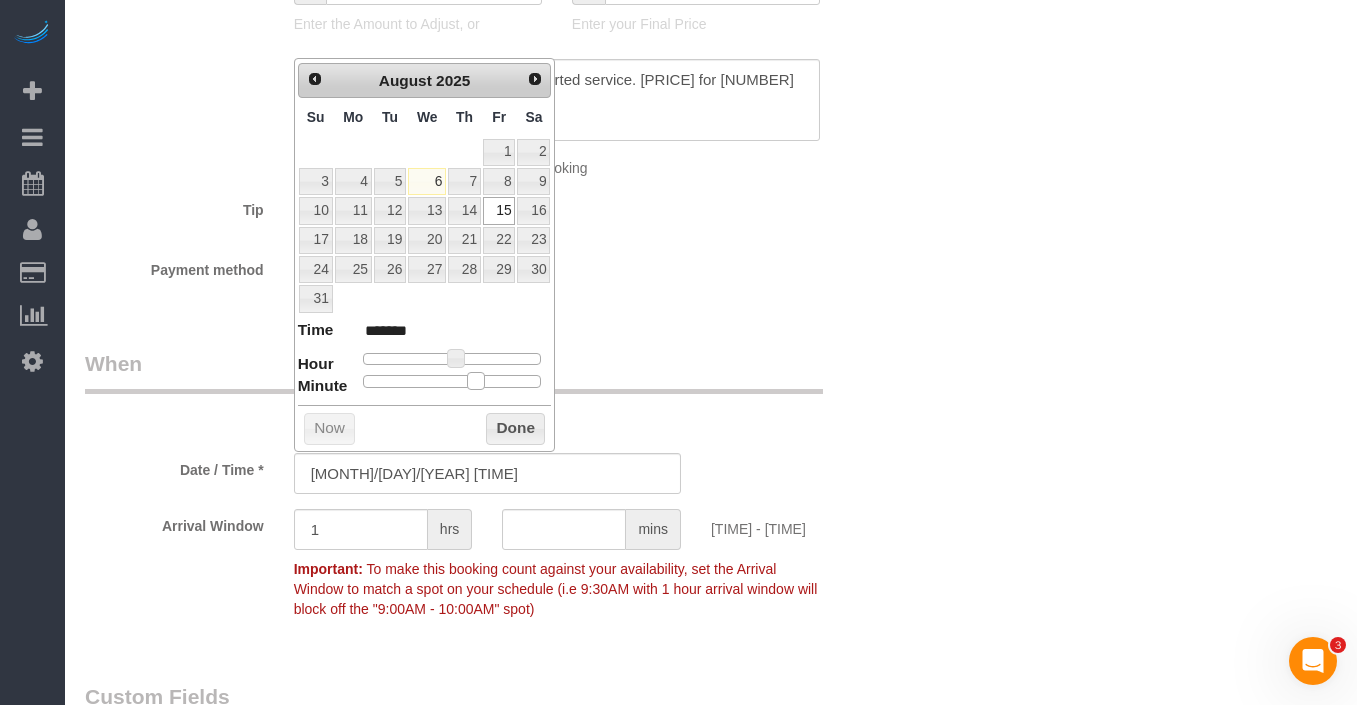 type on "[MONTH]/[DAY]/[YEAR] [TIME]" 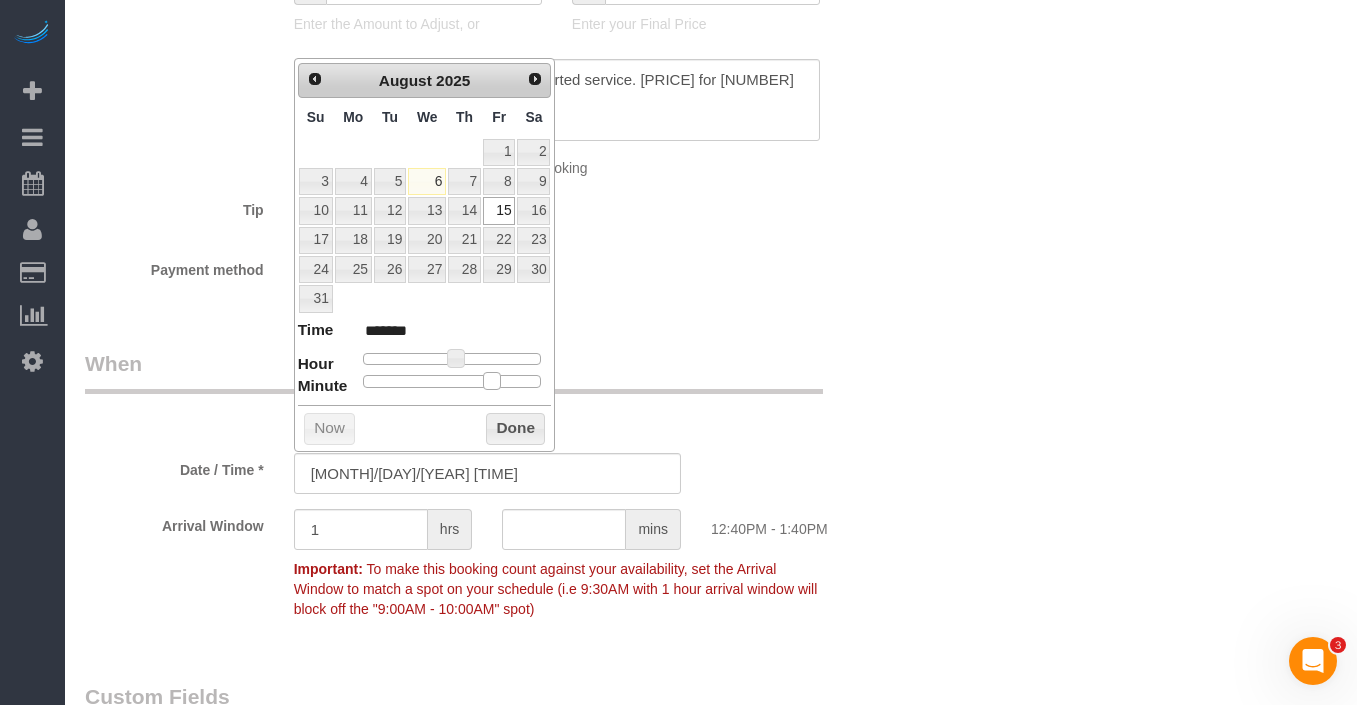 type on "[MM]/[DD]/[YY] [TIME]" 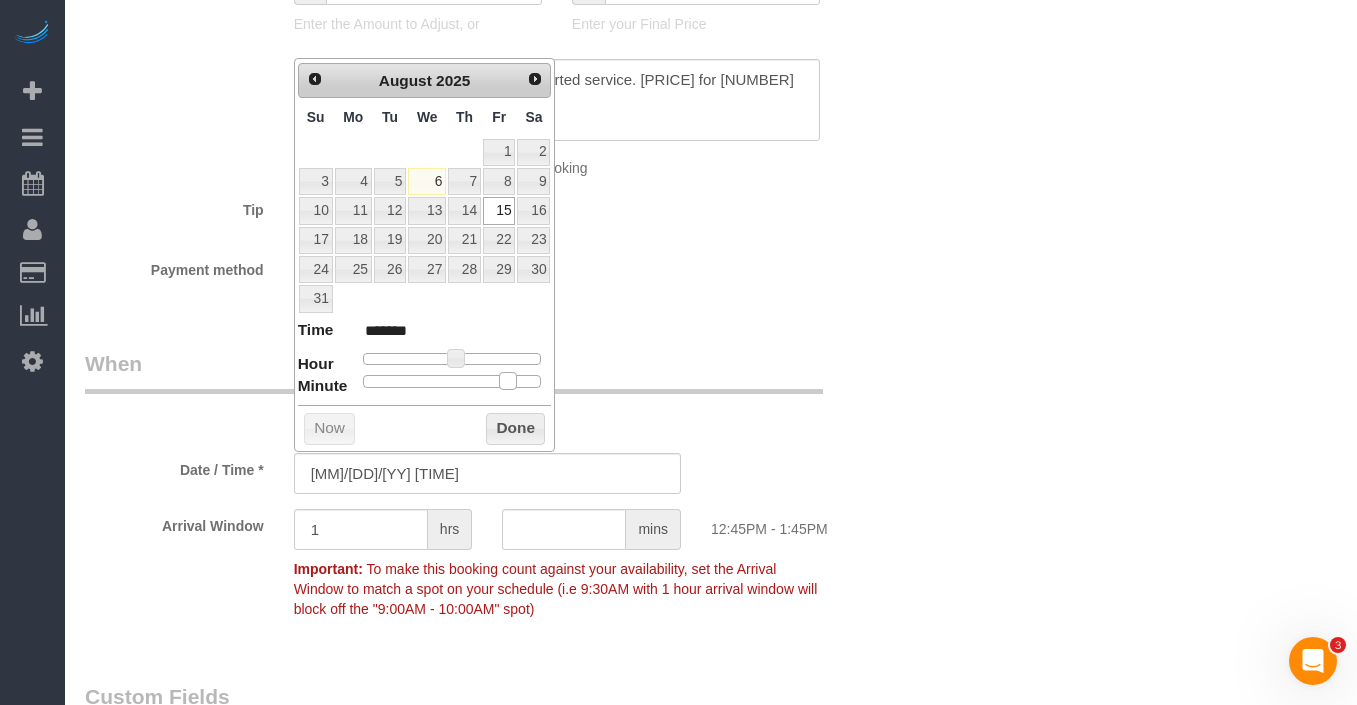 drag, startPoint x: 363, startPoint y: 375, endPoint x: 504, endPoint y: 373, distance: 141.01419 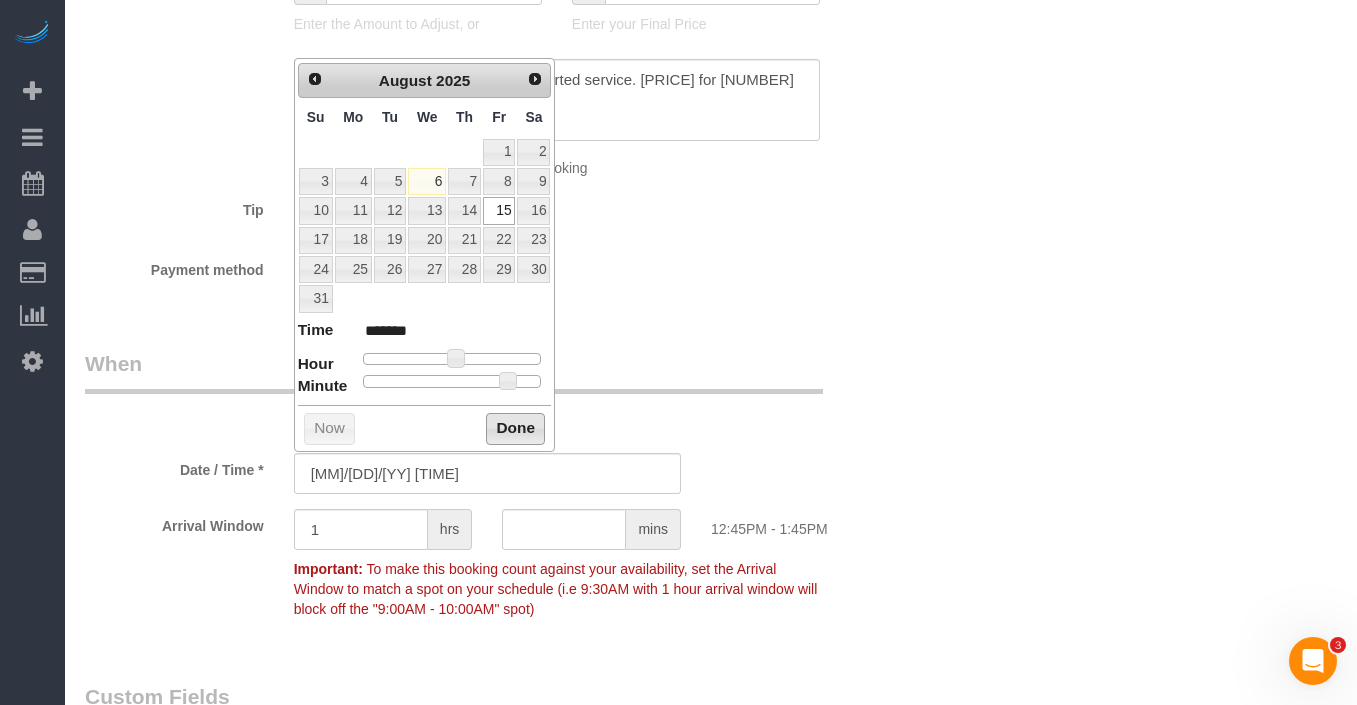 click on "Done" at bounding box center (515, 429) 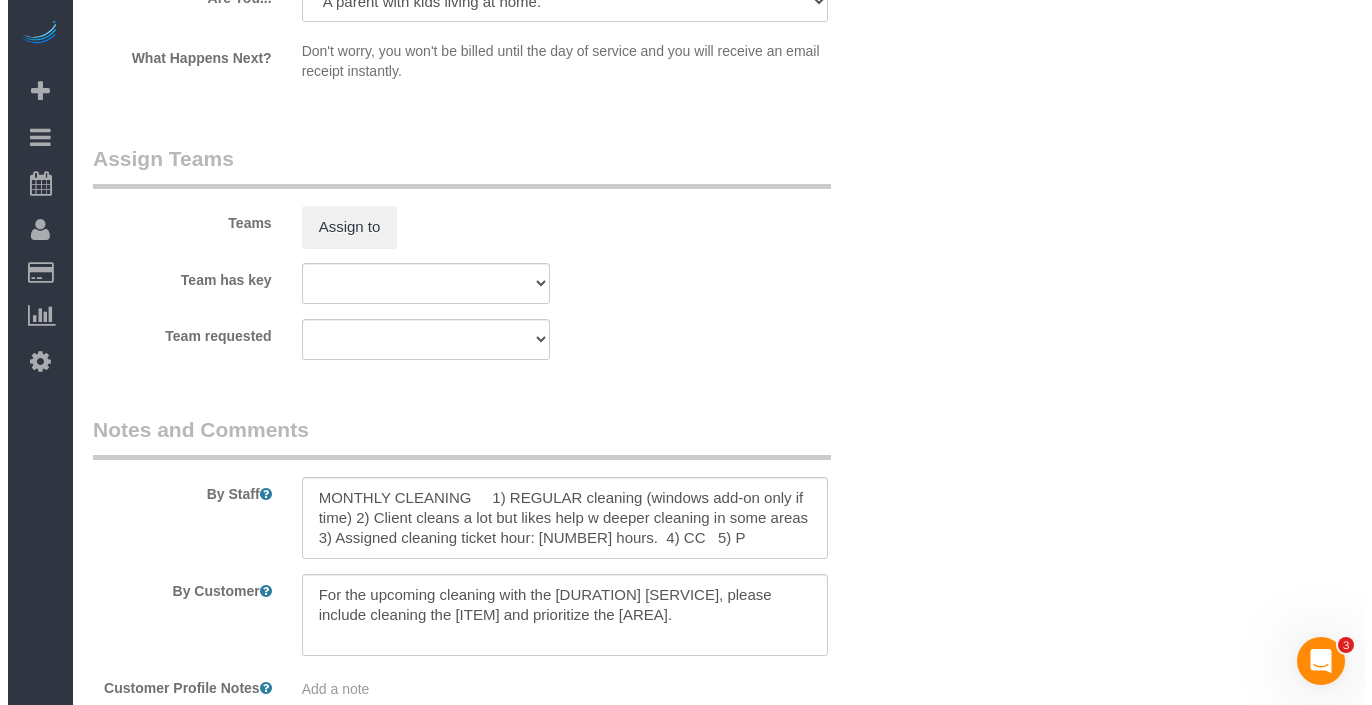 scroll, scrollTop: 3766, scrollLeft: 0, axis: vertical 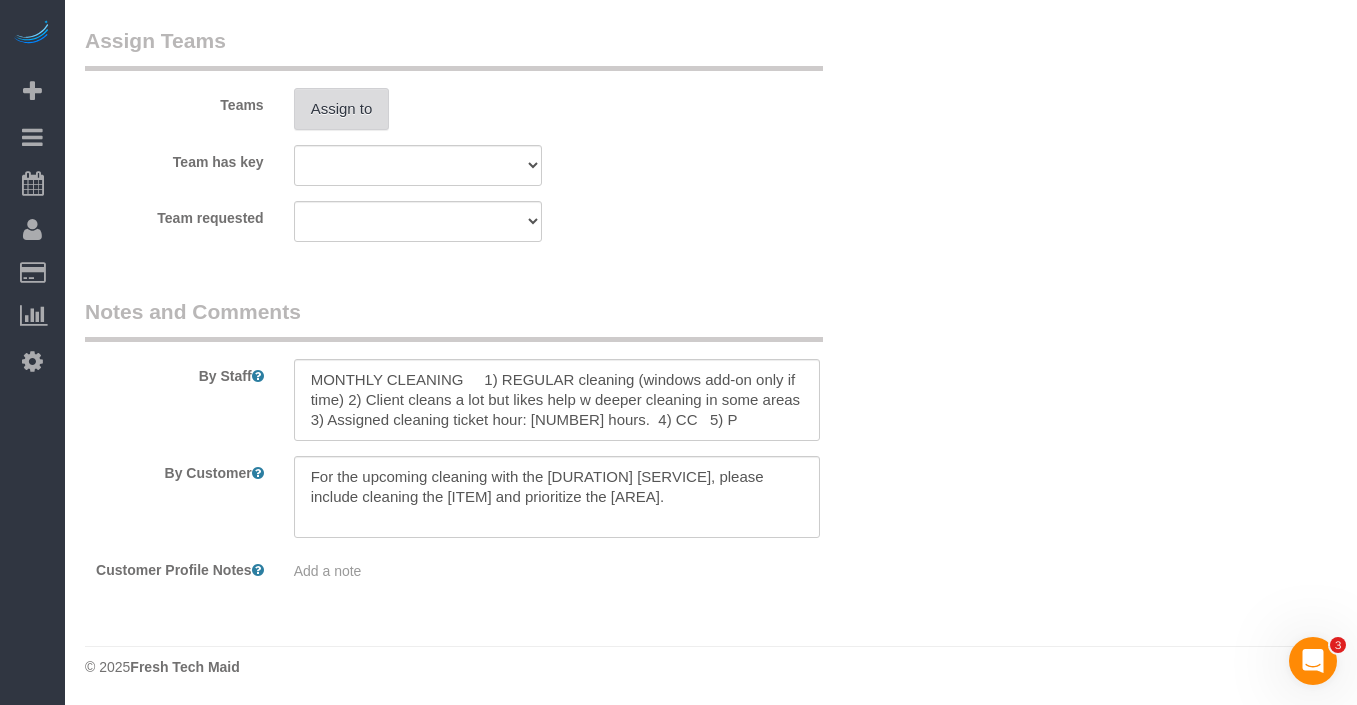 click on "Assign to" at bounding box center (342, 109) 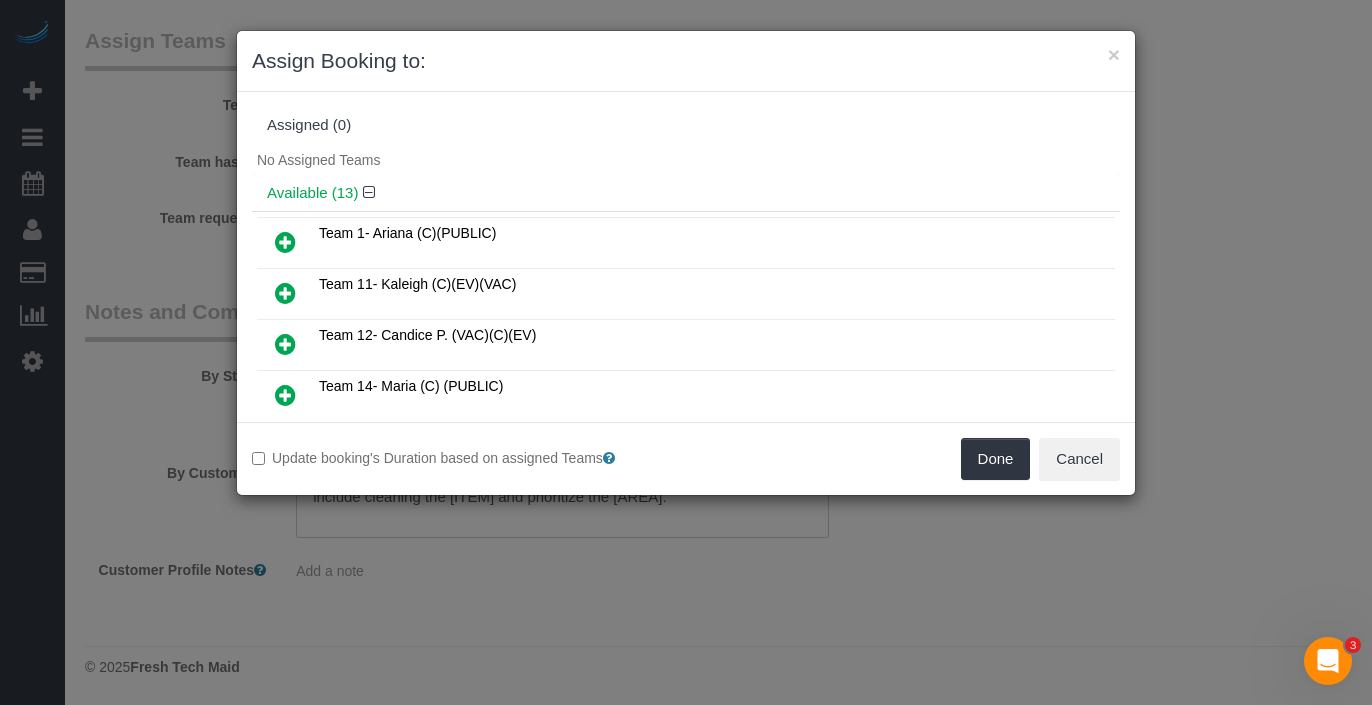 scroll, scrollTop: 449, scrollLeft: 0, axis: vertical 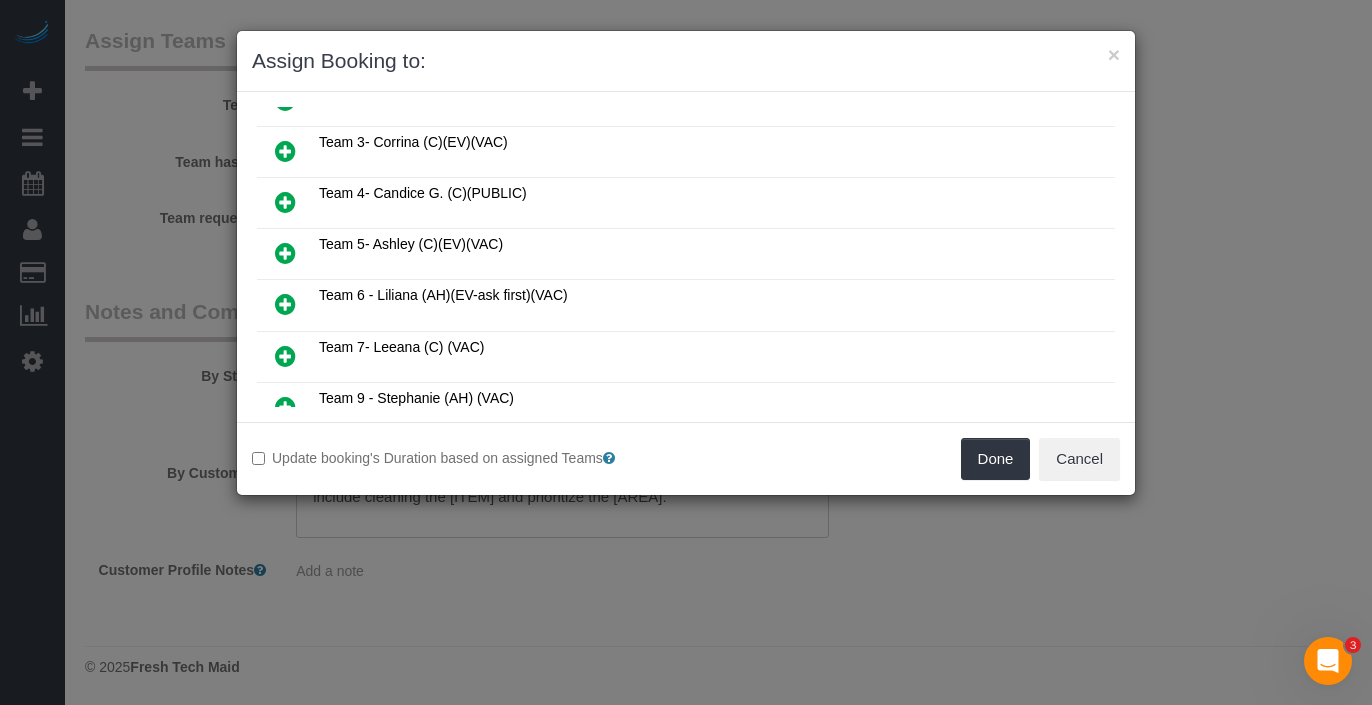 click at bounding box center (285, 202) 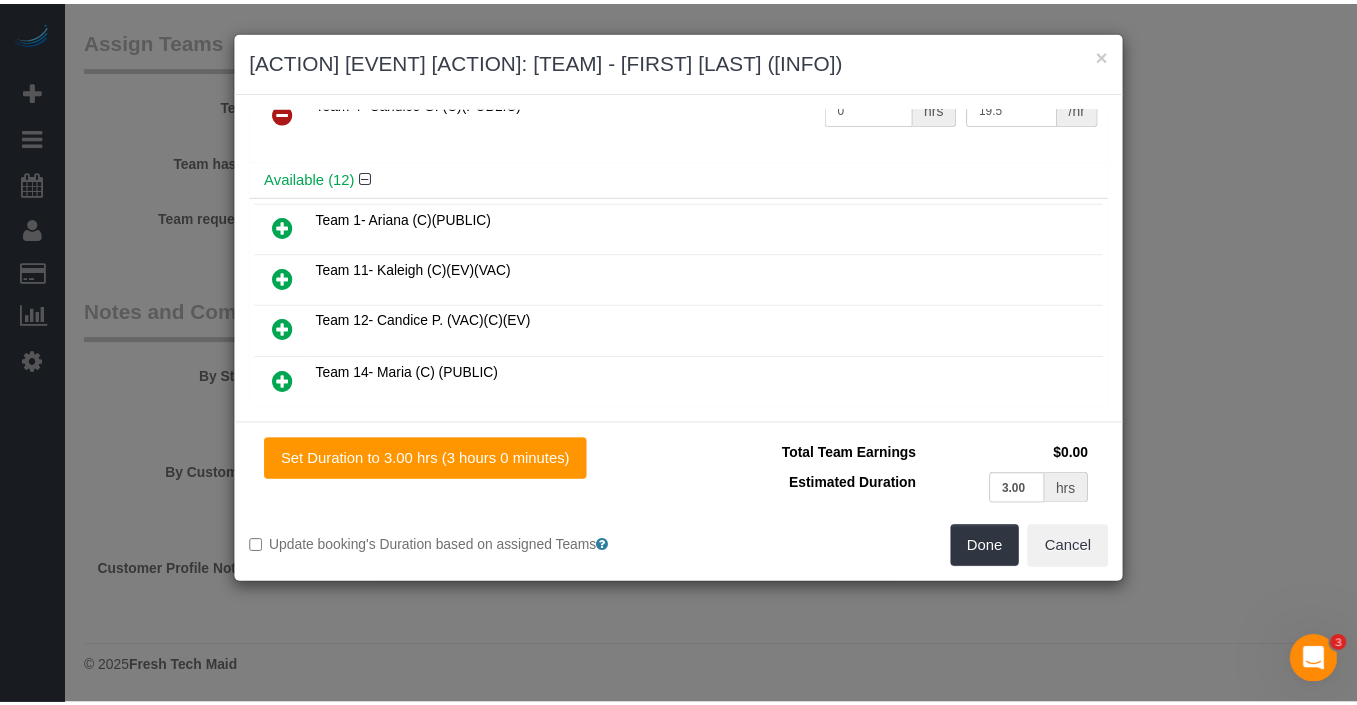 scroll, scrollTop: 0, scrollLeft: 0, axis: both 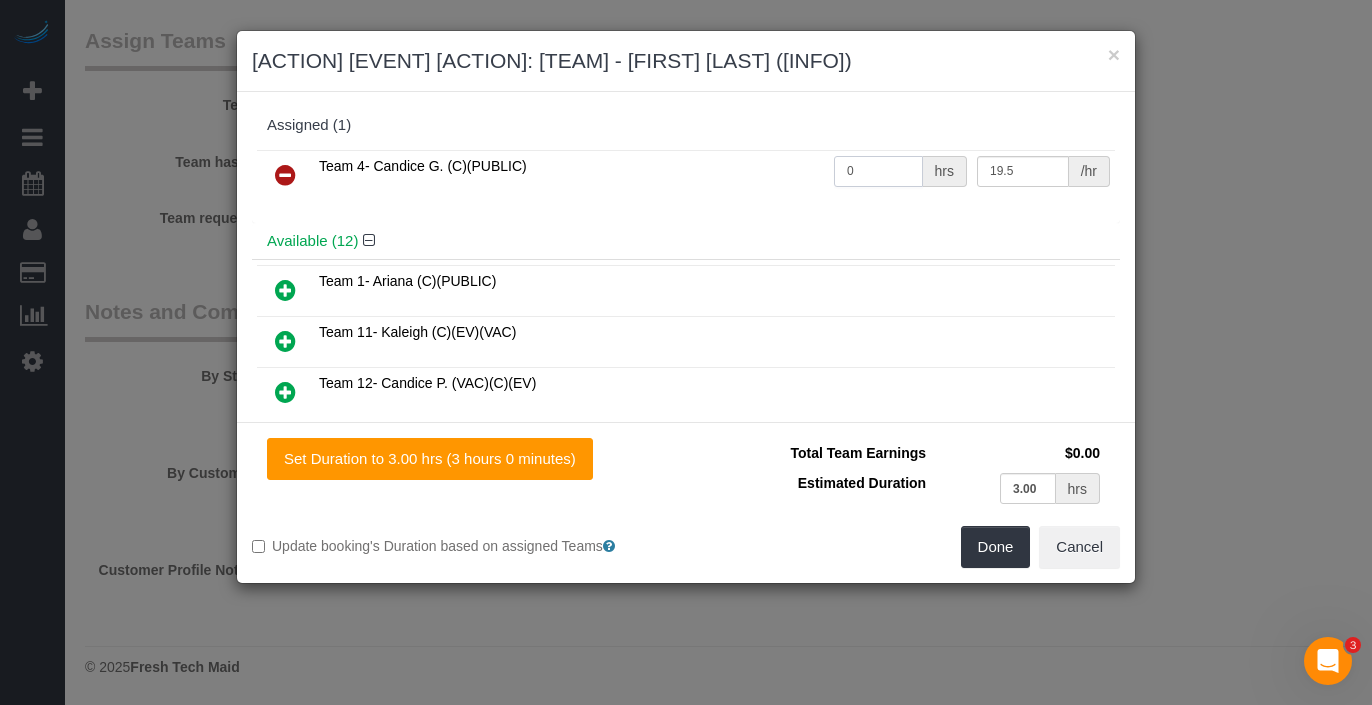 drag, startPoint x: 830, startPoint y: 168, endPoint x: 744, endPoint y: 163, distance: 86.145226 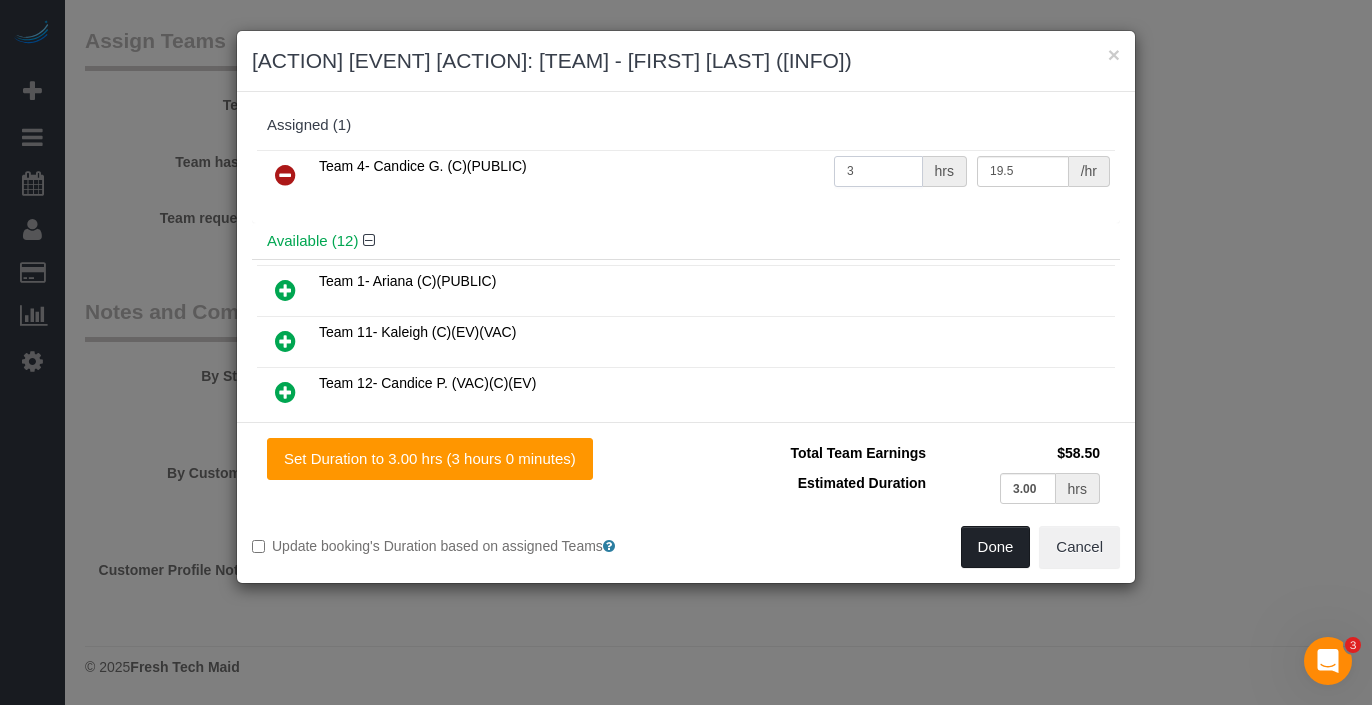 type on "3" 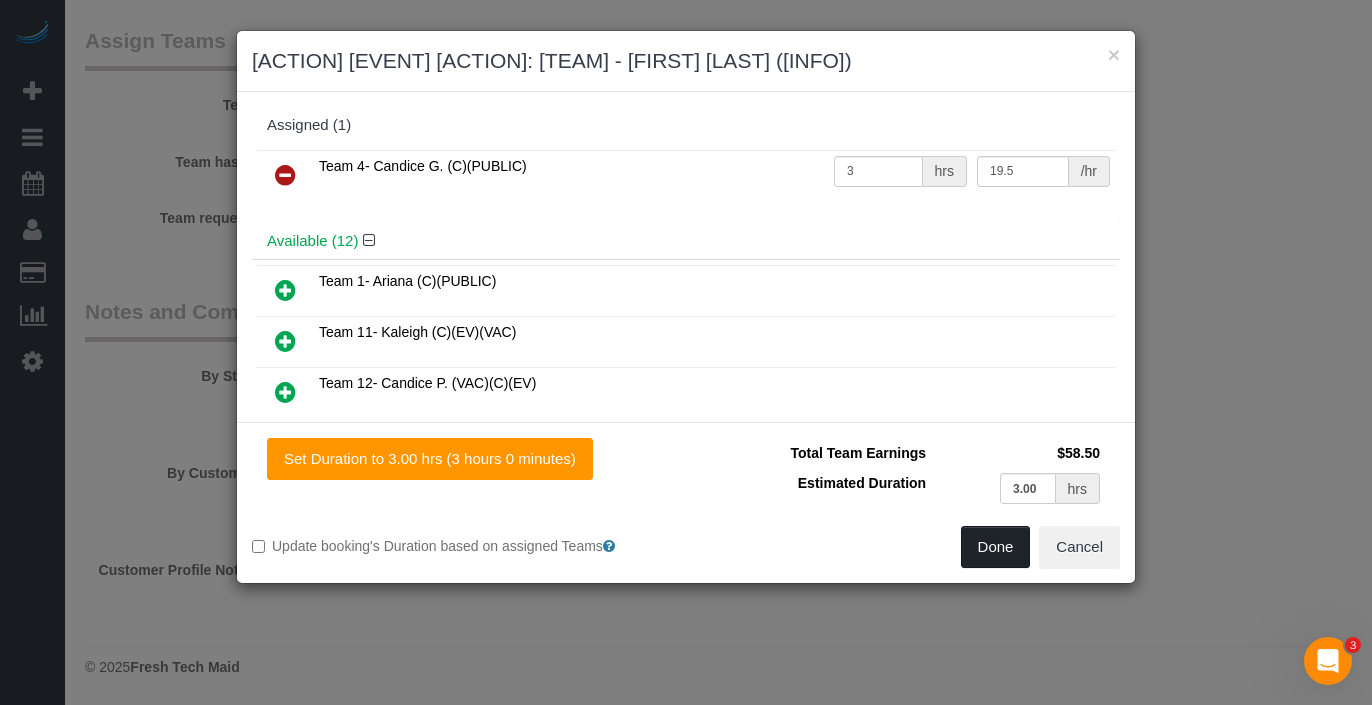 click on "Done" at bounding box center (996, 547) 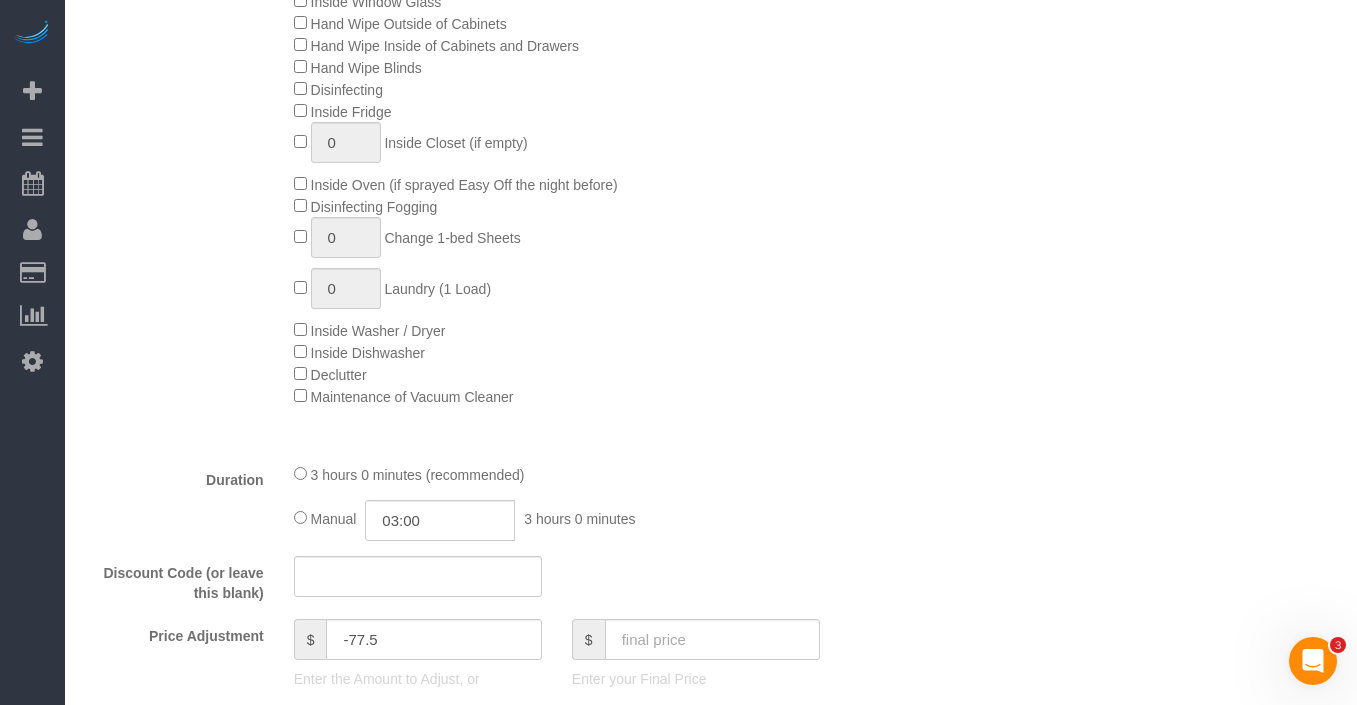 scroll, scrollTop: 1489, scrollLeft: 0, axis: vertical 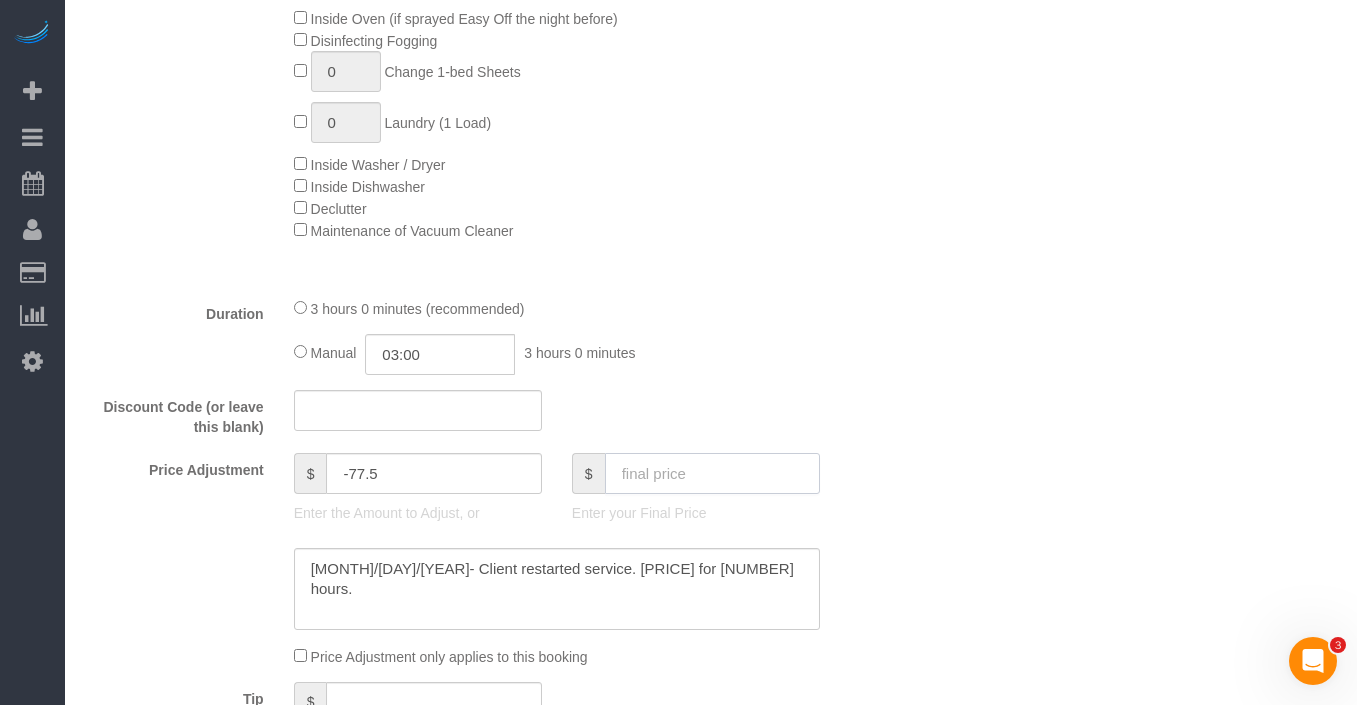 click 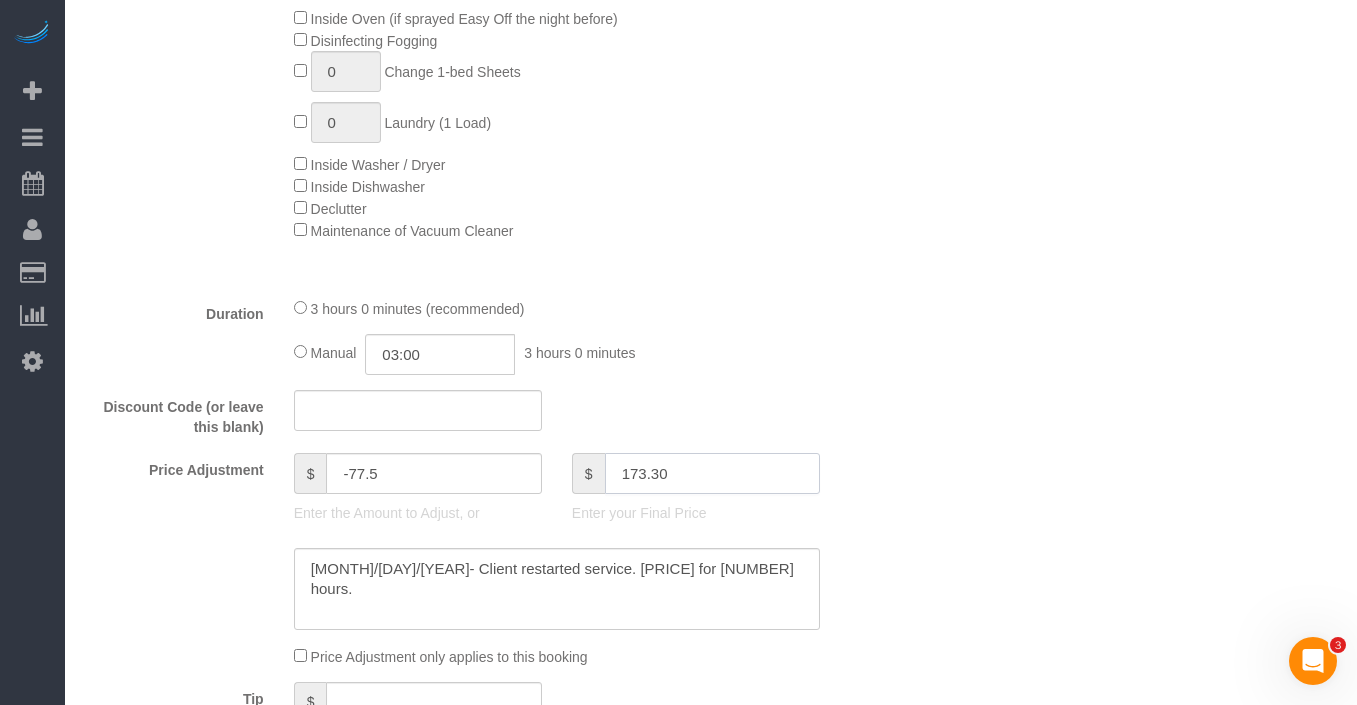 type on "173.30" 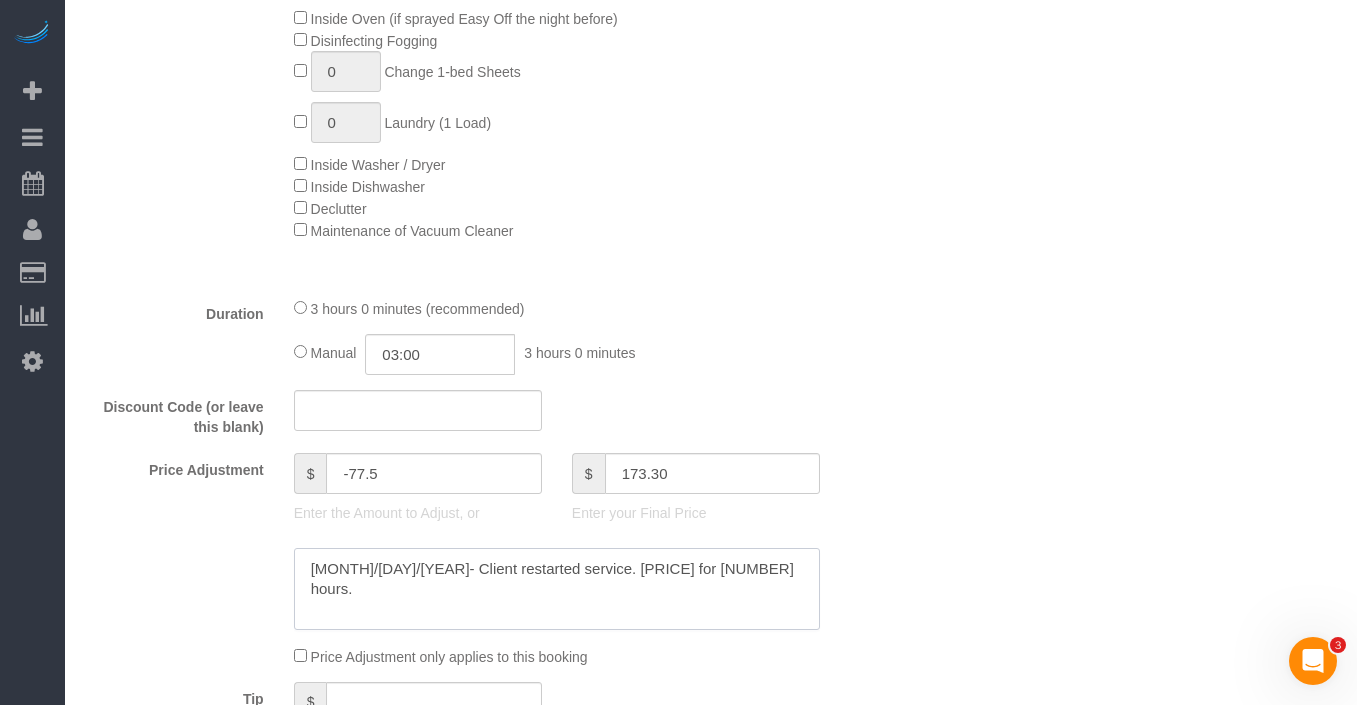 click 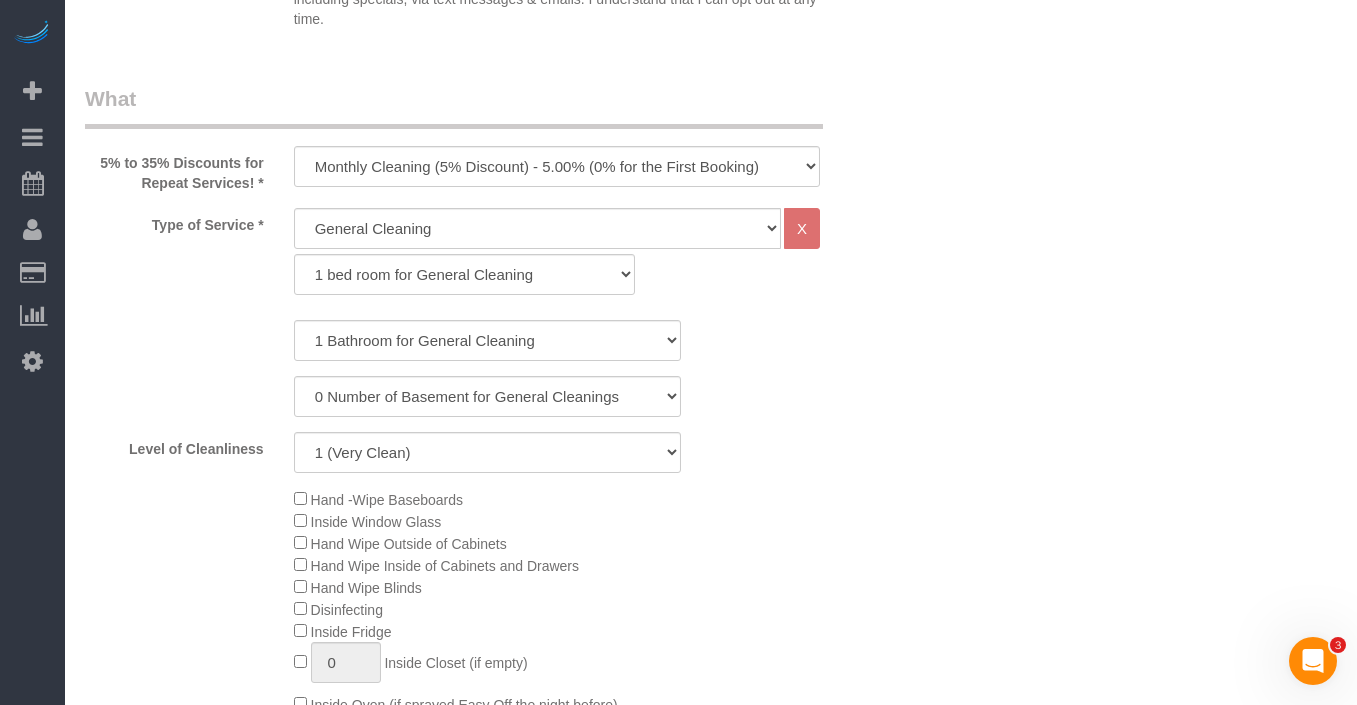type on "-68.7" 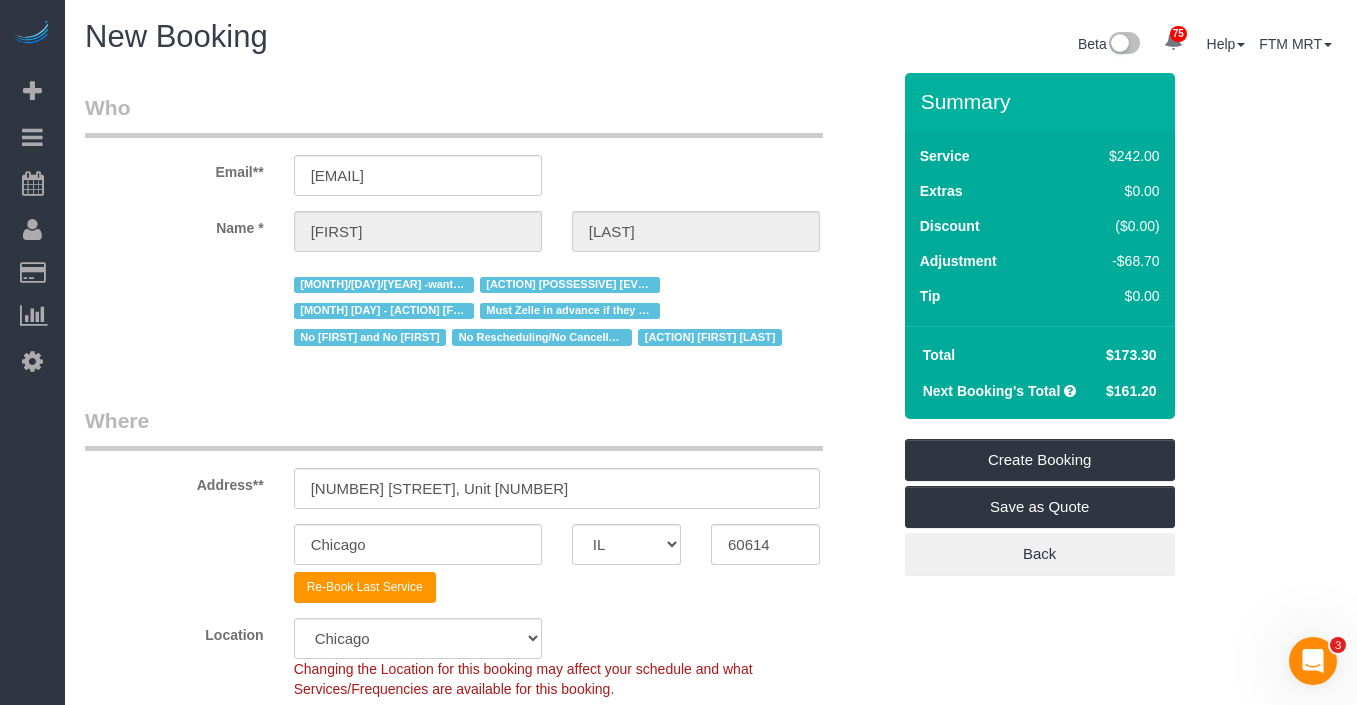 scroll, scrollTop: 429, scrollLeft: 0, axis: vertical 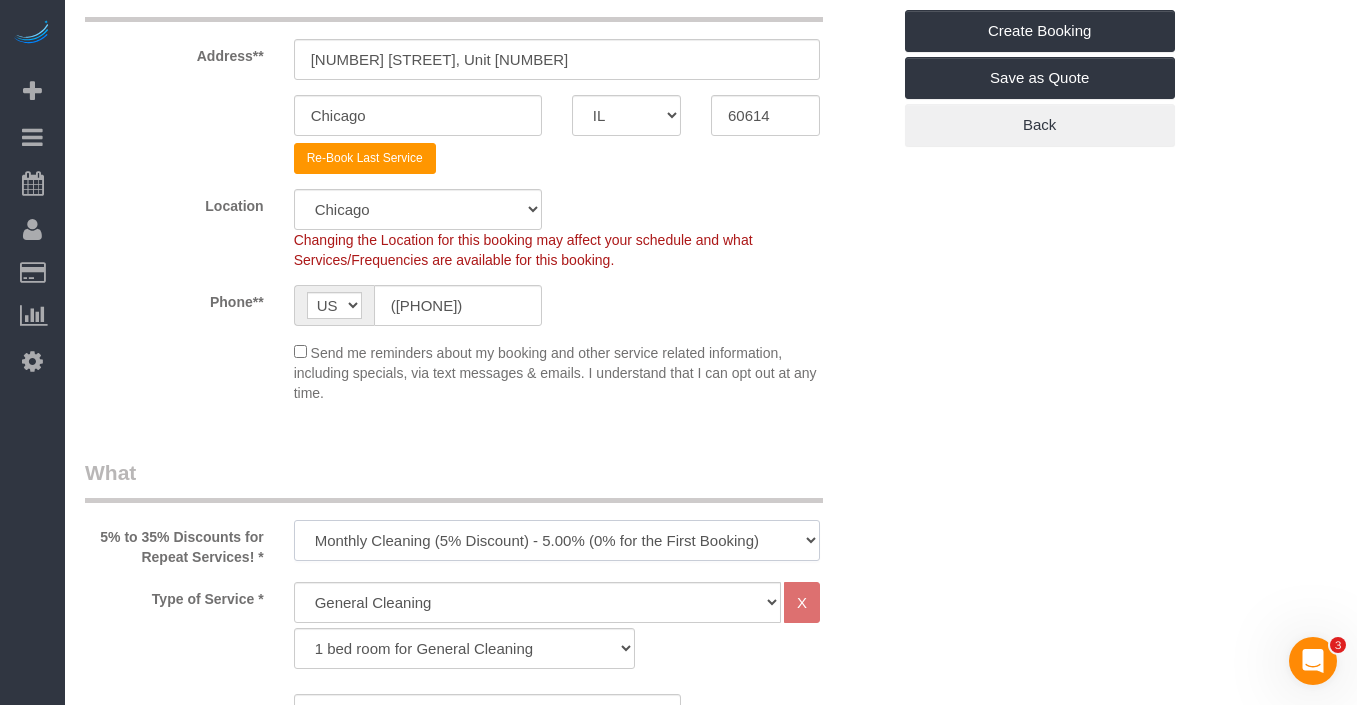 click on "One Time Cleaning Weekly Cleaning (35% Discount) - 35.00% (0% for the First Booking) Bi Weekly Cleaning (30% Discount) - 30.00% (0% for the First Booking) Monthly Cleaning (5% Discount) - 5.00% (0% for the First Booking) COUNTS Cleaning" at bounding box center (557, 540) 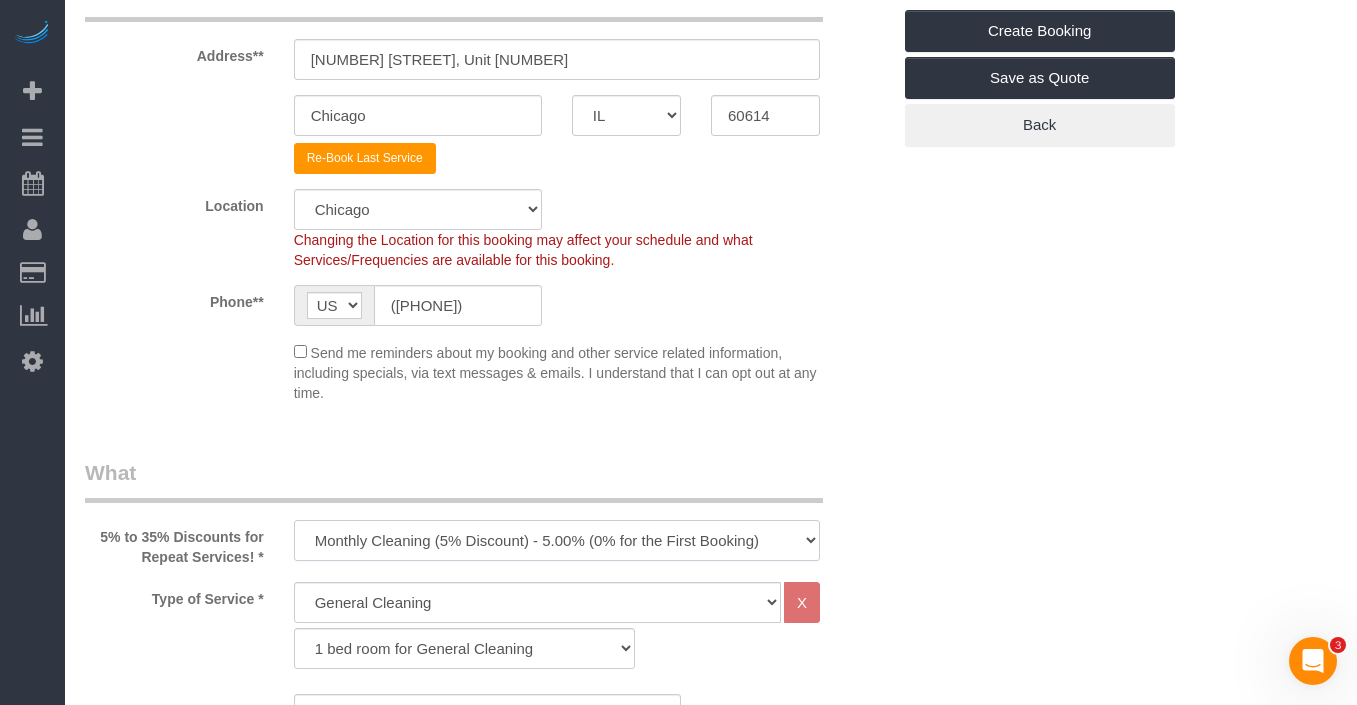 select on "object:2296" 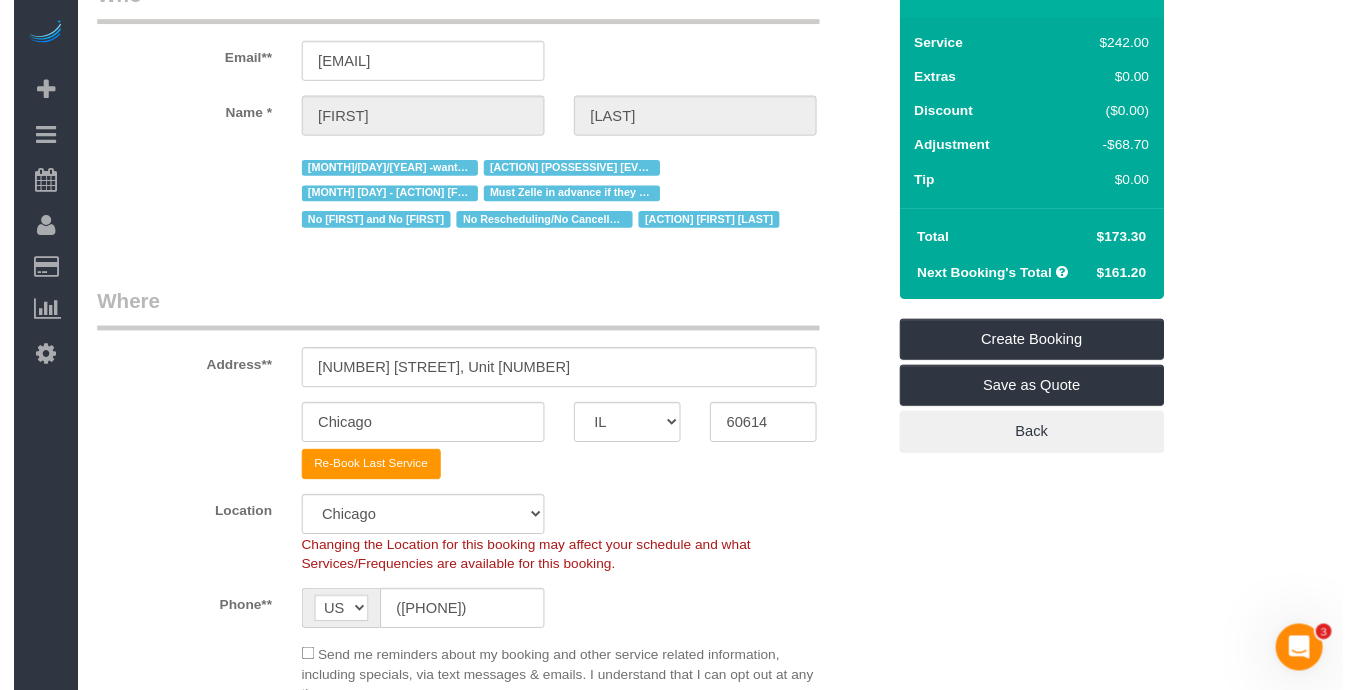 scroll, scrollTop: 0, scrollLeft: 0, axis: both 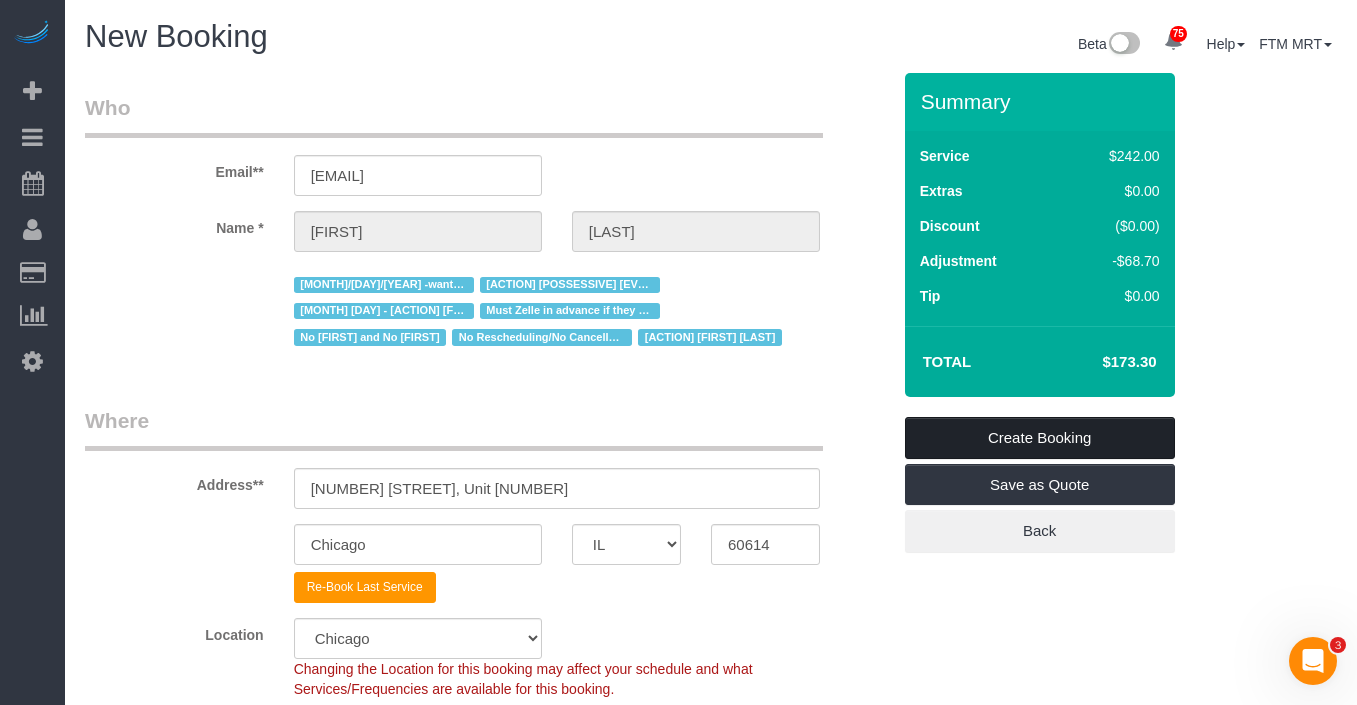 click on "Create Booking" at bounding box center (1040, 438) 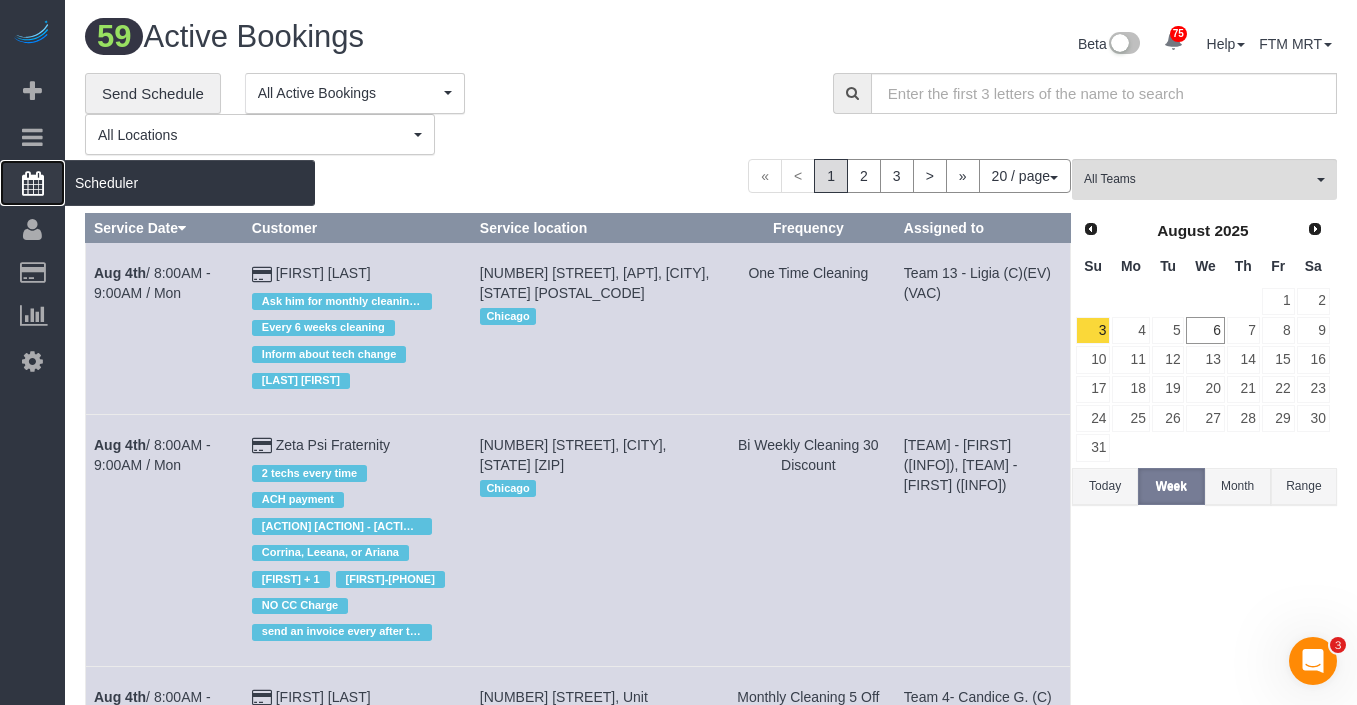 drag, startPoint x: 117, startPoint y: 175, endPoint x: 173, endPoint y: 180, distance: 56.22277 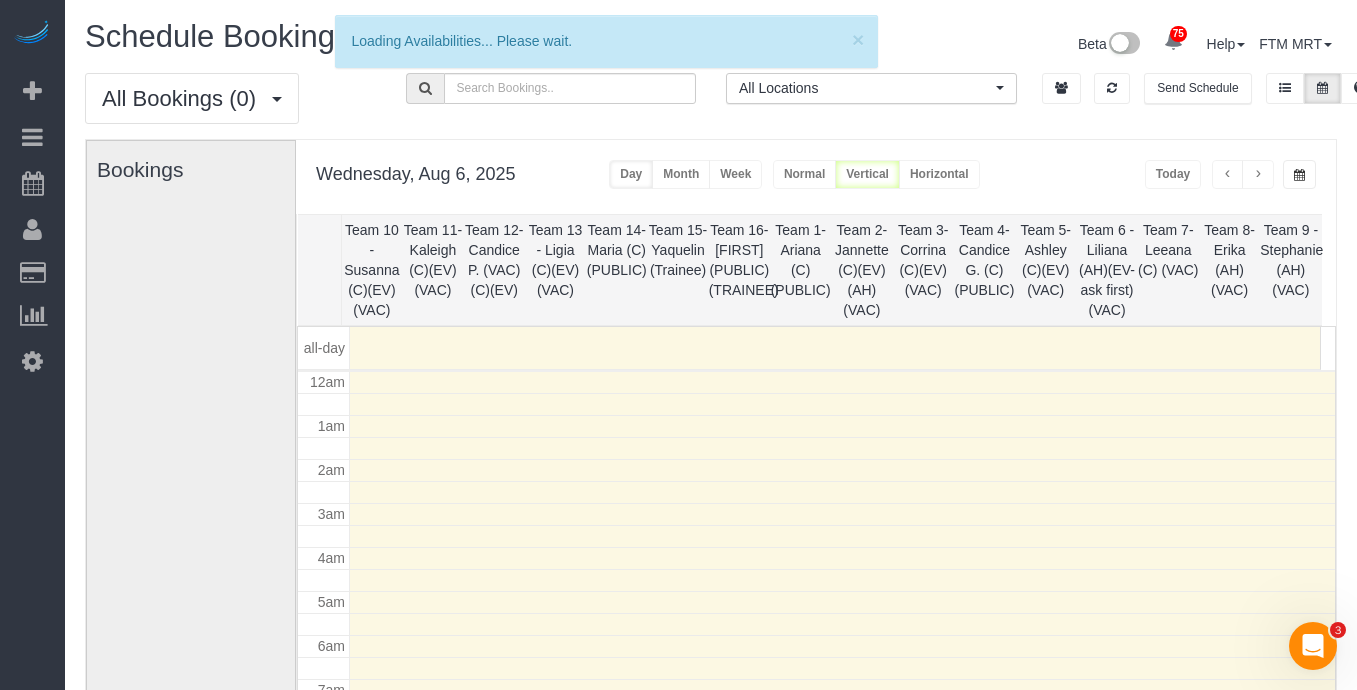 scroll, scrollTop: 265, scrollLeft: 0, axis: vertical 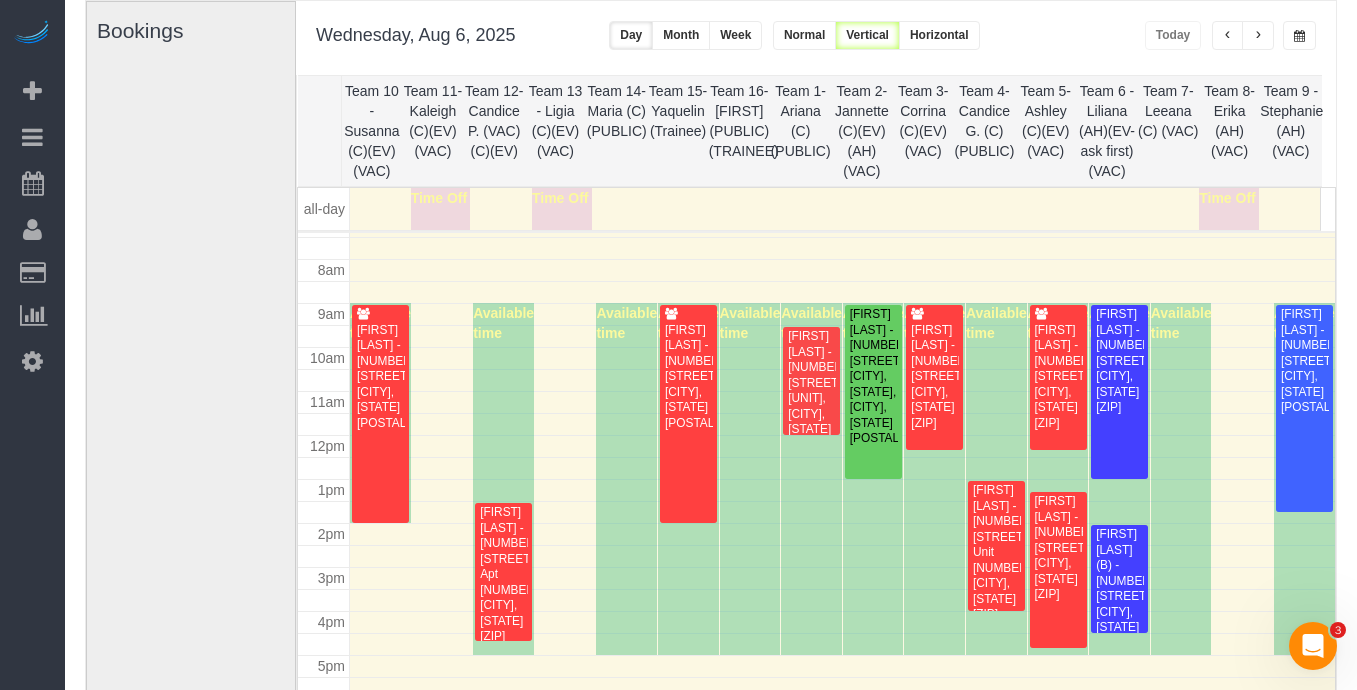 click at bounding box center [1258, 36] 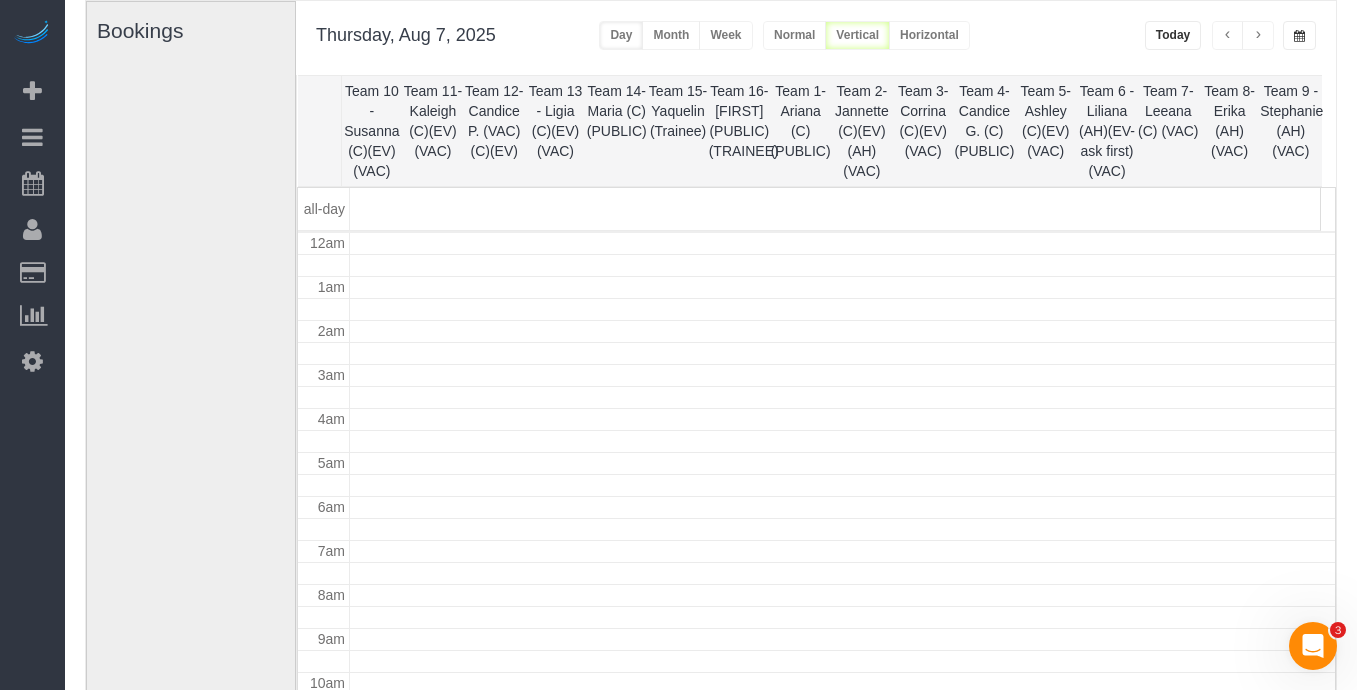 scroll, scrollTop: 265, scrollLeft: 0, axis: vertical 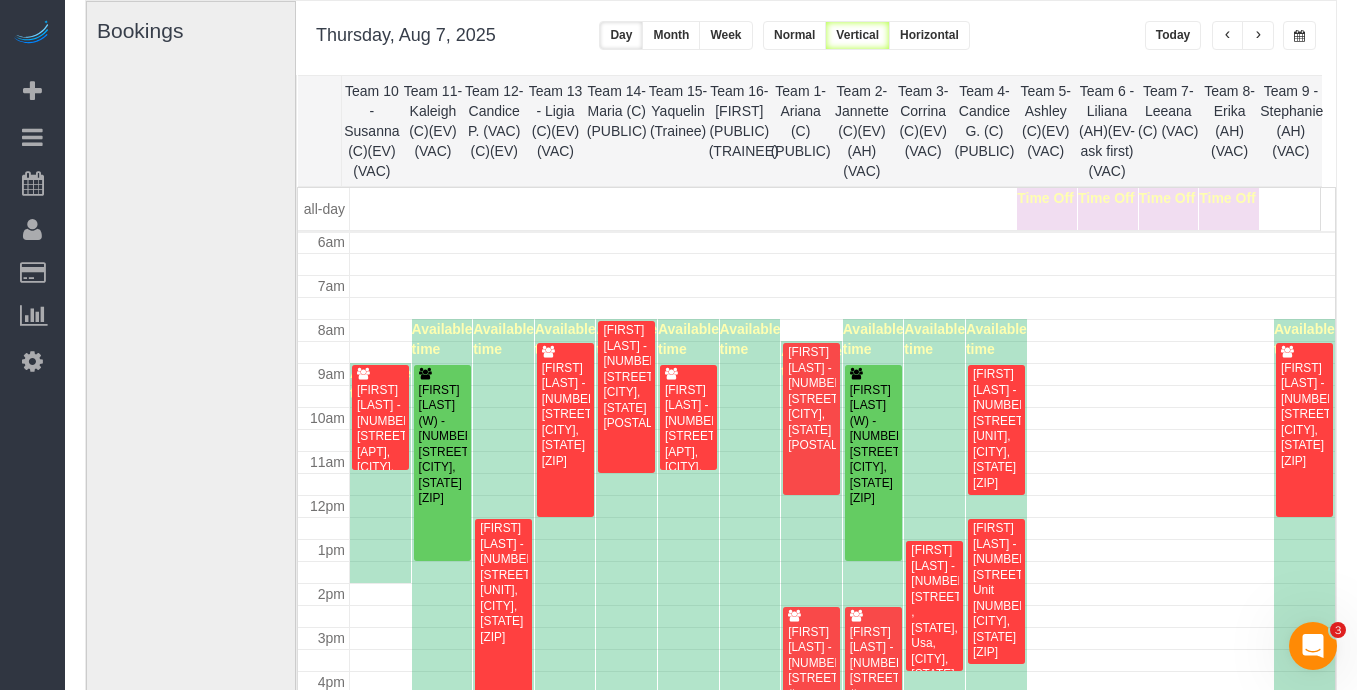 click at bounding box center (1258, 36) 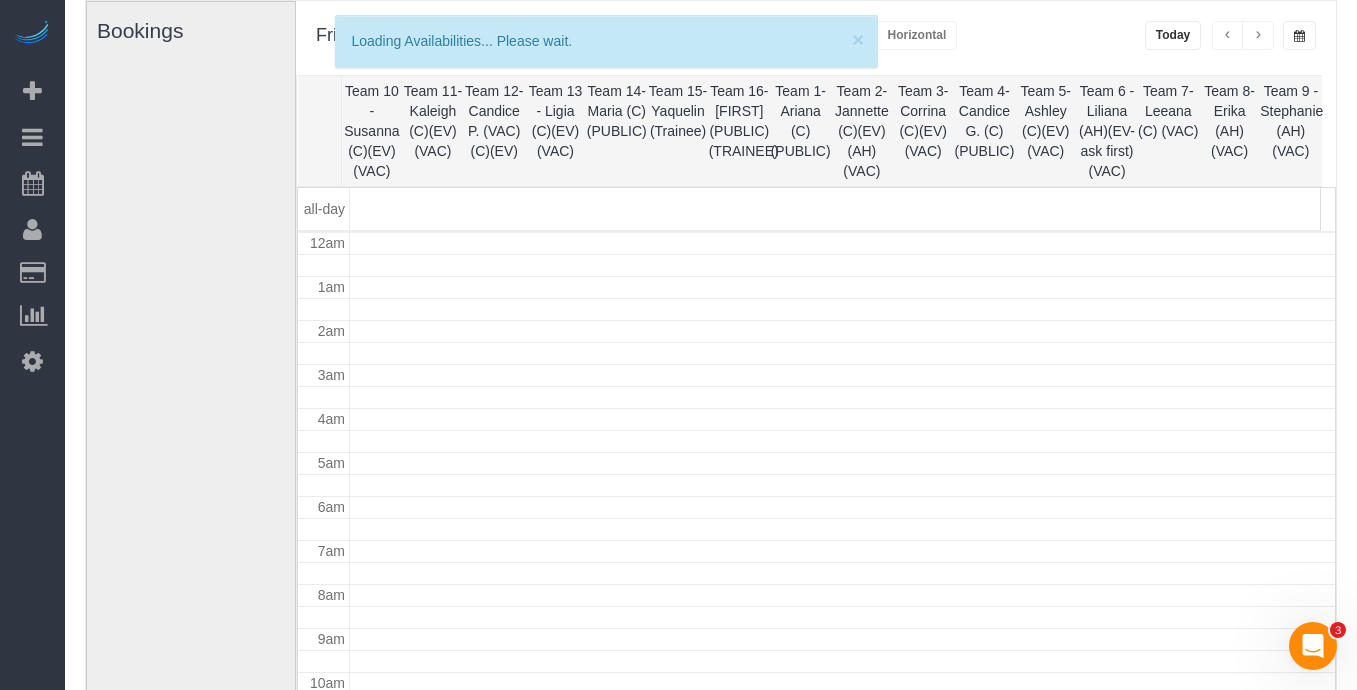 scroll, scrollTop: 265, scrollLeft: 0, axis: vertical 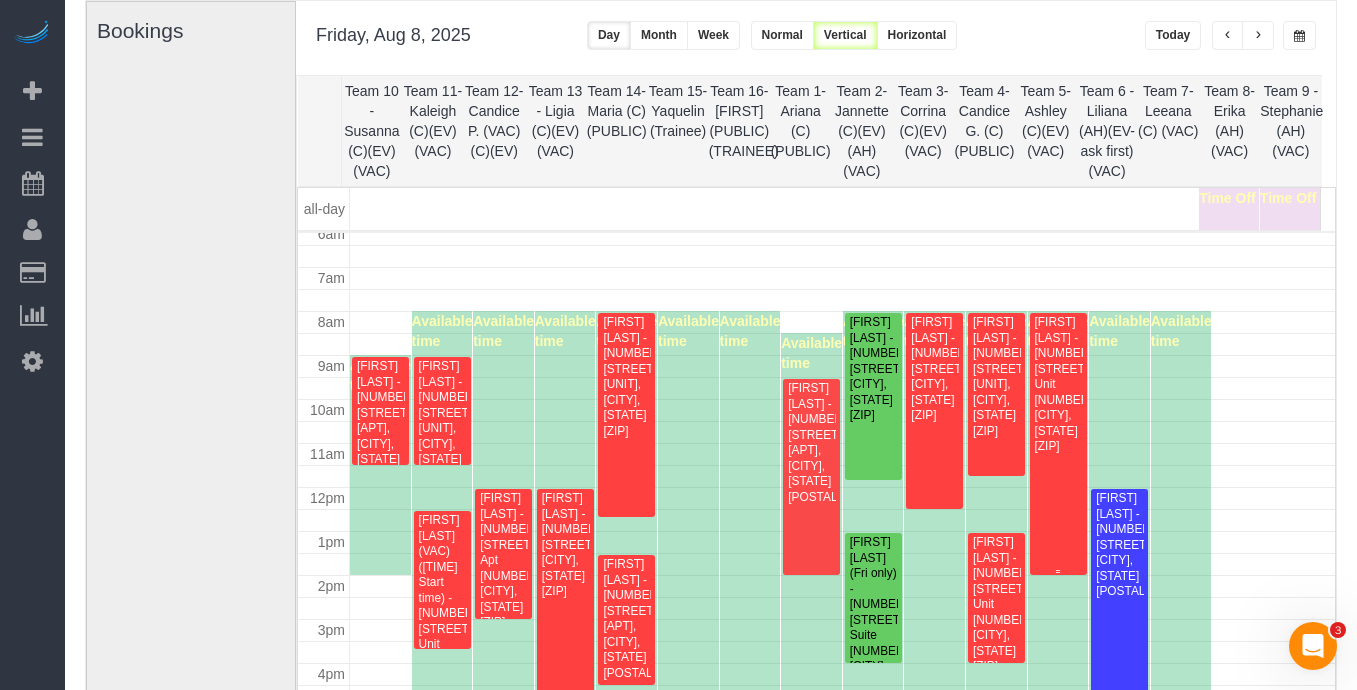 click on "[FIRST] [LAST] - [NUMBER] [STREET], Unit [NUMBER], [CITY], [STATE] [ZIP]" at bounding box center [1058, 384] 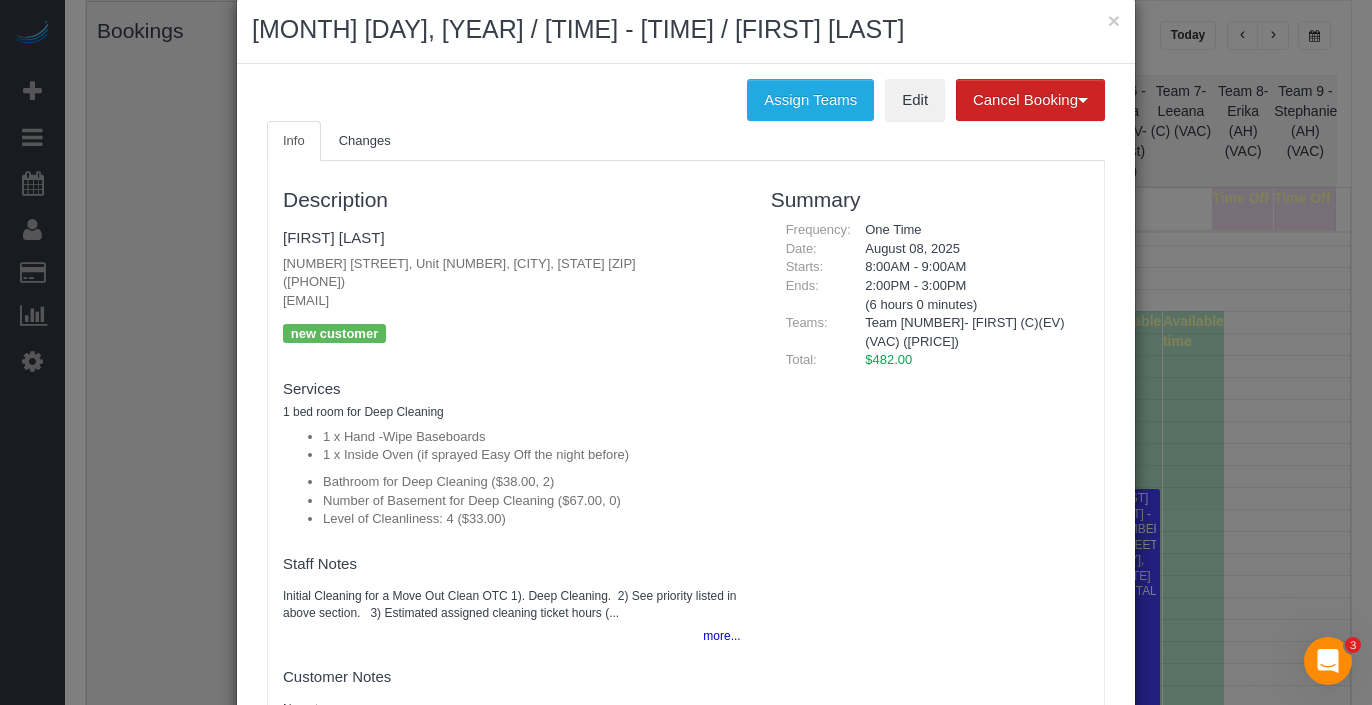 scroll, scrollTop: 35, scrollLeft: 0, axis: vertical 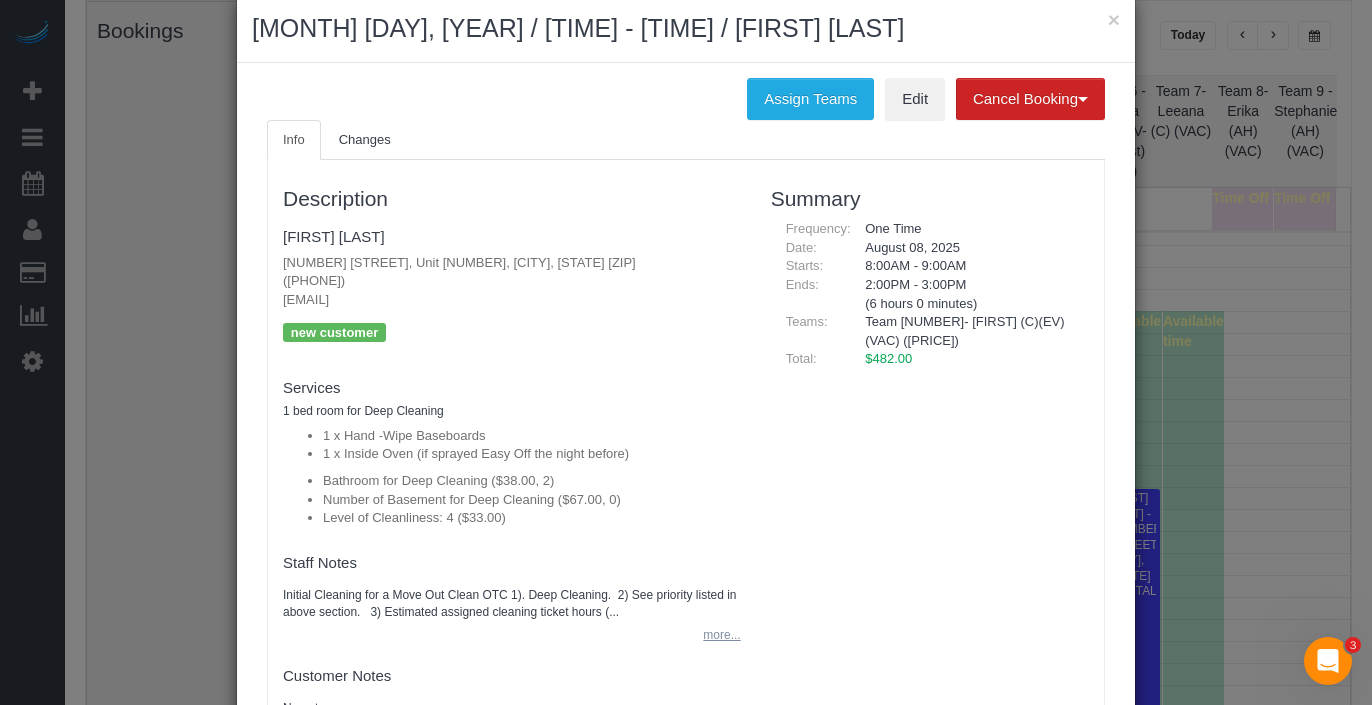 click on "more..." at bounding box center [715, 635] 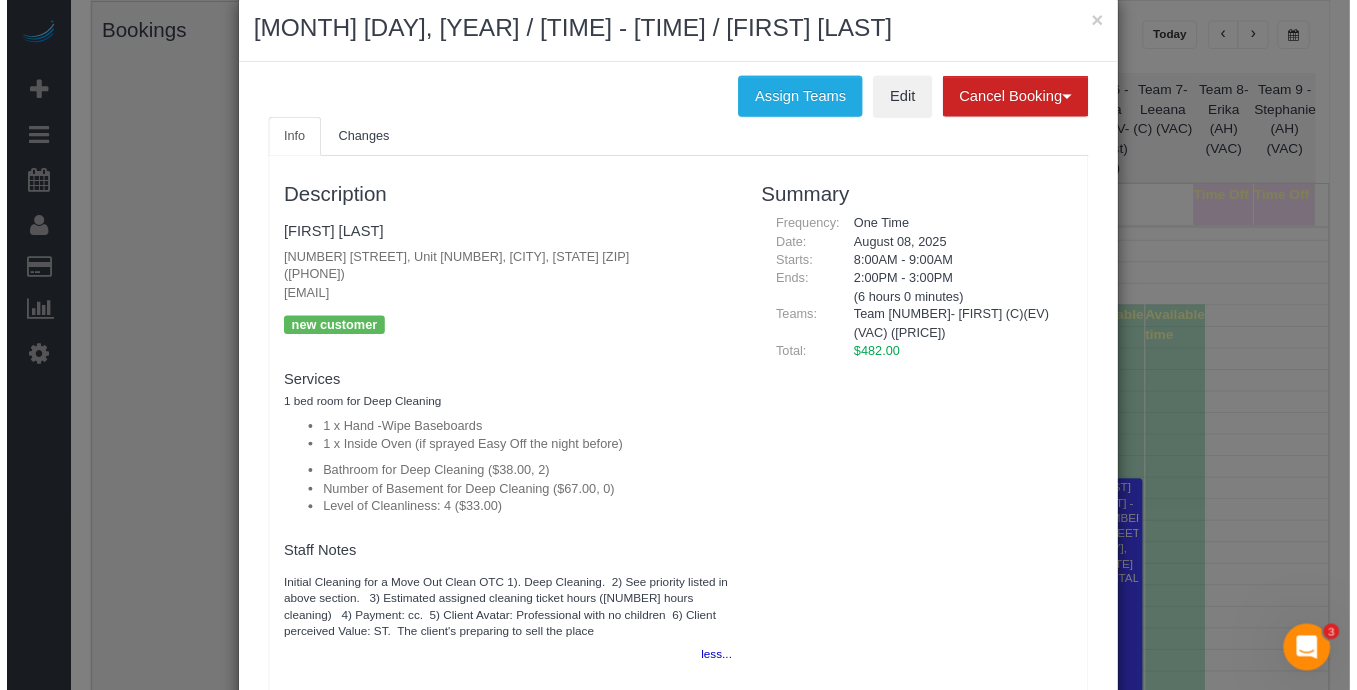 scroll, scrollTop: 0, scrollLeft: 0, axis: both 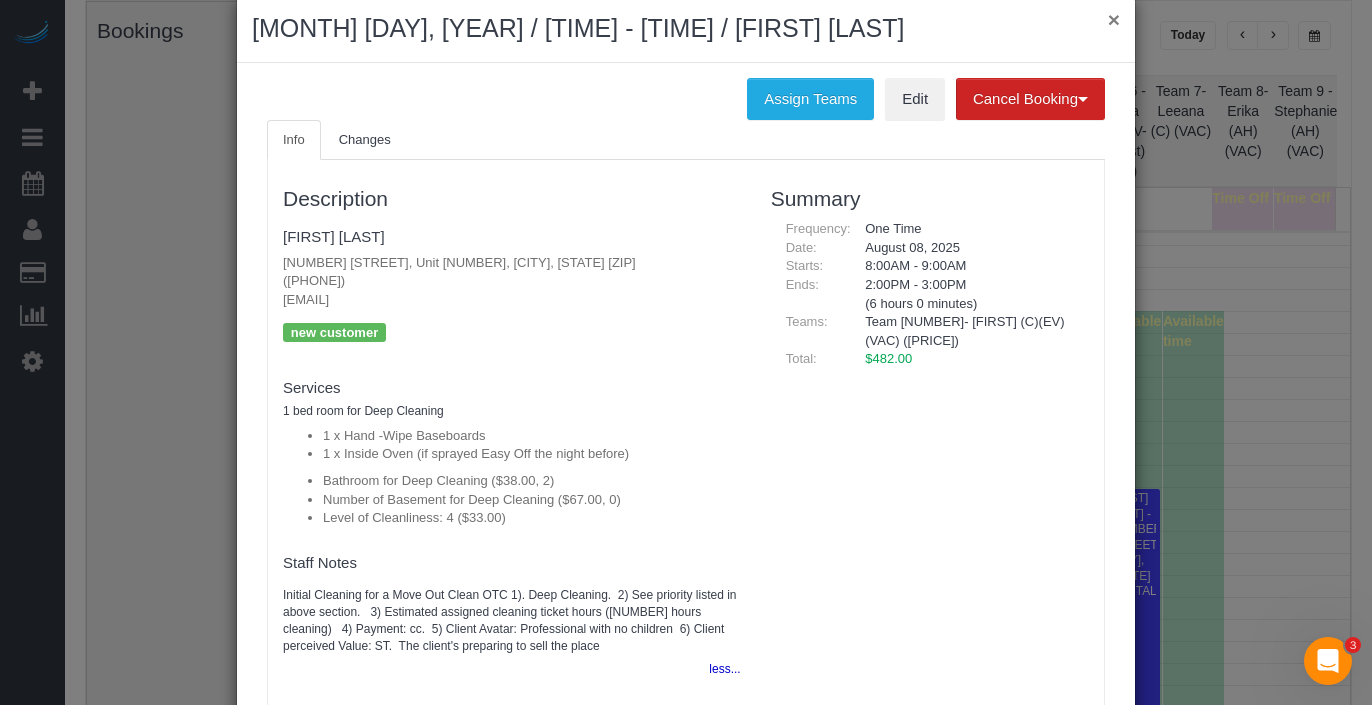 click on "×" at bounding box center (1114, 19) 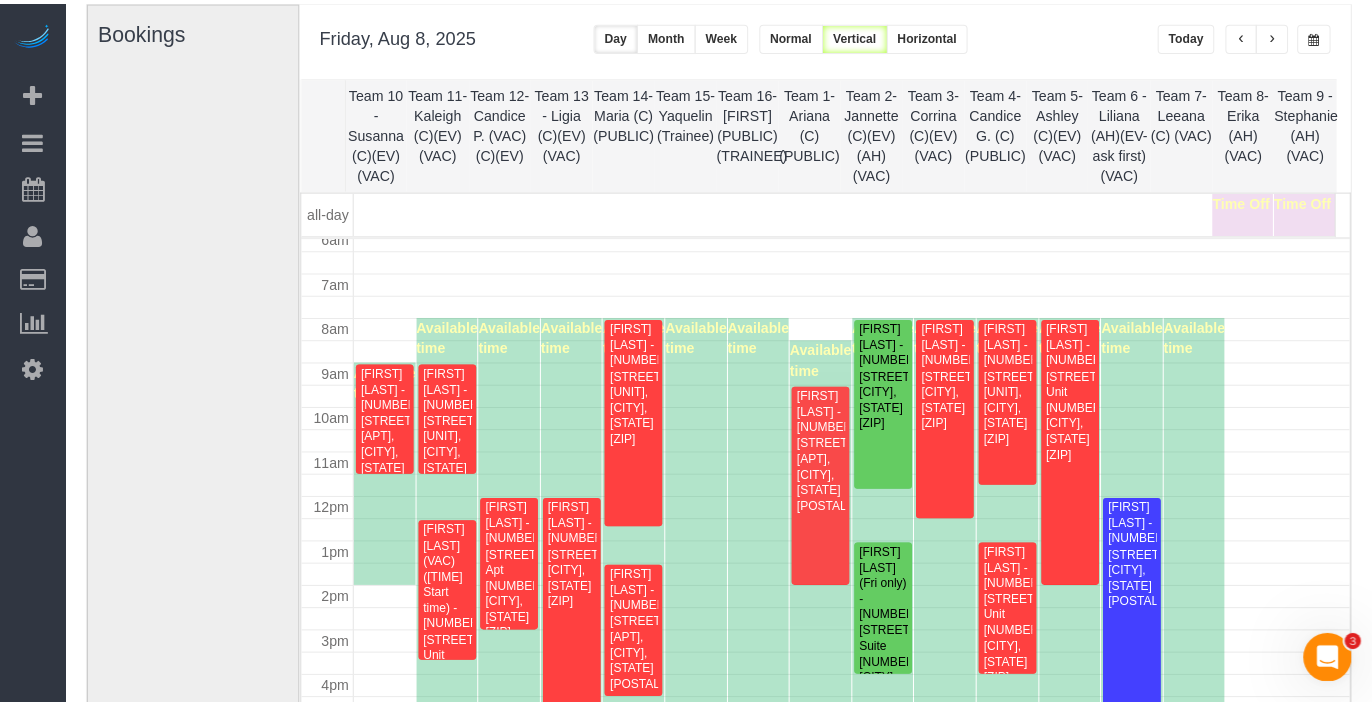 scroll, scrollTop: 143, scrollLeft: 0, axis: vertical 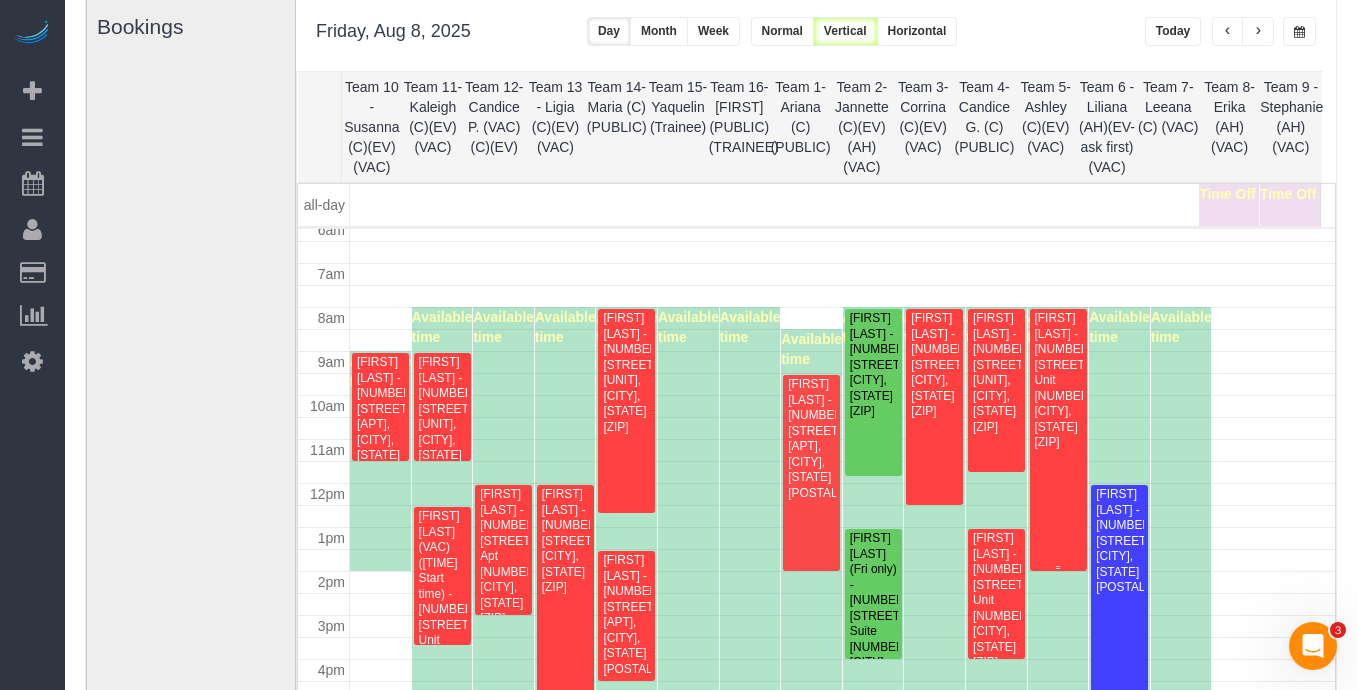 click on "[FIRST] [LAST] - [NUMBER] [STREET], Unit [NUMBER], [CITY], [STATE] [ZIP]" at bounding box center (1058, 380) 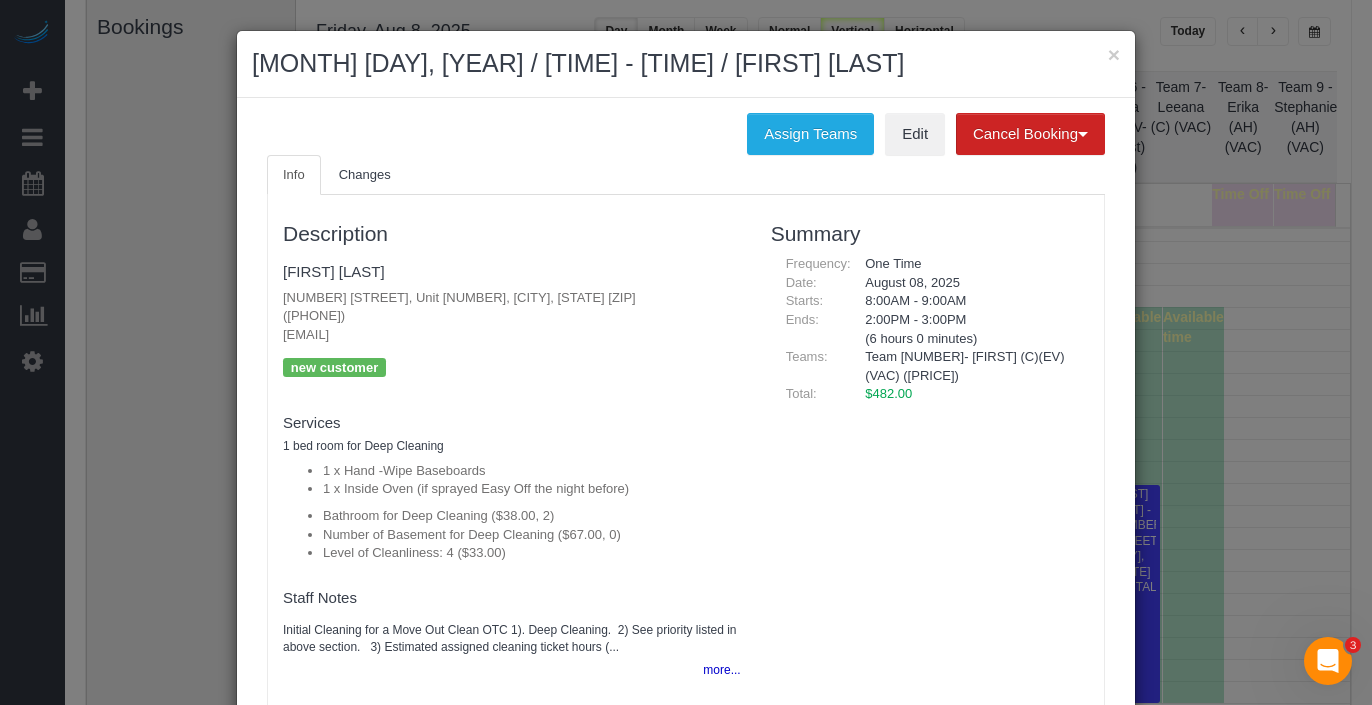 click on "[FIRST] [LAST]" at bounding box center [512, 272] 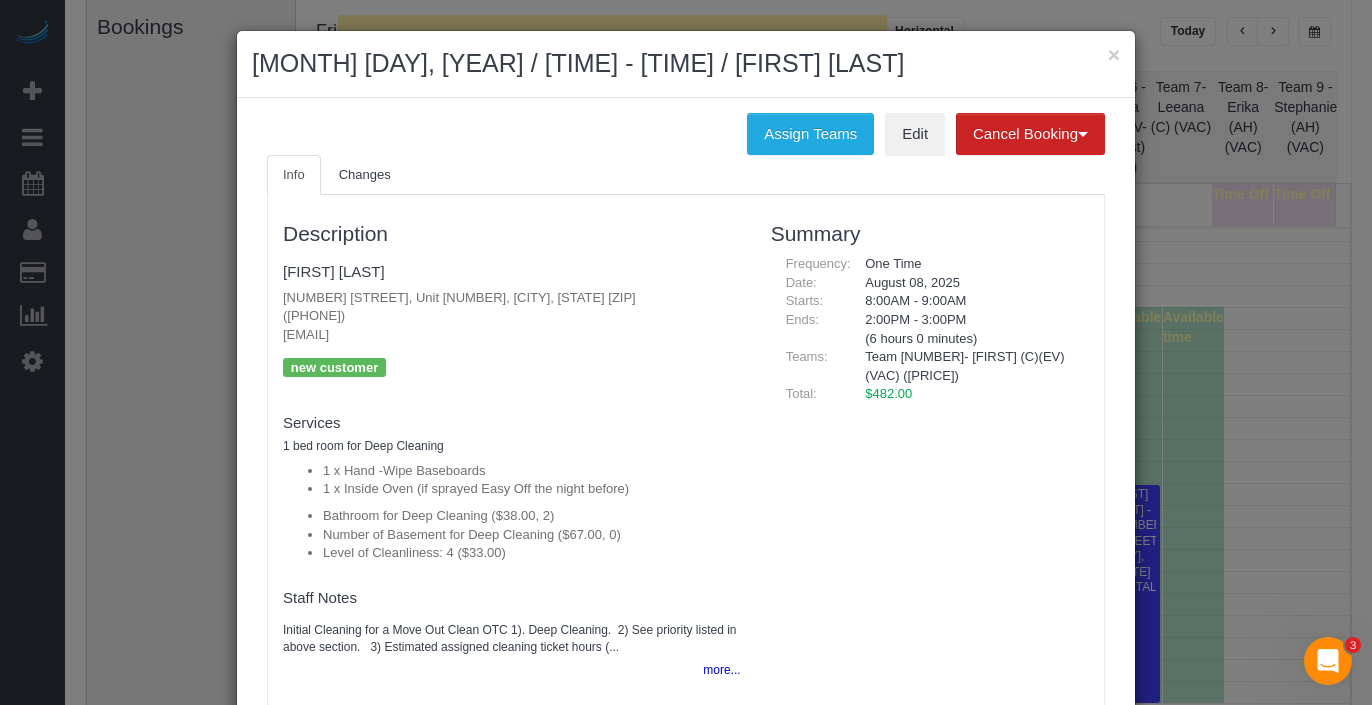 drag, startPoint x: 443, startPoint y: 276, endPoint x: 251, endPoint y: 262, distance: 192.50974 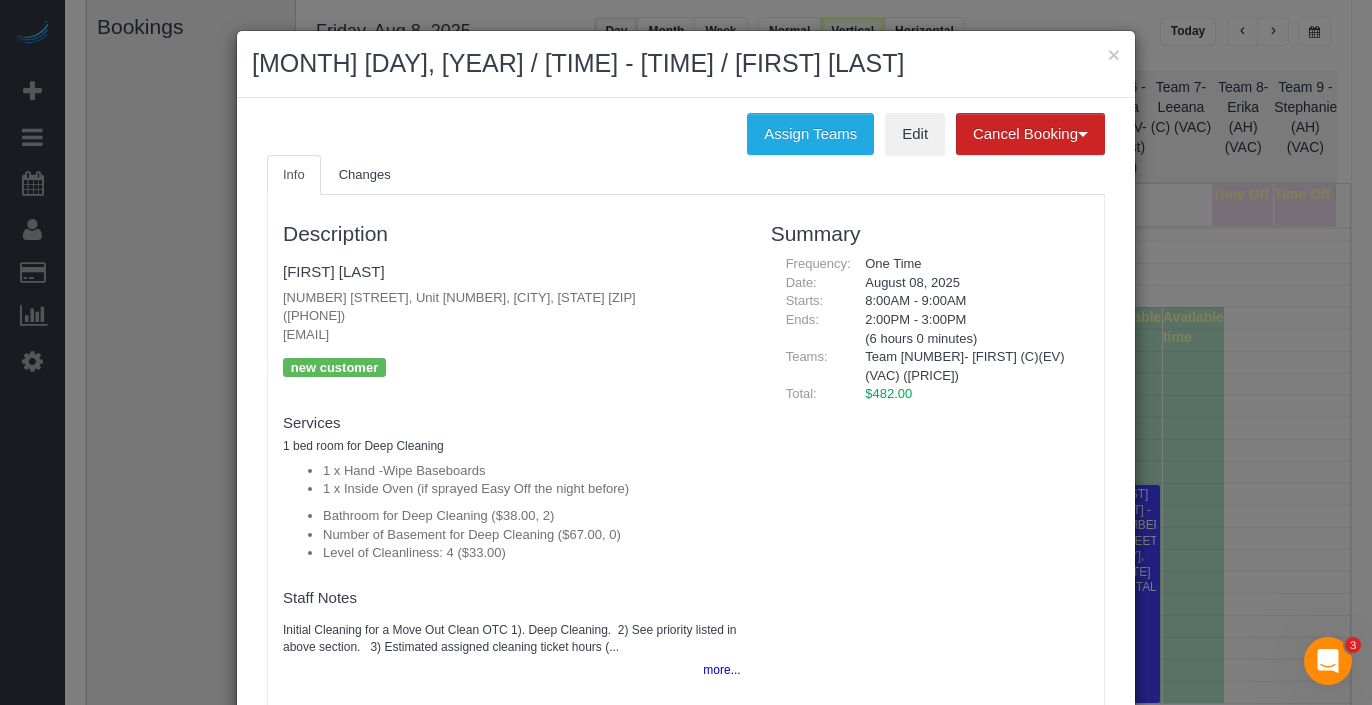 click on "[MONTH] [DAY], [YEAR] /
[TIME] - [TIME] /
[FIRST] [LAST]" at bounding box center (686, 64) 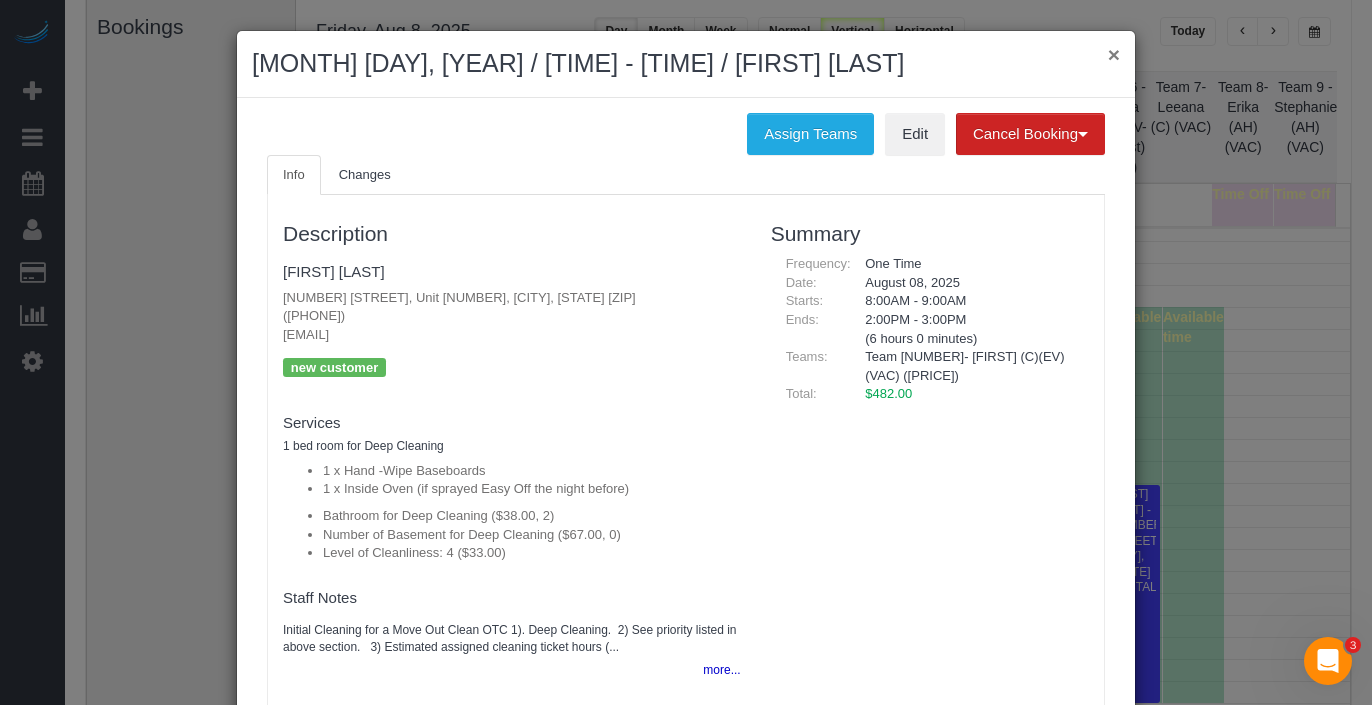 click on "×" at bounding box center (1114, 54) 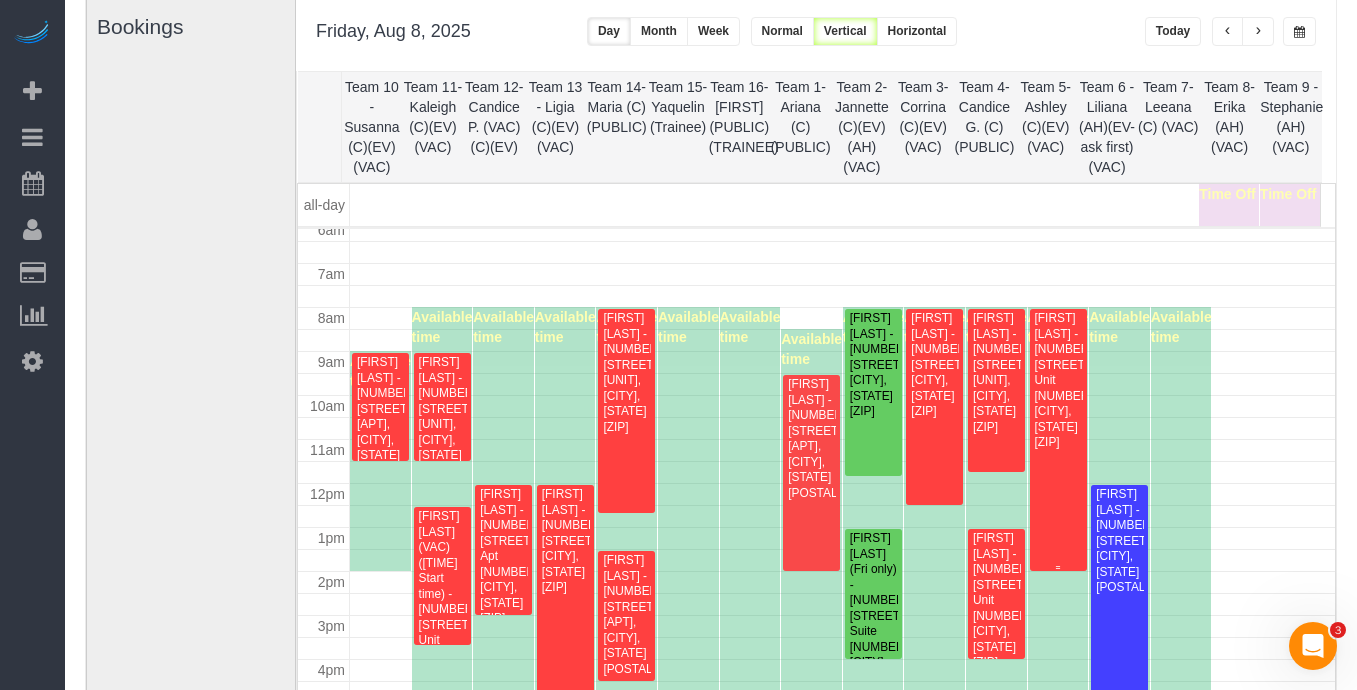 click on "[FIRST] [LAST] - [NUMBER] [STREET], Unit [NUMBER], [CITY], [STATE] [ZIP]" at bounding box center (1058, 380) 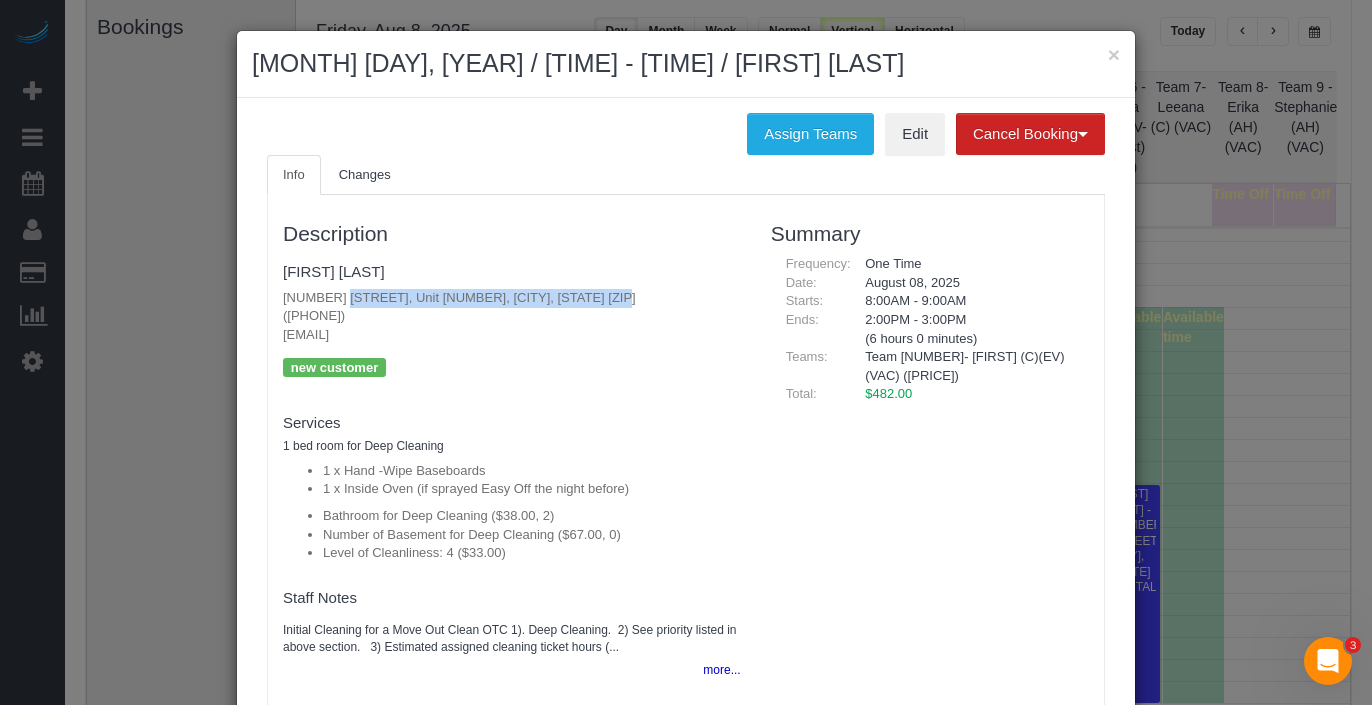 drag, startPoint x: 556, startPoint y: 296, endPoint x: 253, endPoint y: 305, distance: 303.13364 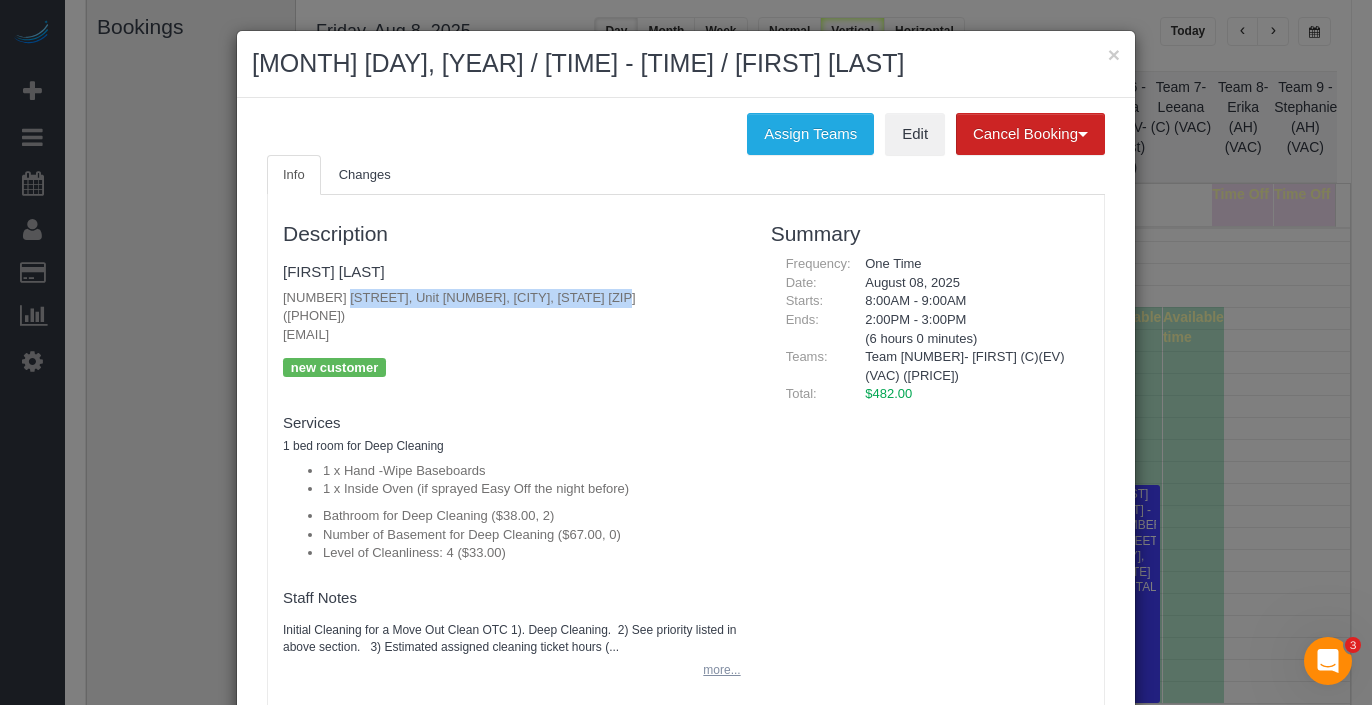click on "more..." at bounding box center [715, 670] 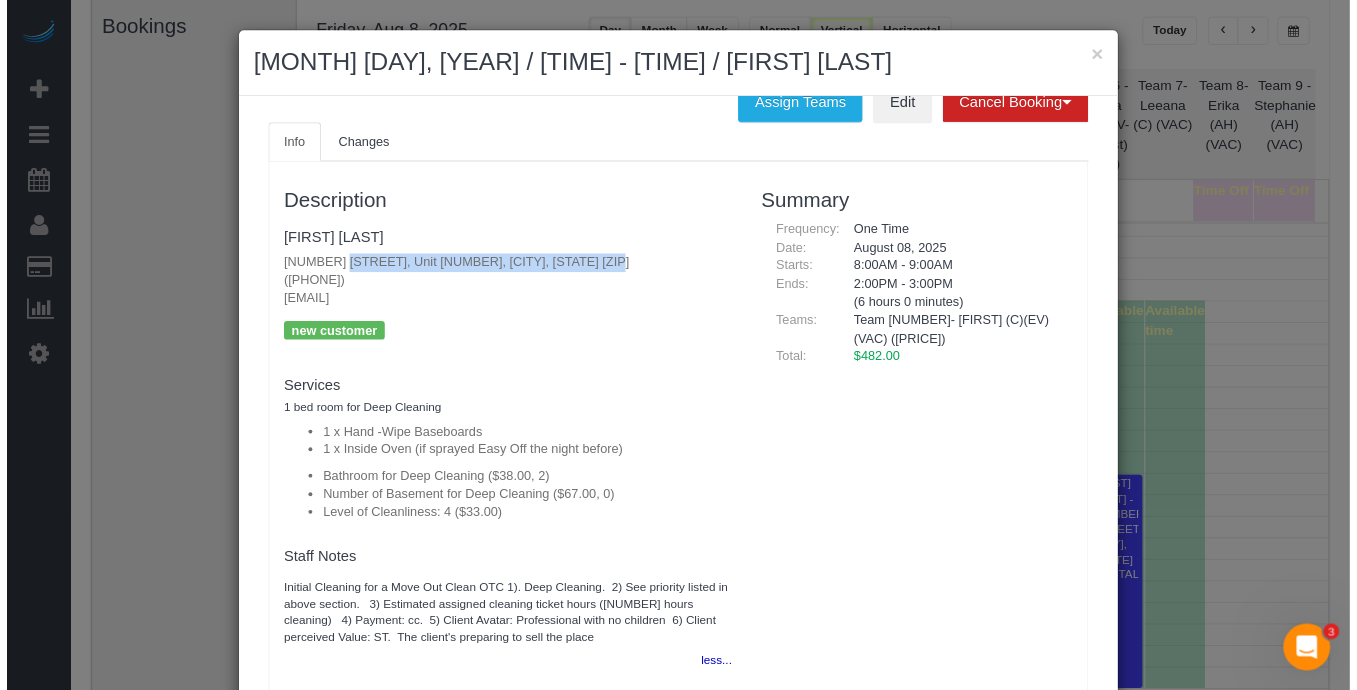 scroll, scrollTop: 30, scrollLeft: 0, axis: vertical 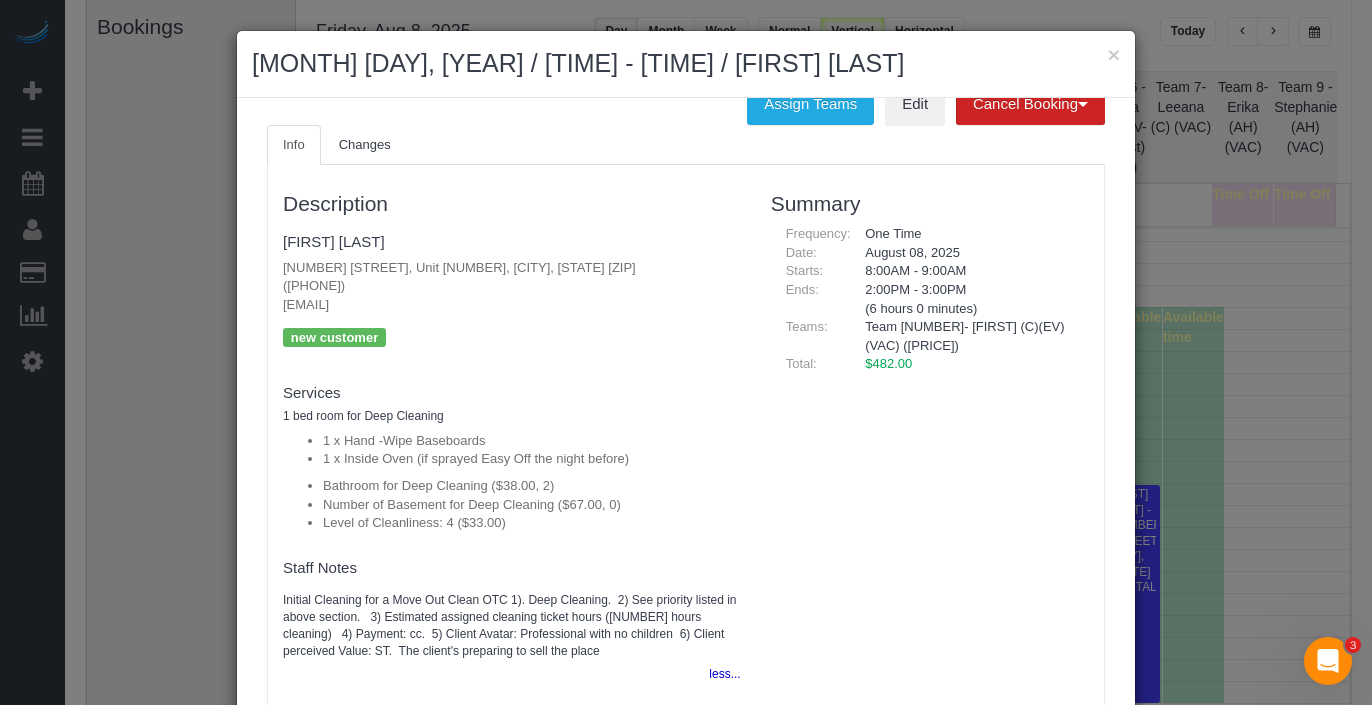 click on "[FIRST] [LAST]
[NUMBER] [STREET], Unit [NUMBER], [CITY], [STATE] [ZIP]
([PHONE])
[EMAIL]
new customer
Team Requested:" at bounding box center [512, 295] 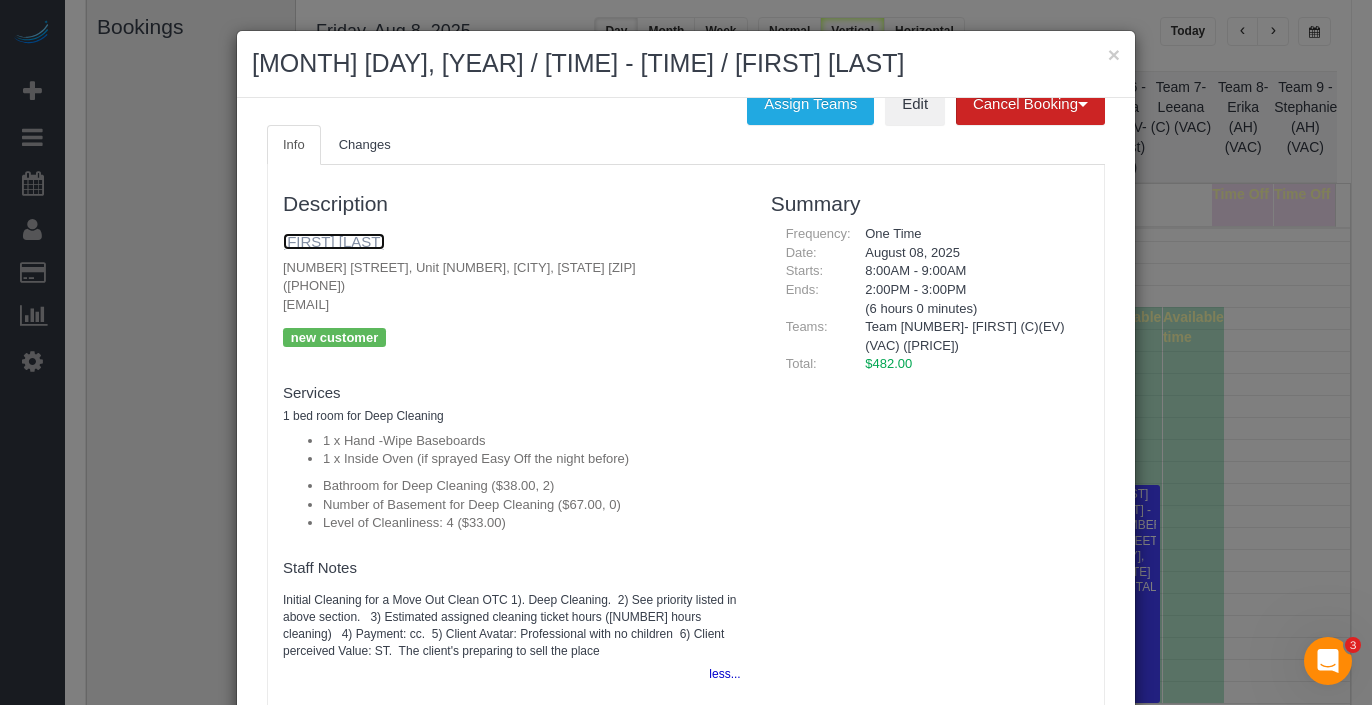 click on "[FIRST] [LAST]" at bounding box center [334, 241] 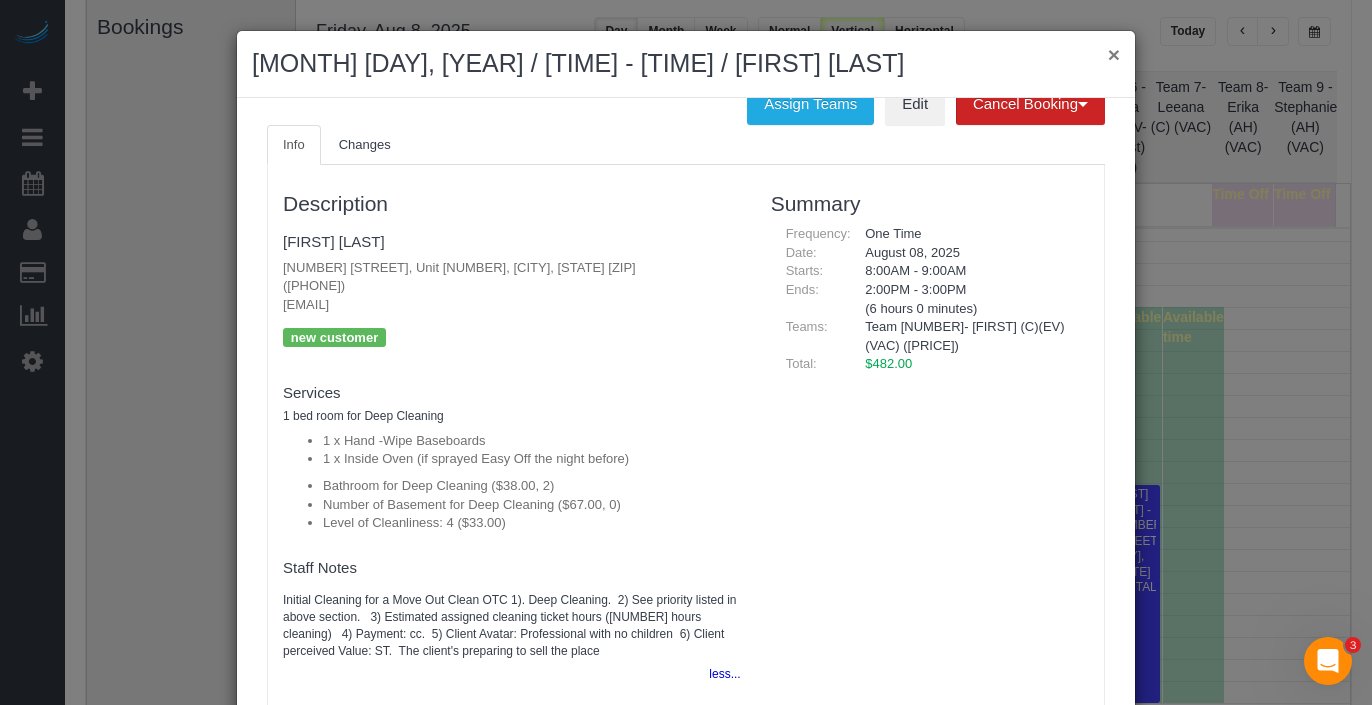 click on "×" at bounding box center (1114, 54) 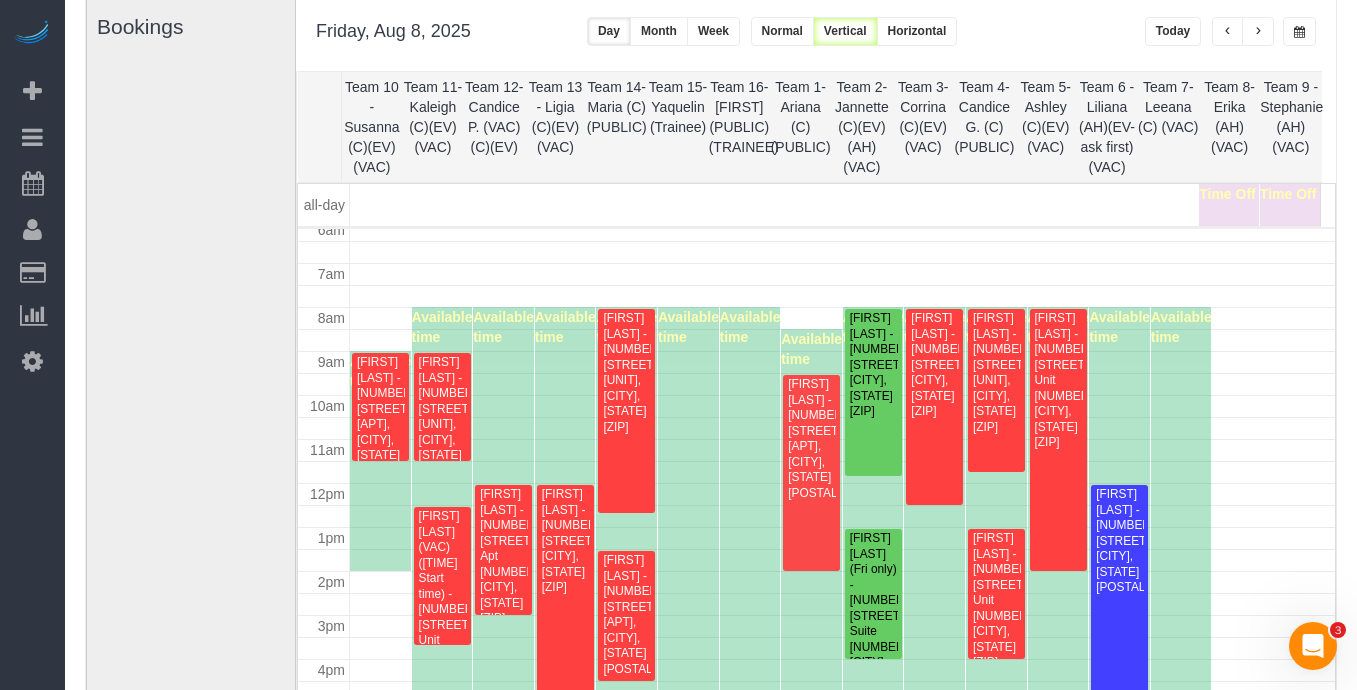 click on "Today" at bounding box center [1173, 31] 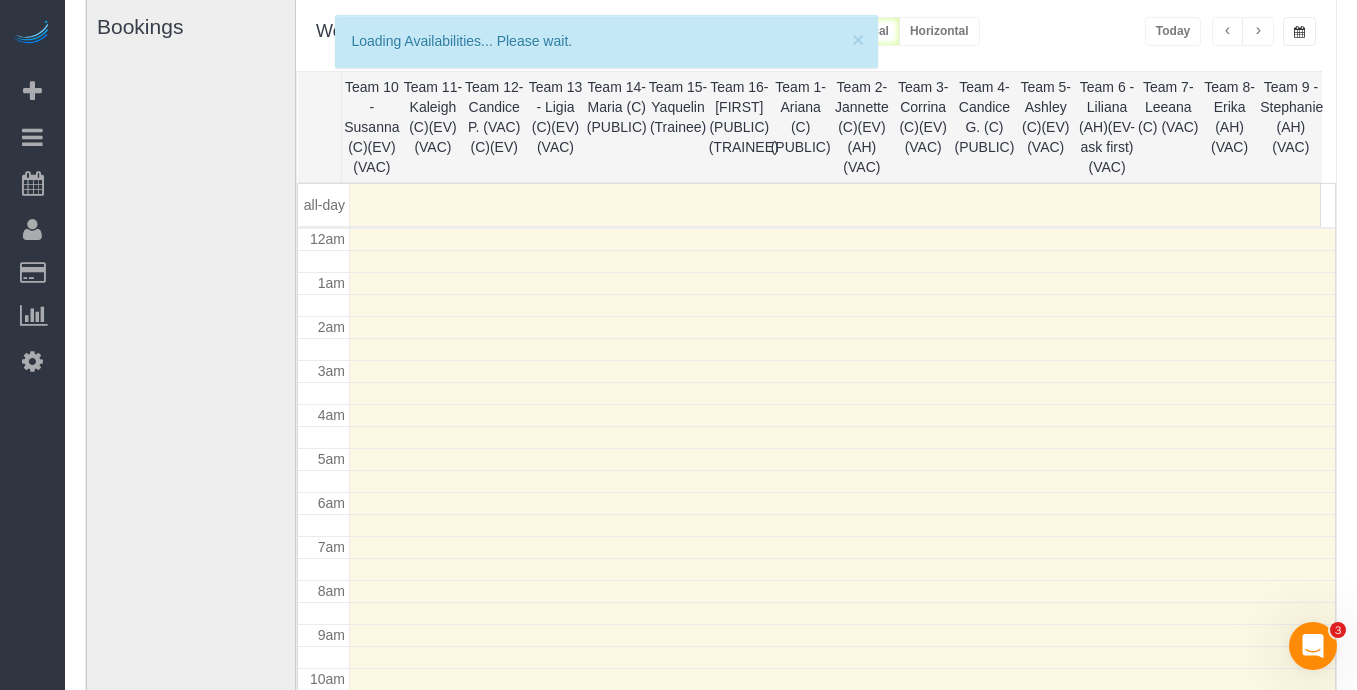 scroll, scrollTop: 265, scrollLeft: 0, axis: vertical 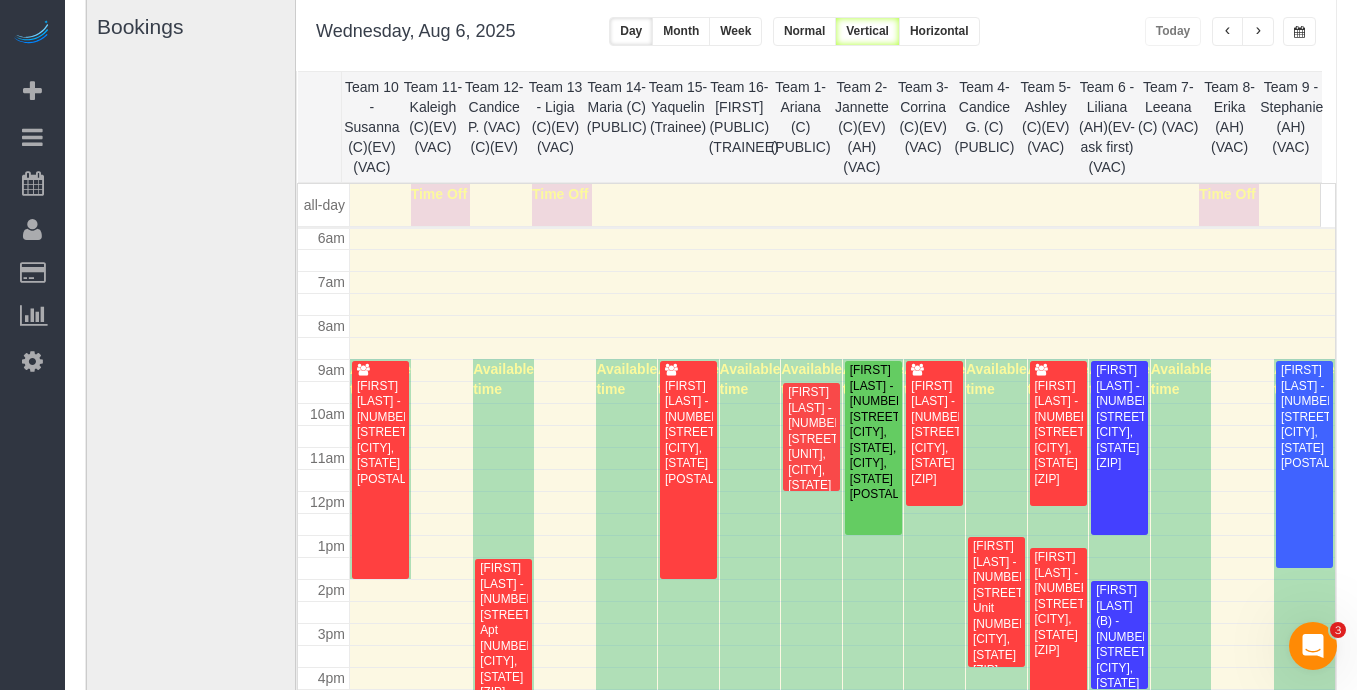 click at bounding box center [1258, 32] 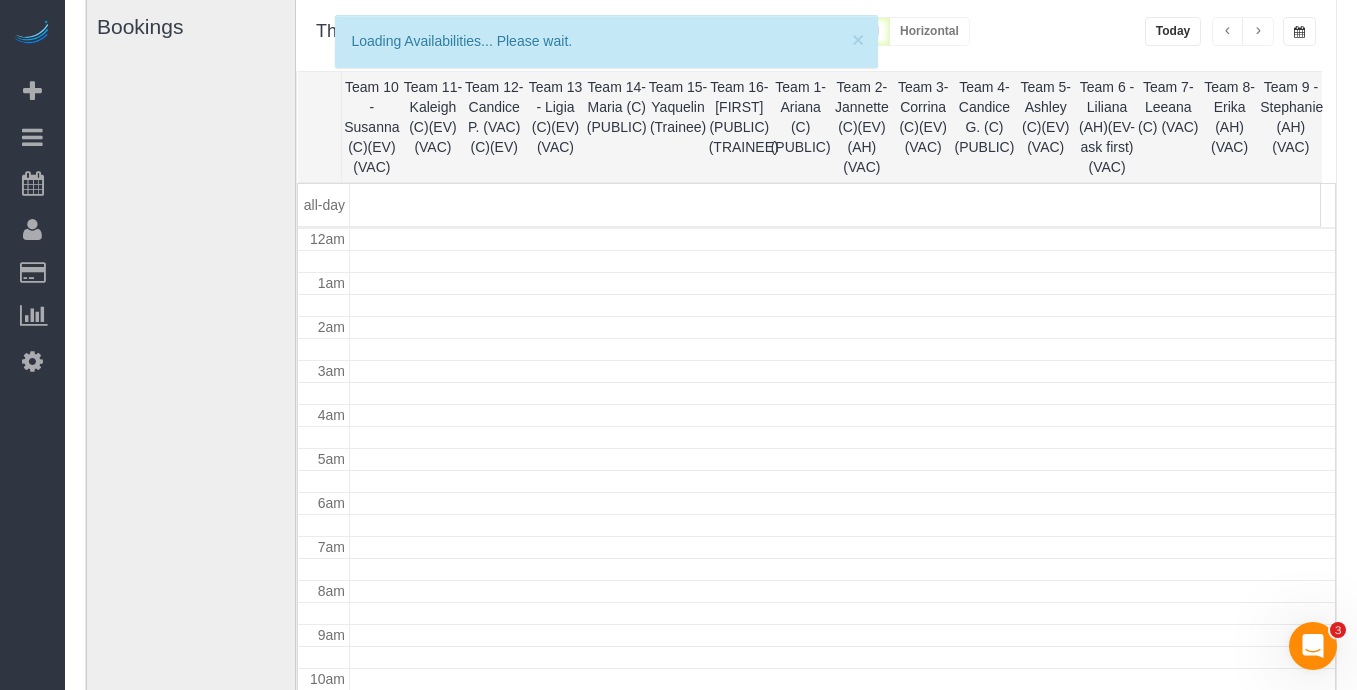 scroll, scrollTop: 265, scrollLeft: 0, axis: vertical 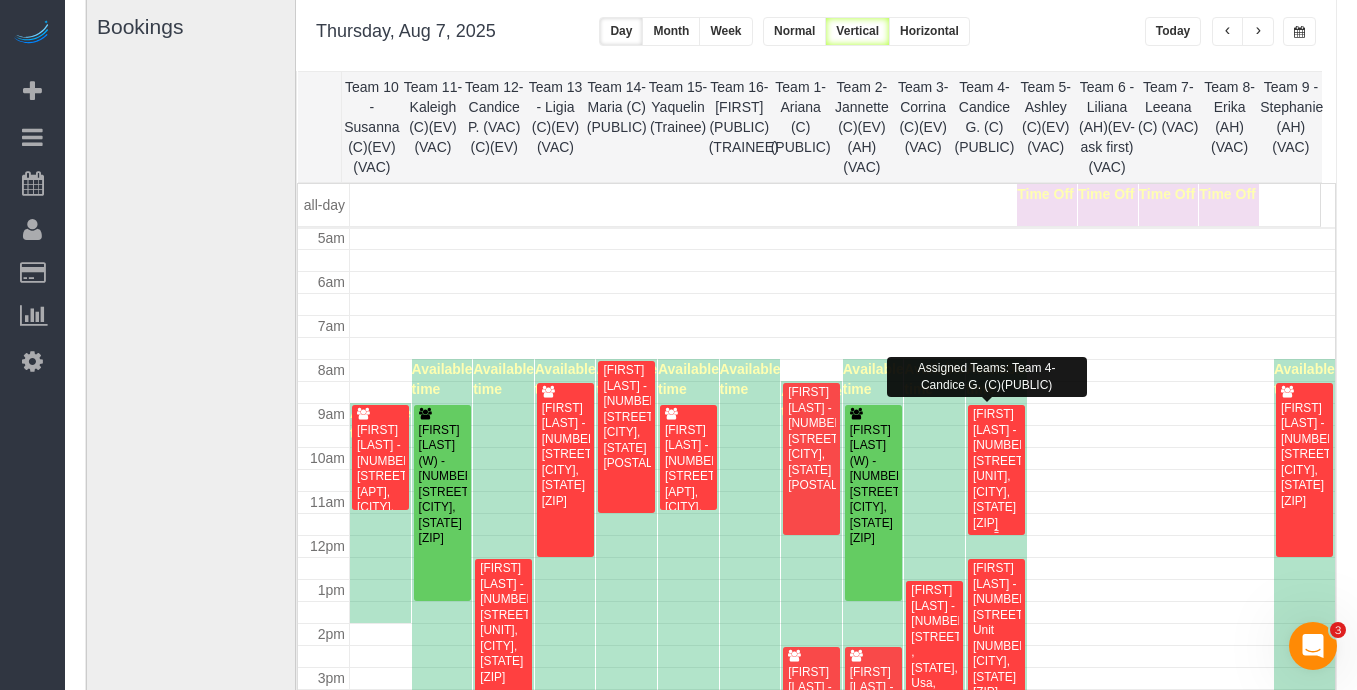 click on "[FIRST] [LAST] - [NUMBER] [STREET], [UNIT], [CITY], [STATE] [ZIP]" at bounding box center [996, 469] 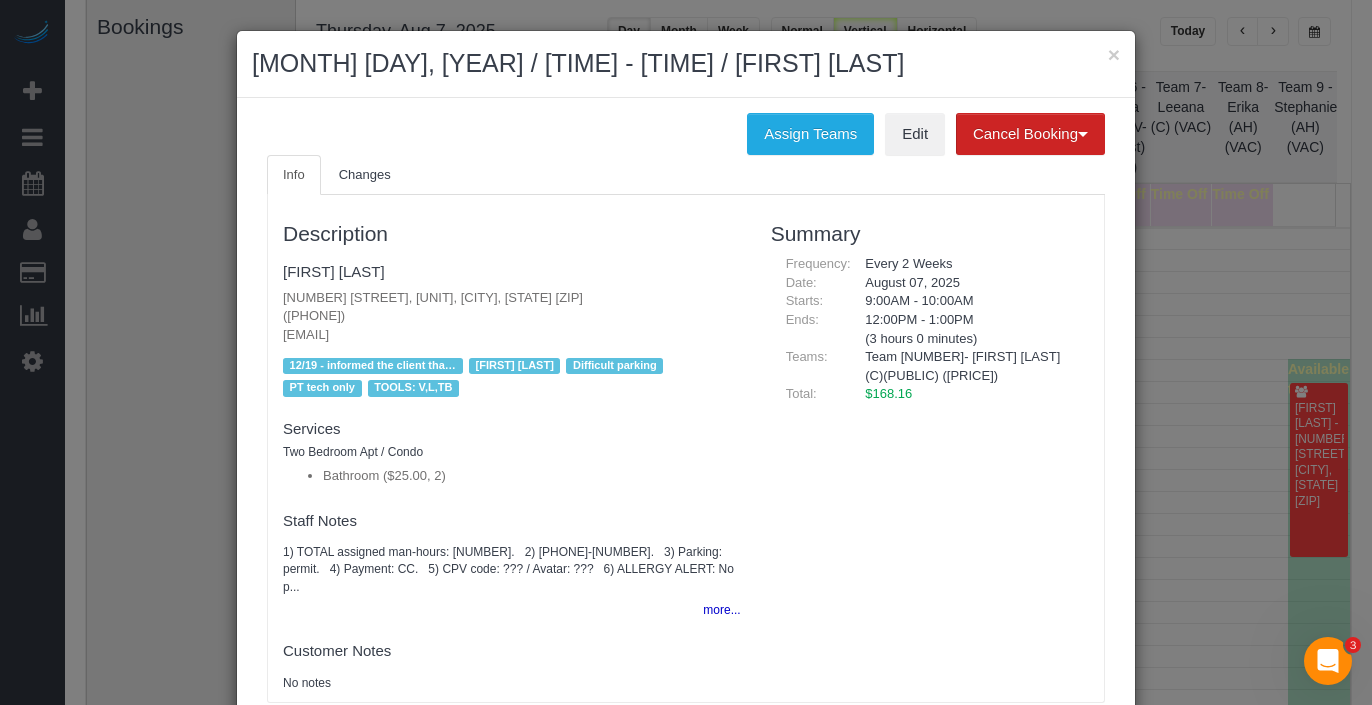 click on "[MONTH] [DAY], [YEAR] /
[TIME] - [TIME] /
[FIRST] [LAST]" at bounding box center [686, 64] 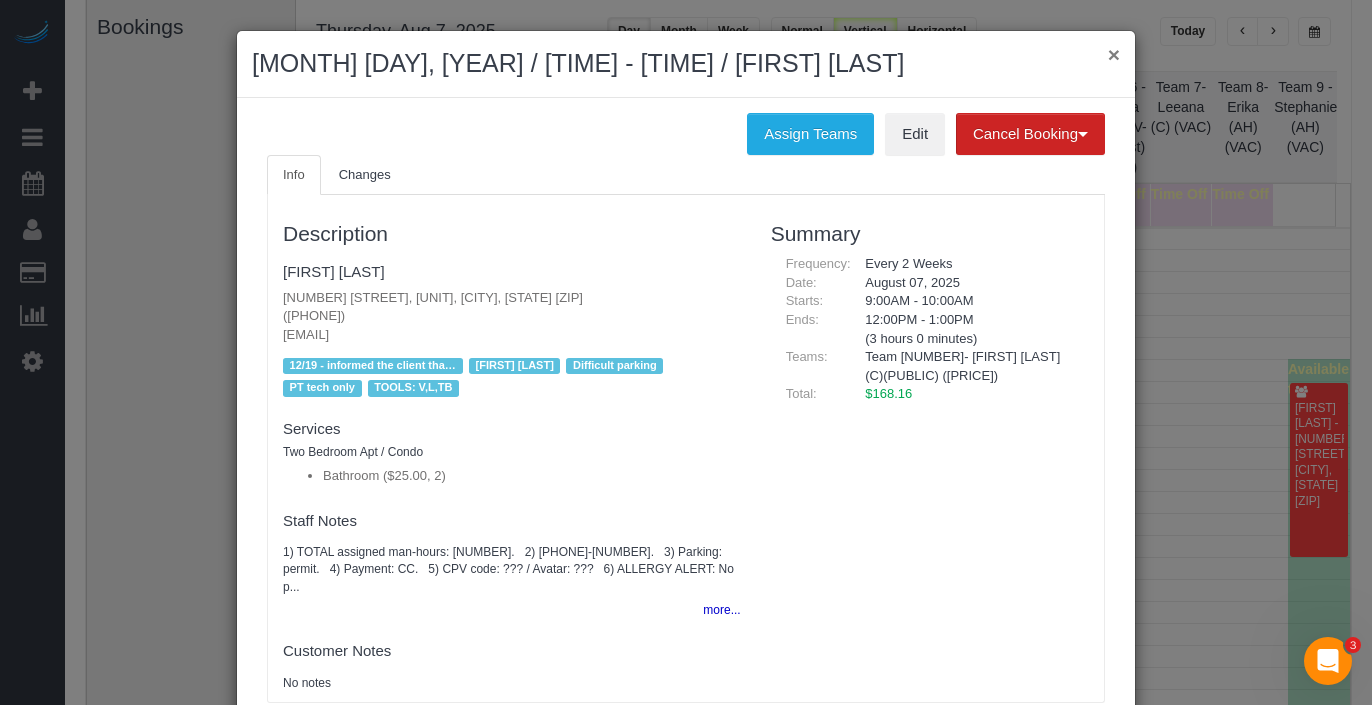 click on "×" at bounding box center [1114, 54] 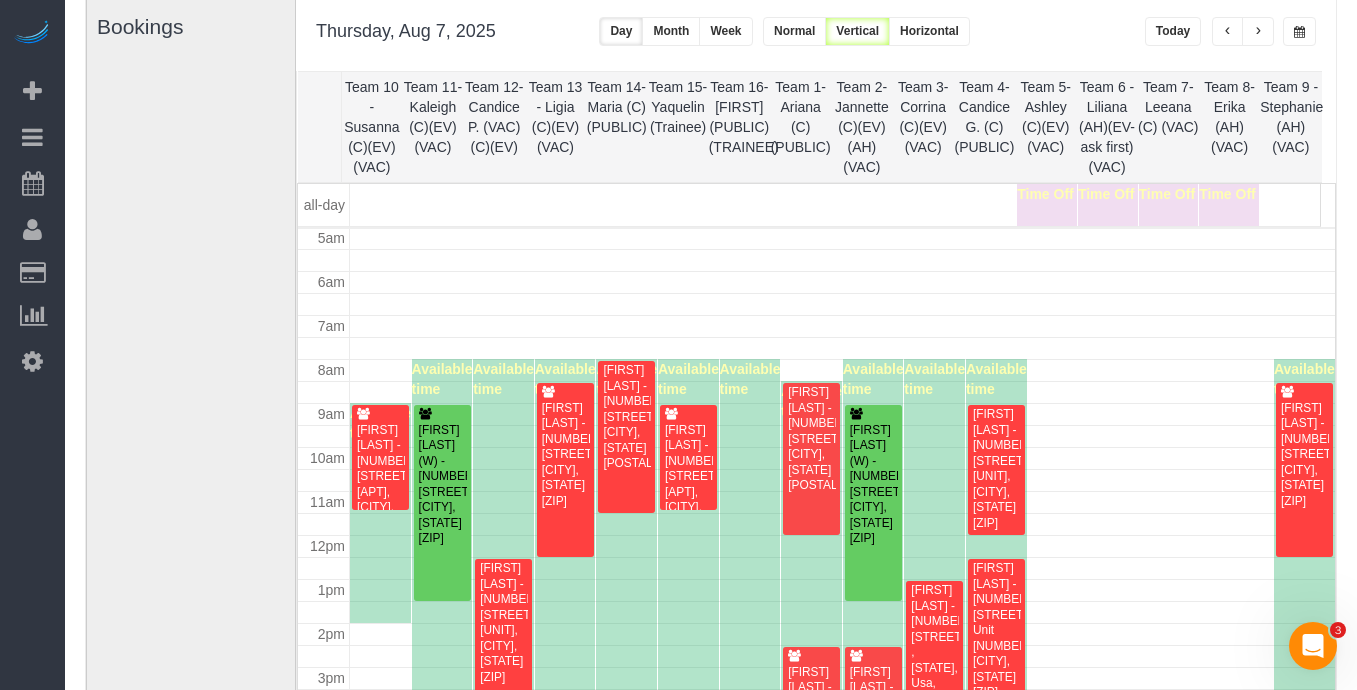 click at bounding box center (1258, 31) 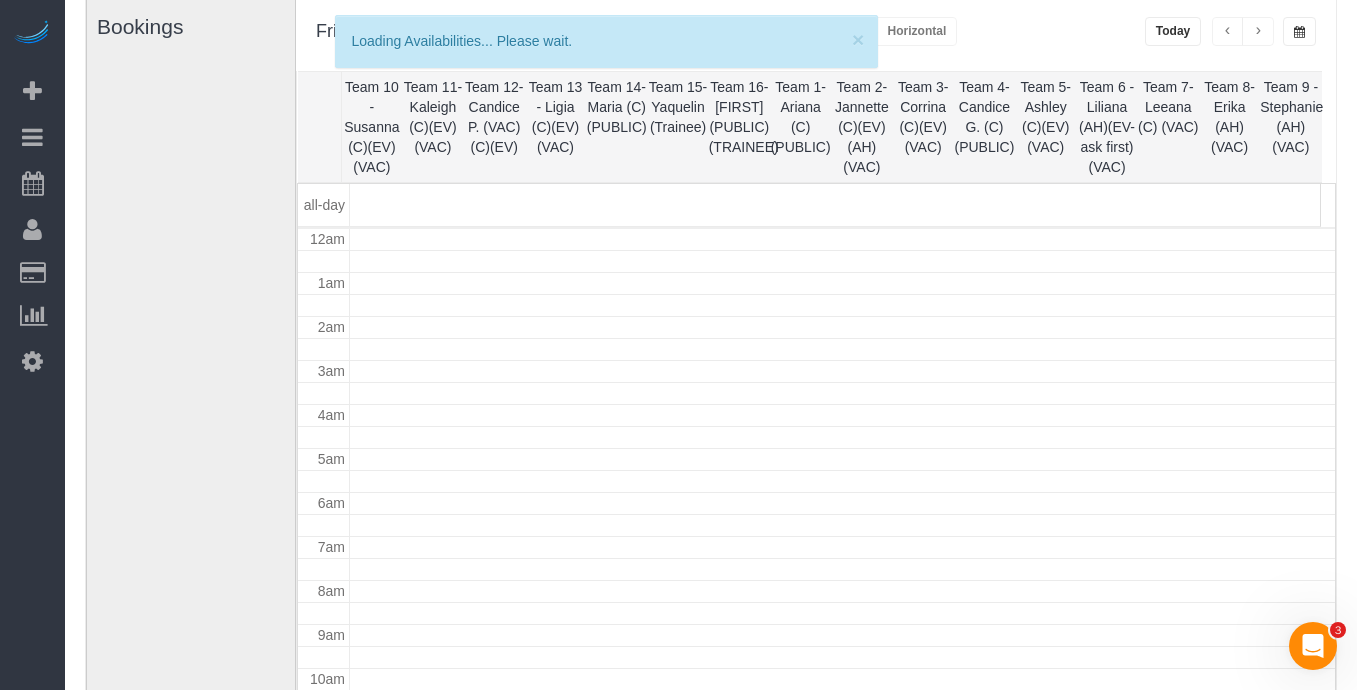 scroll, scrollTop: 265, scrollLeft: 0, axis: vertical 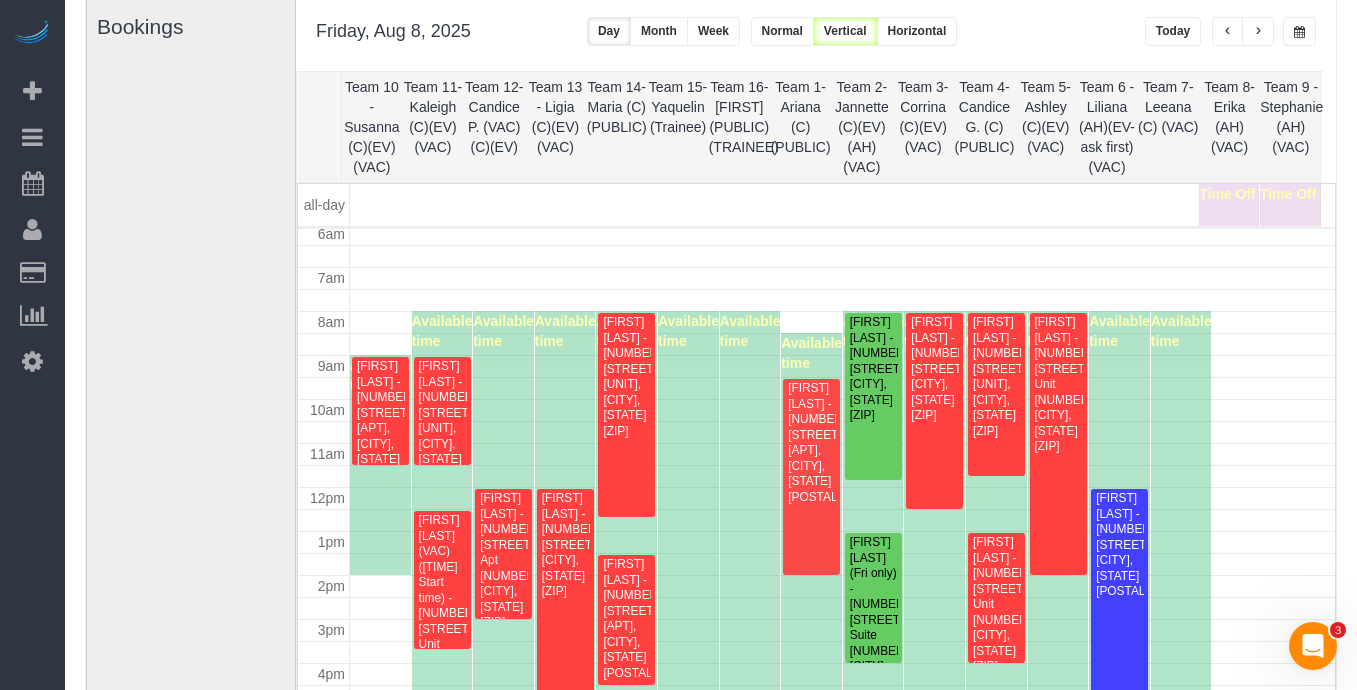 click at bounding box center (1228, 32) 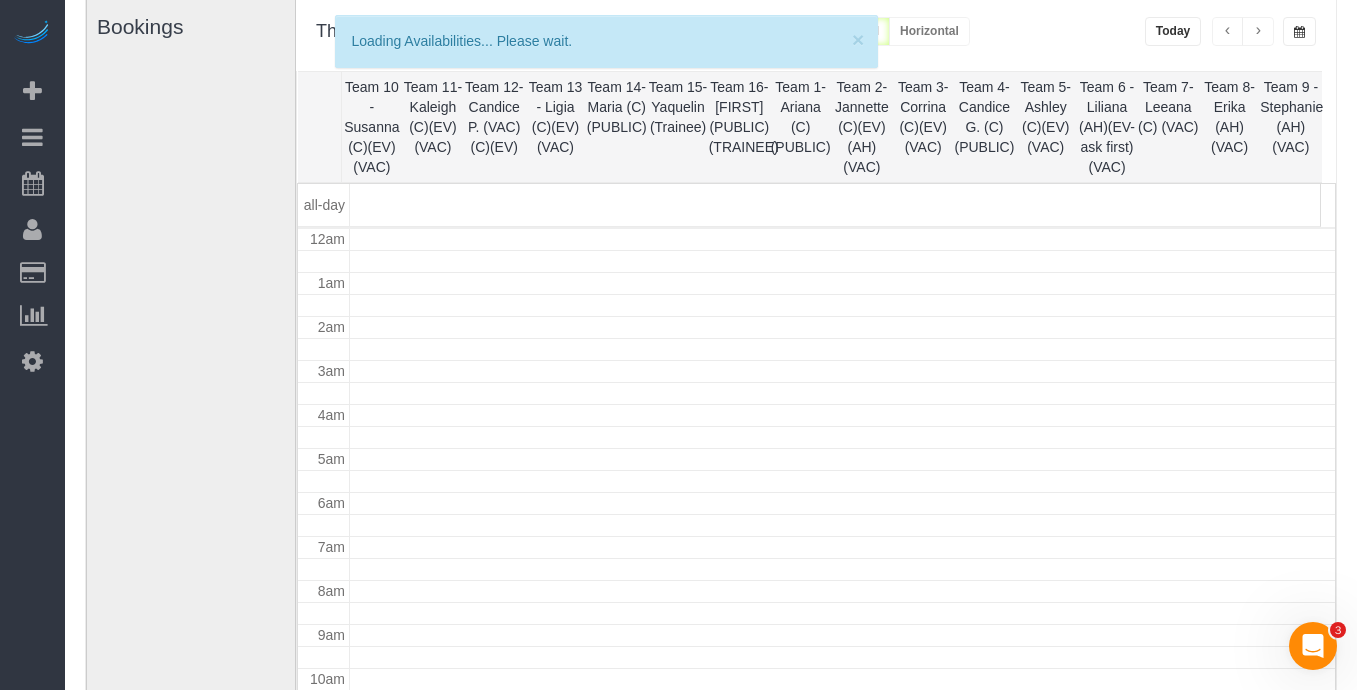 scroll, scrollTop: 265, scrollLeft: 0, axis: vertical 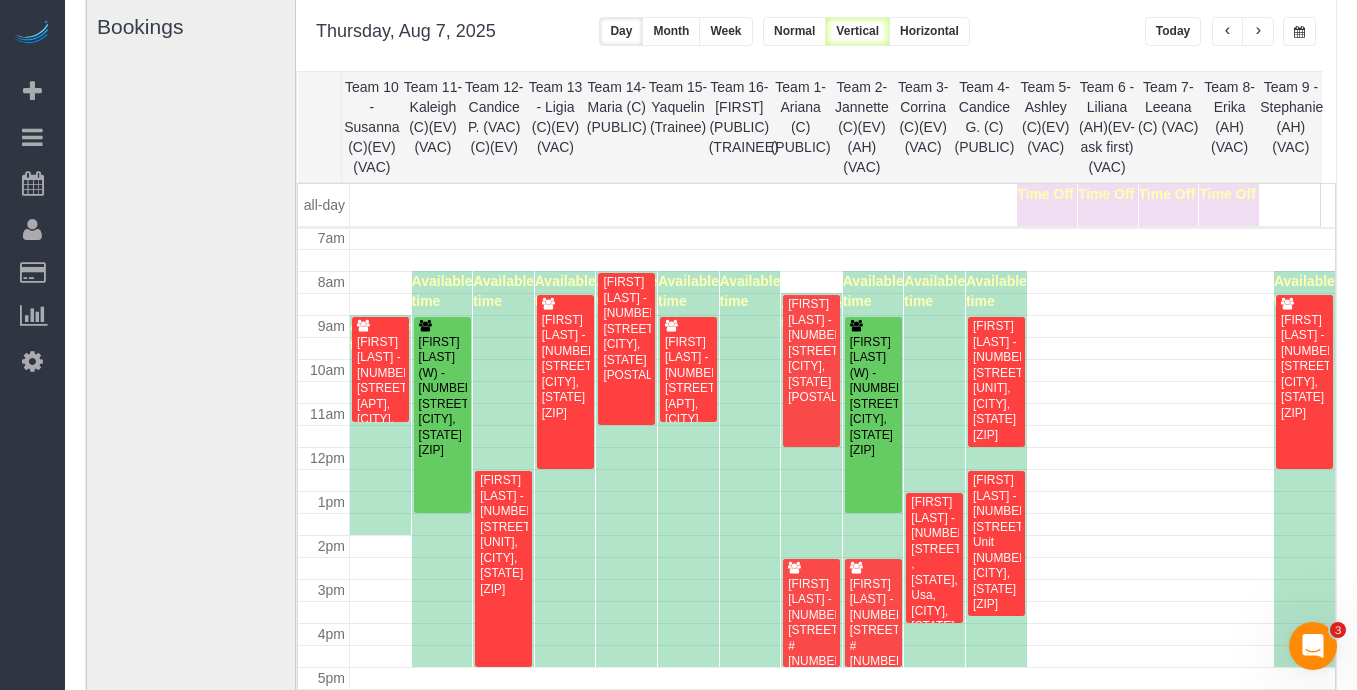 click at bounding box center (1299, 32) 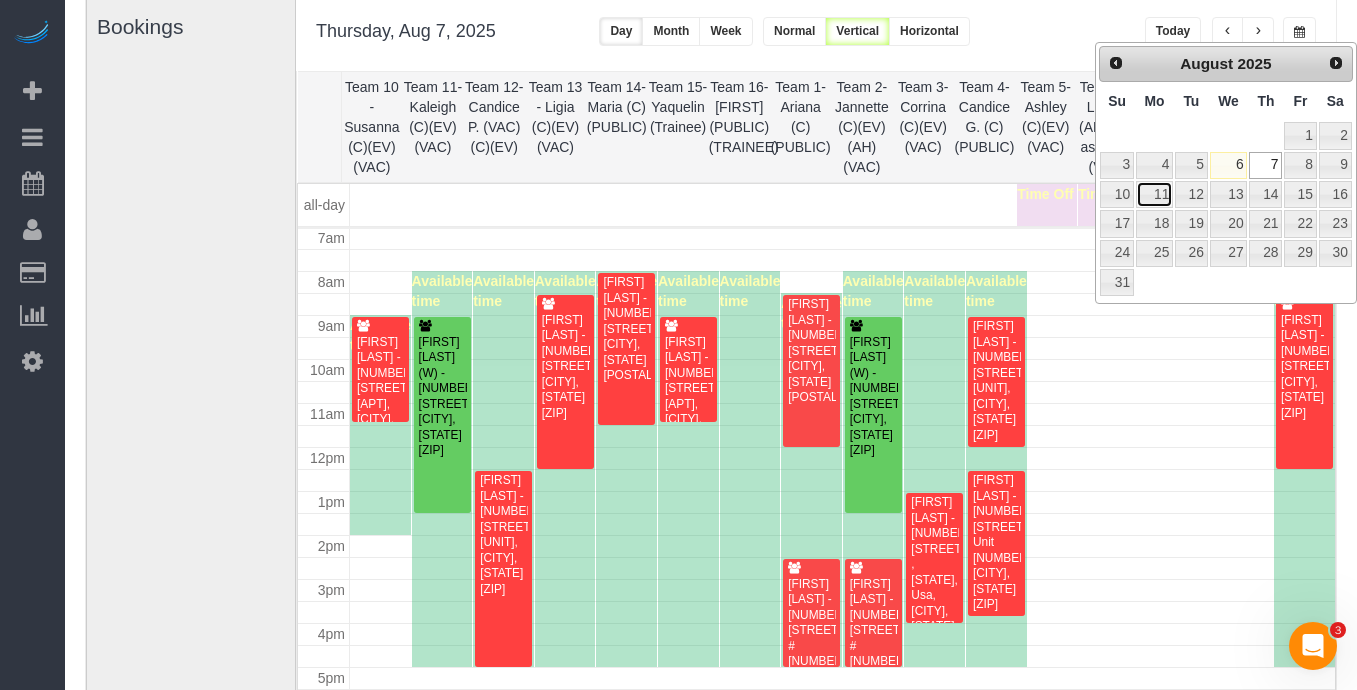 click on "11" at bounding box center (1154, 194) 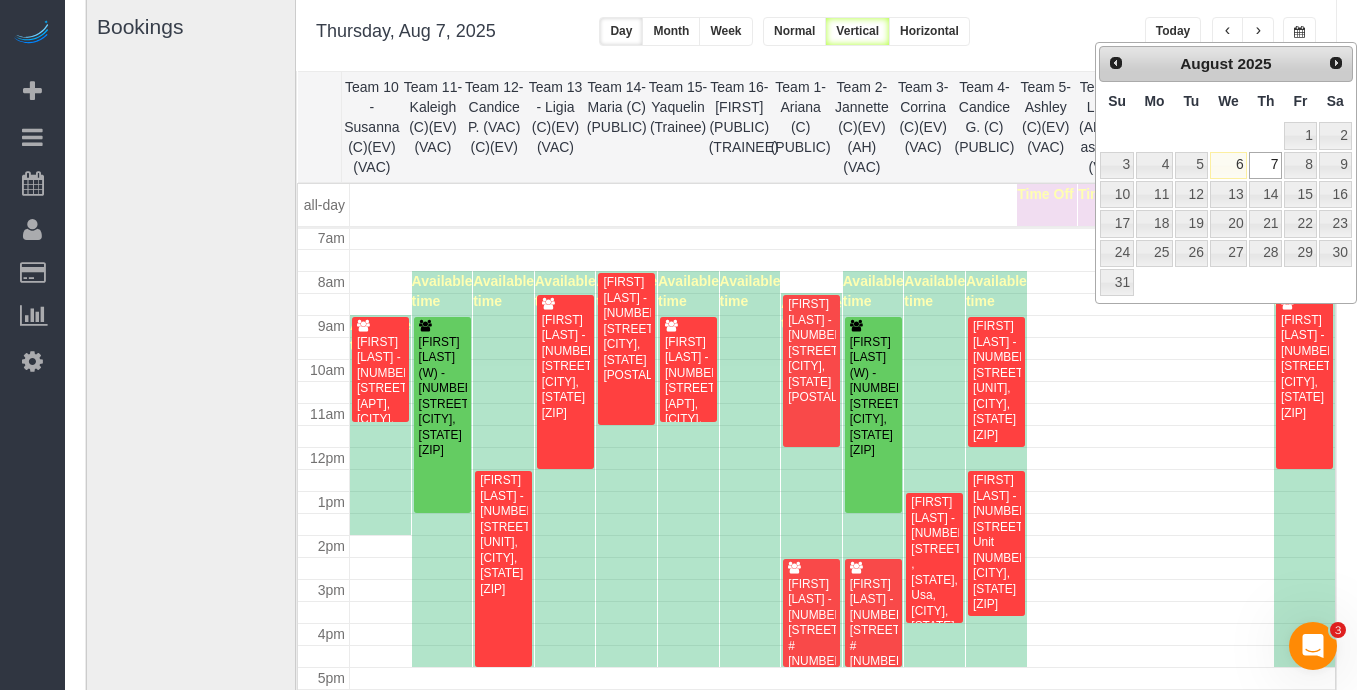 type on "**********" 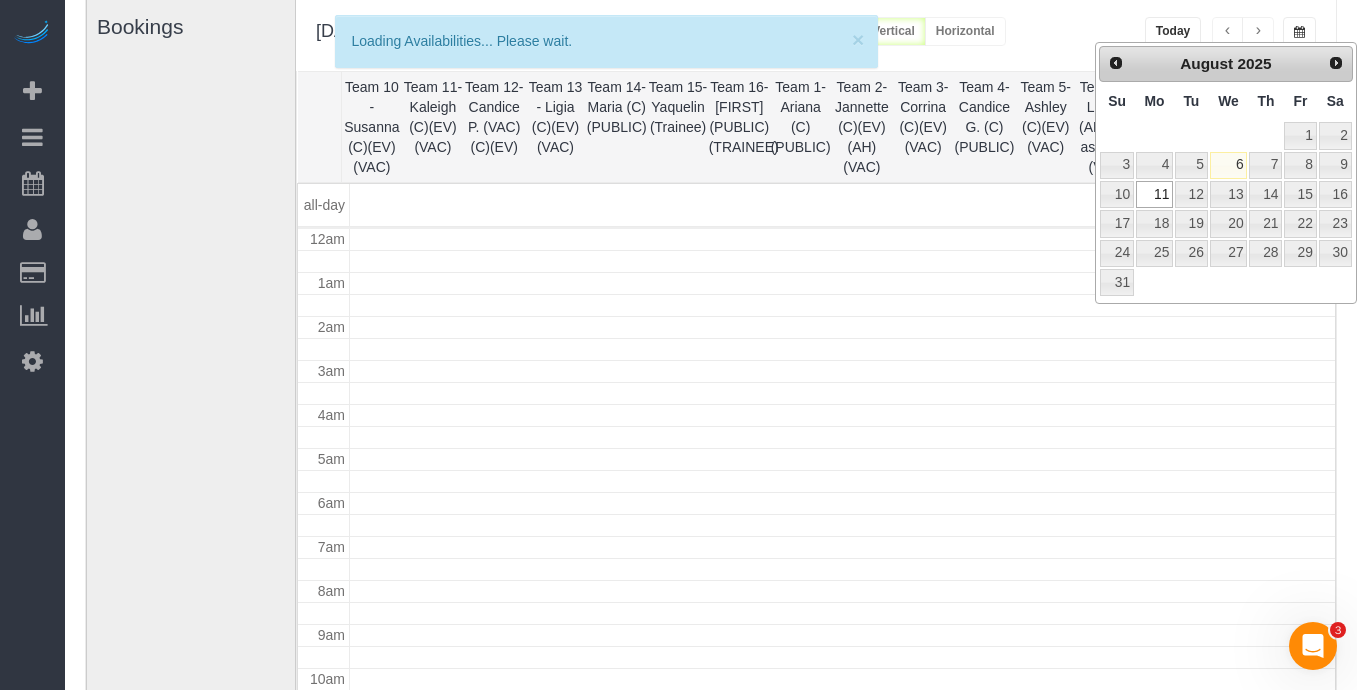 scroll, scrollTop: 265, scrollLeft: 0, axis: vertical 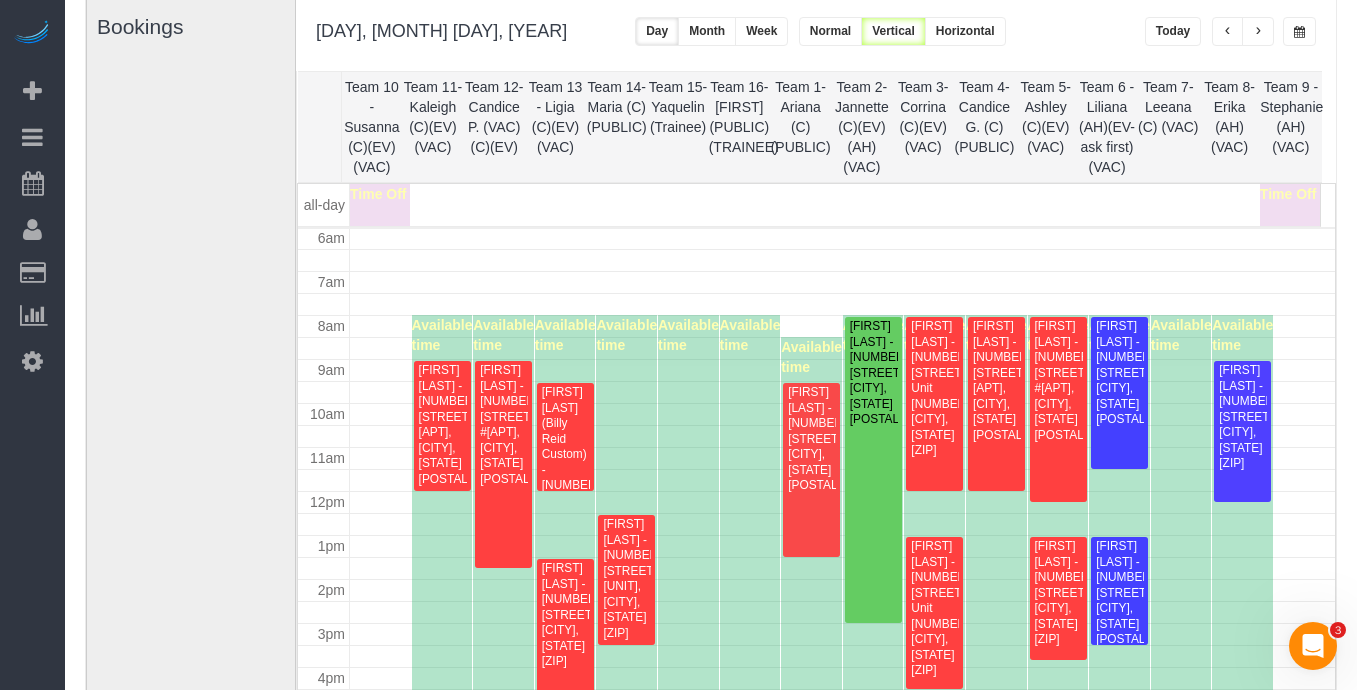 click at bounding box center (1258, 31) 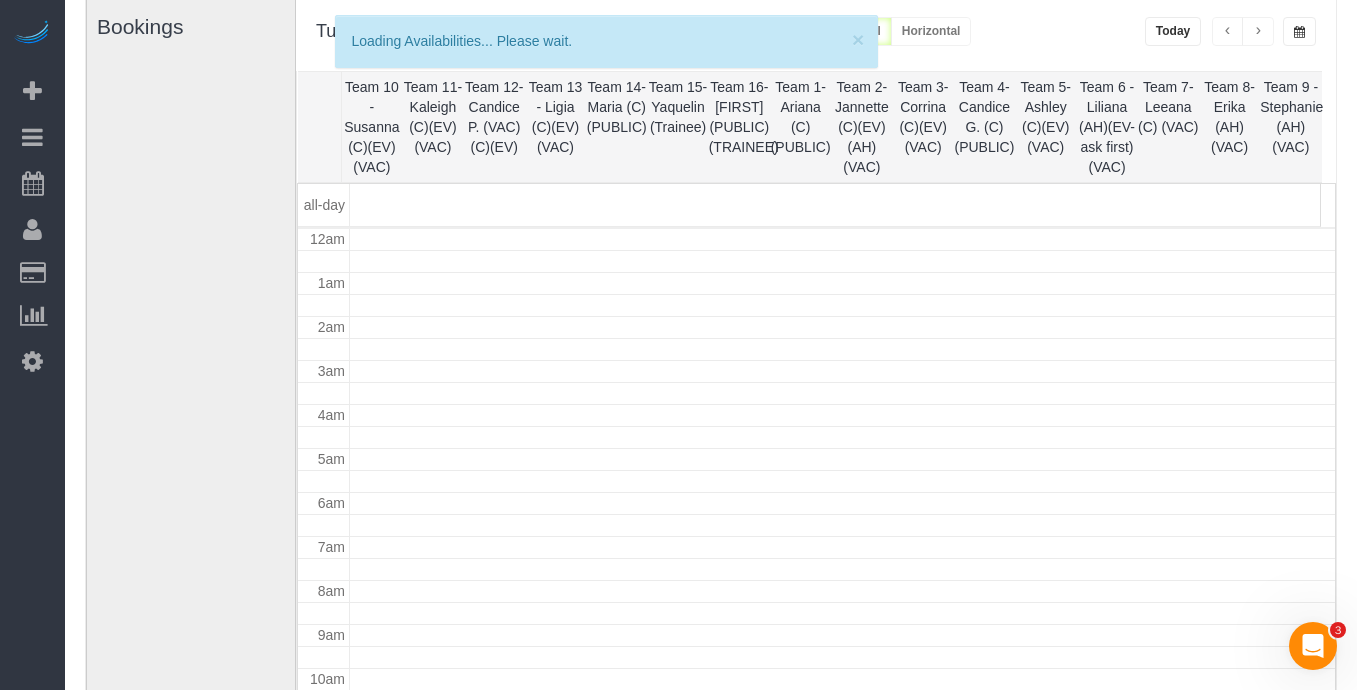 scroll, scrollTop: 265, scrollLeft: 0, axis: vertical 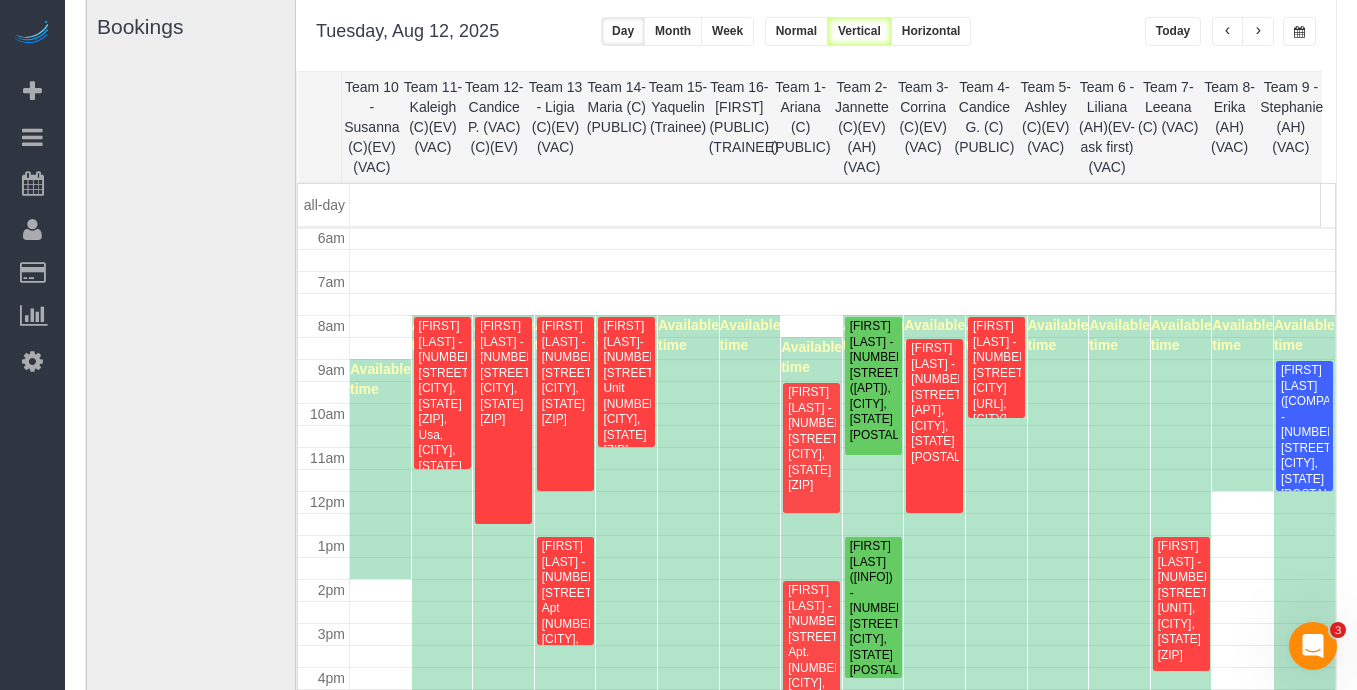 click at bounding box center (1258, 31) 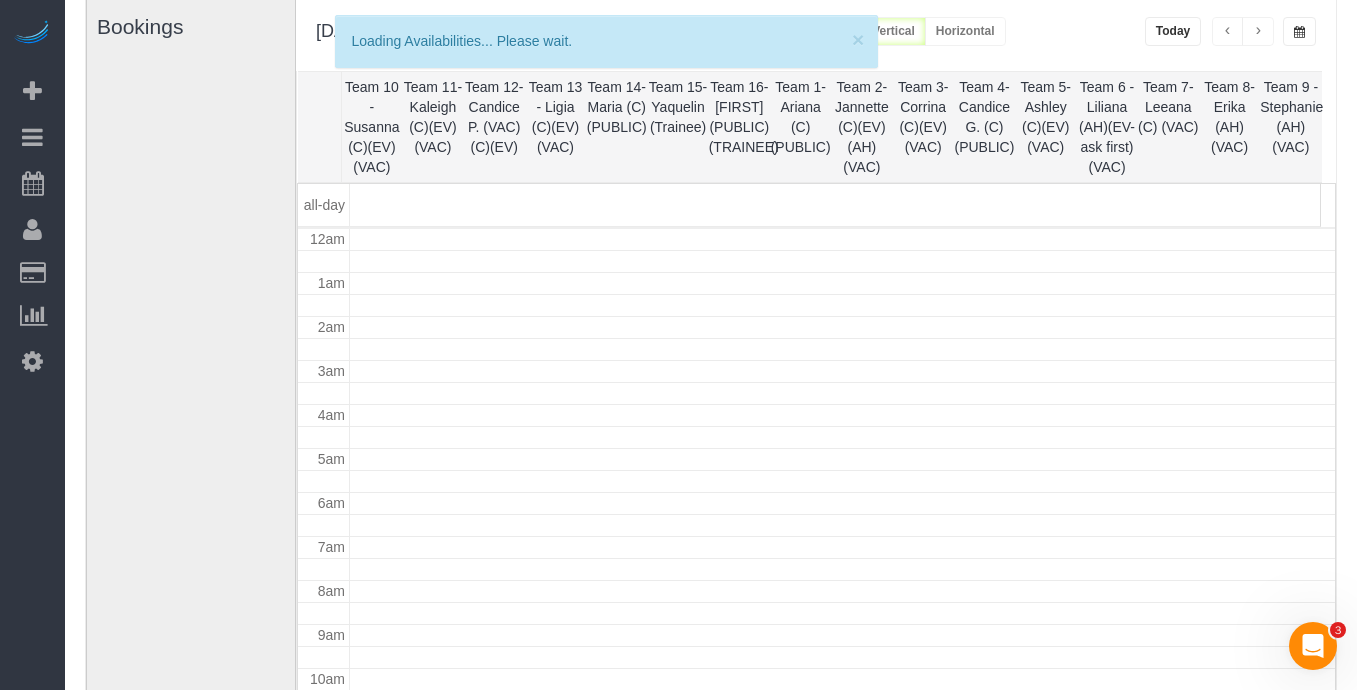 scroll, scrollTop: 265, scrollLeft: 0, axis: vertical 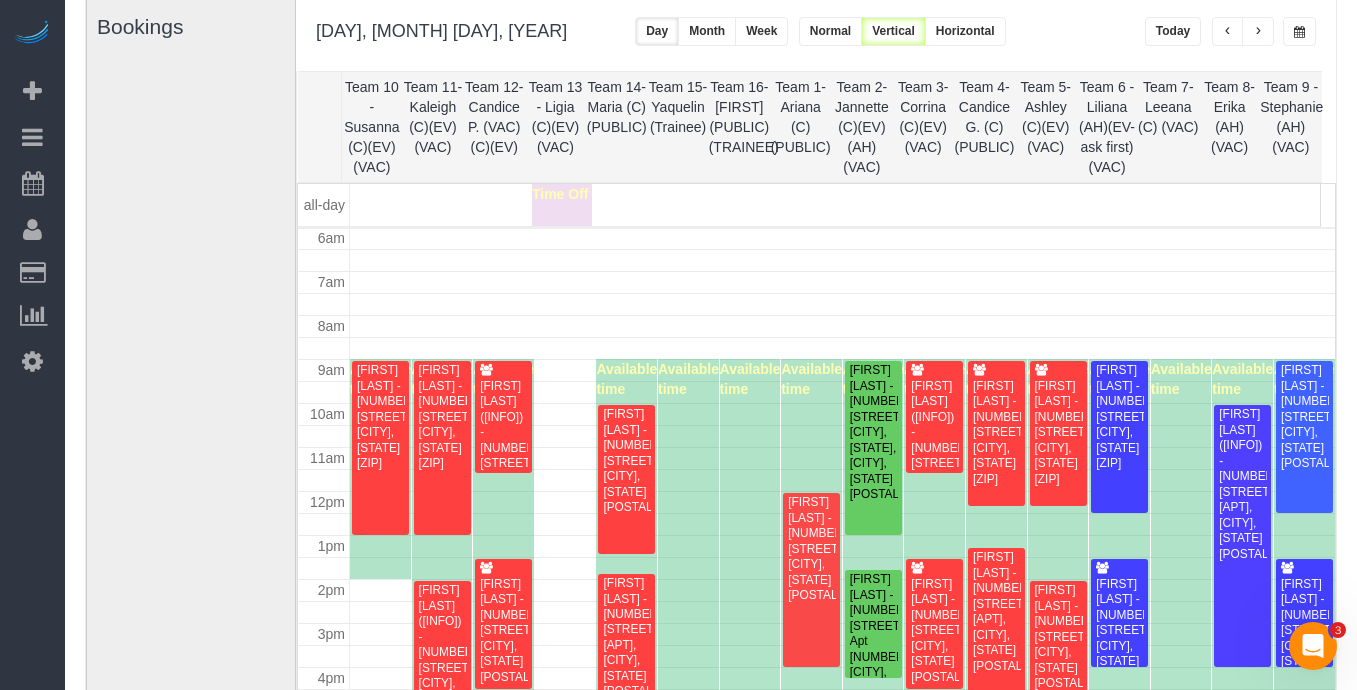 click at bounding box center (1258, 31) 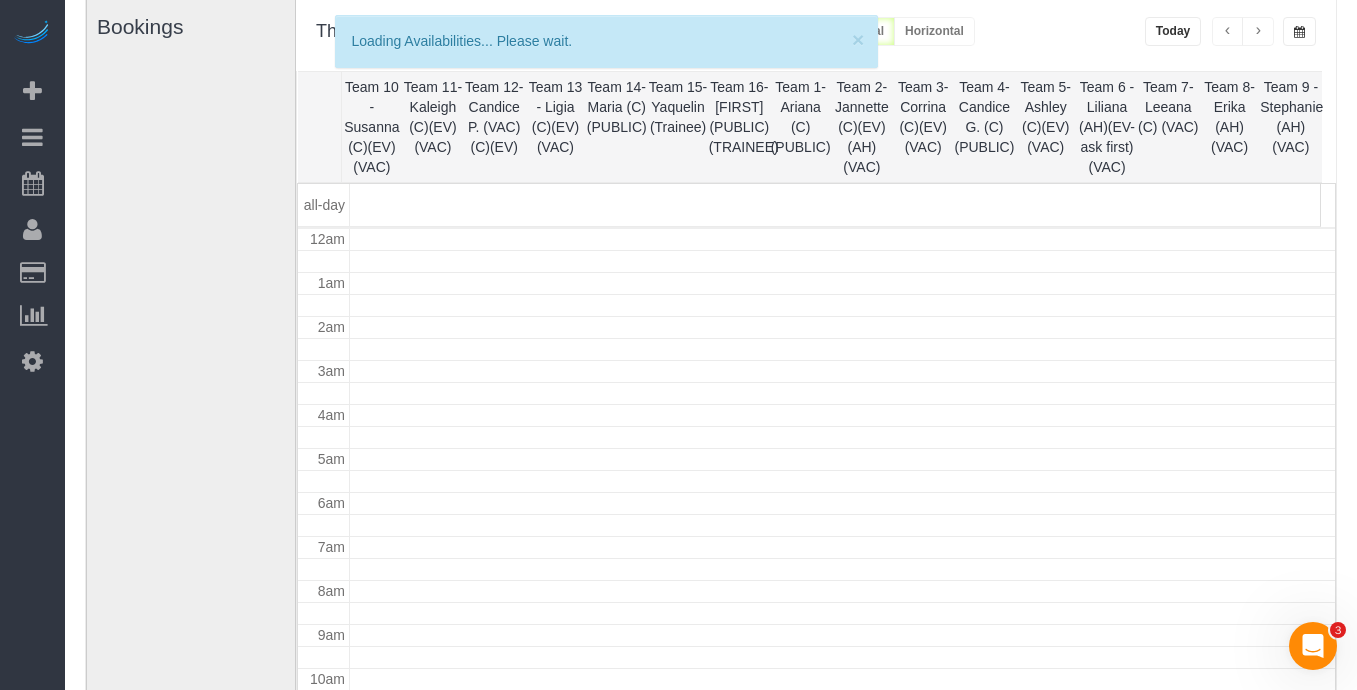 scroll, scrollTop: 265, scrollLeft: 0, axis: vertical 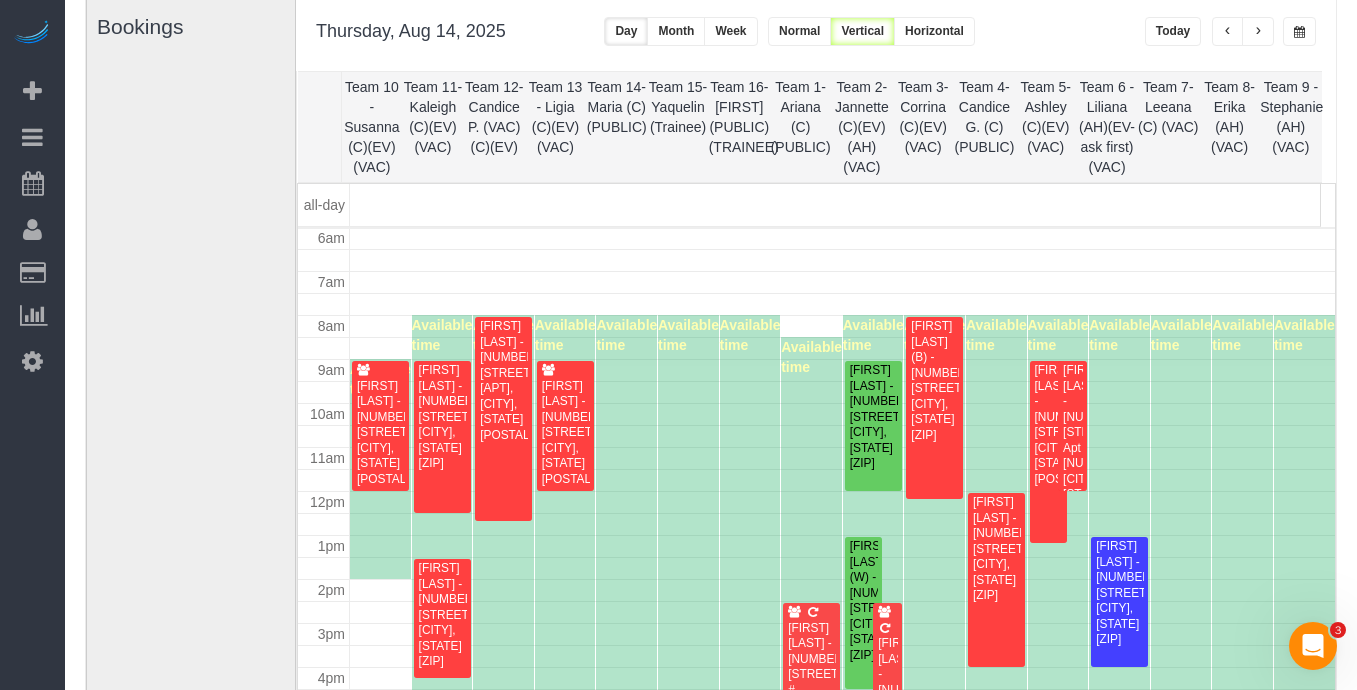 click at bounding box center [1258, 31] 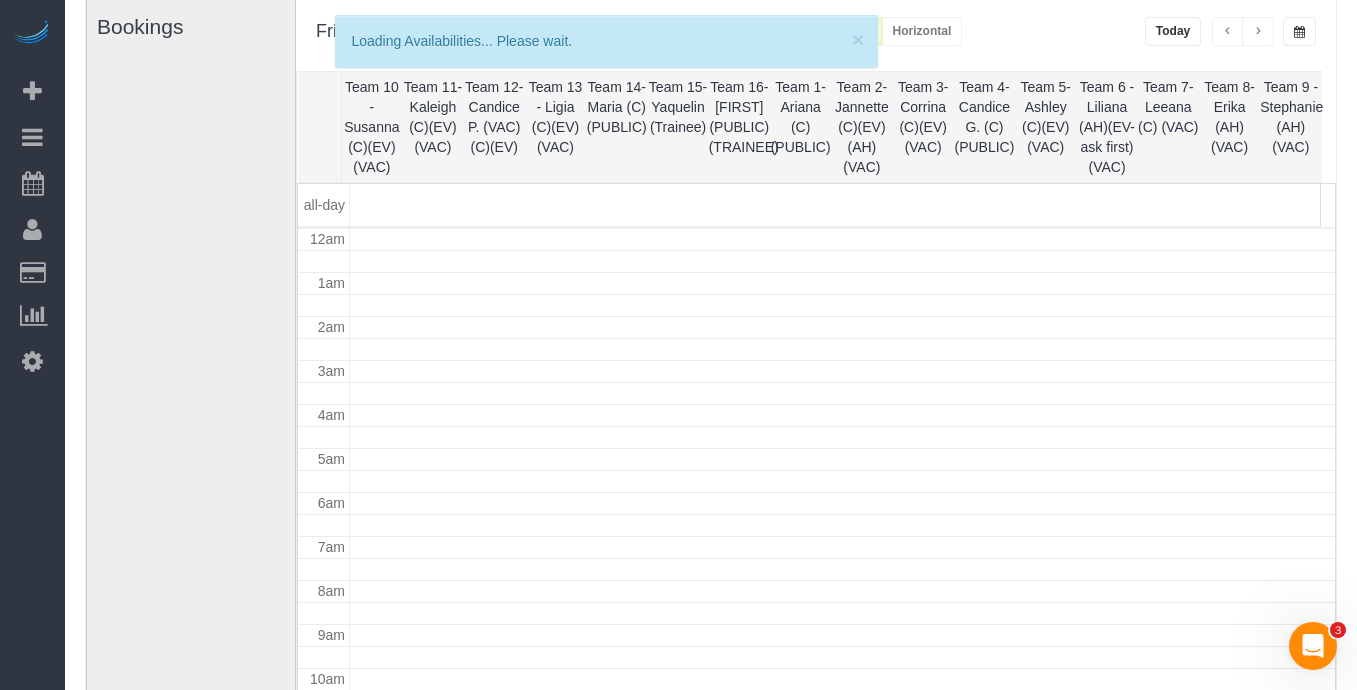 scroll, scrollTop: 265, scrollLeft: 0, axis: vertical 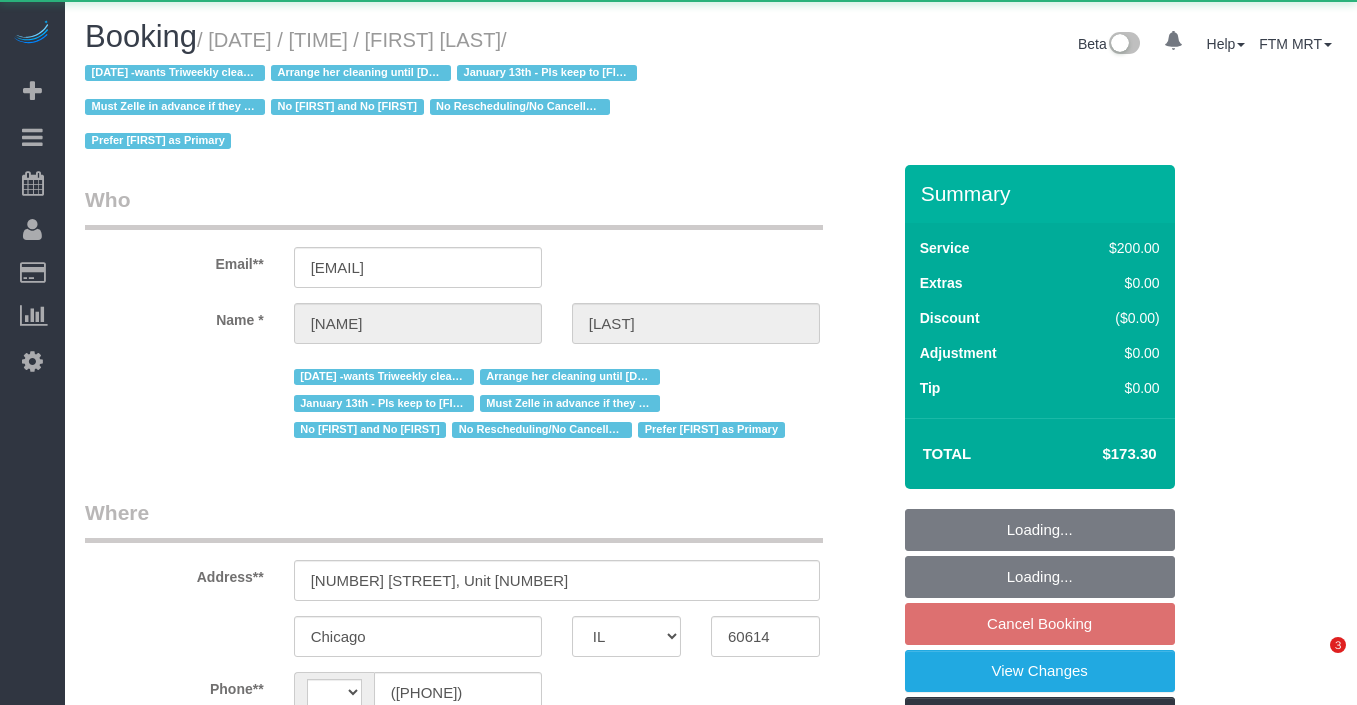 select on "IL" 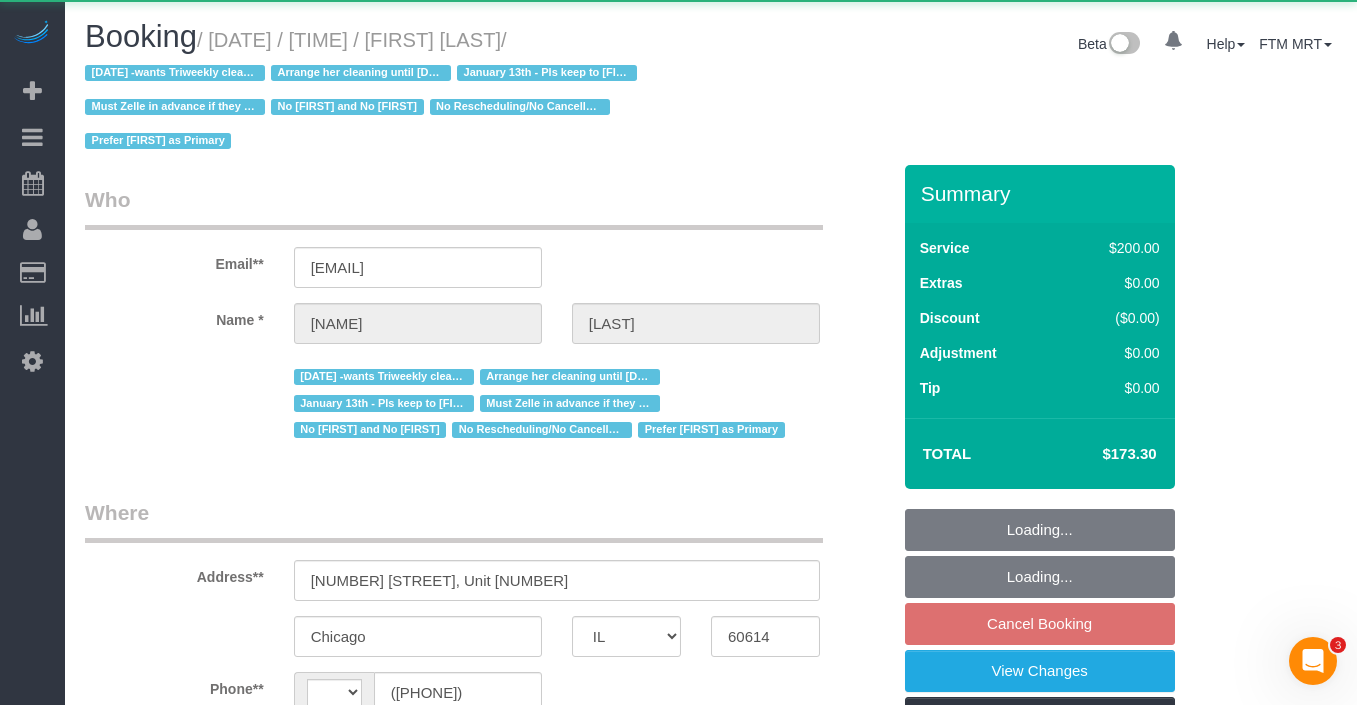 scroll, scrollTop: 0, scrollLeft: 0, axis: both 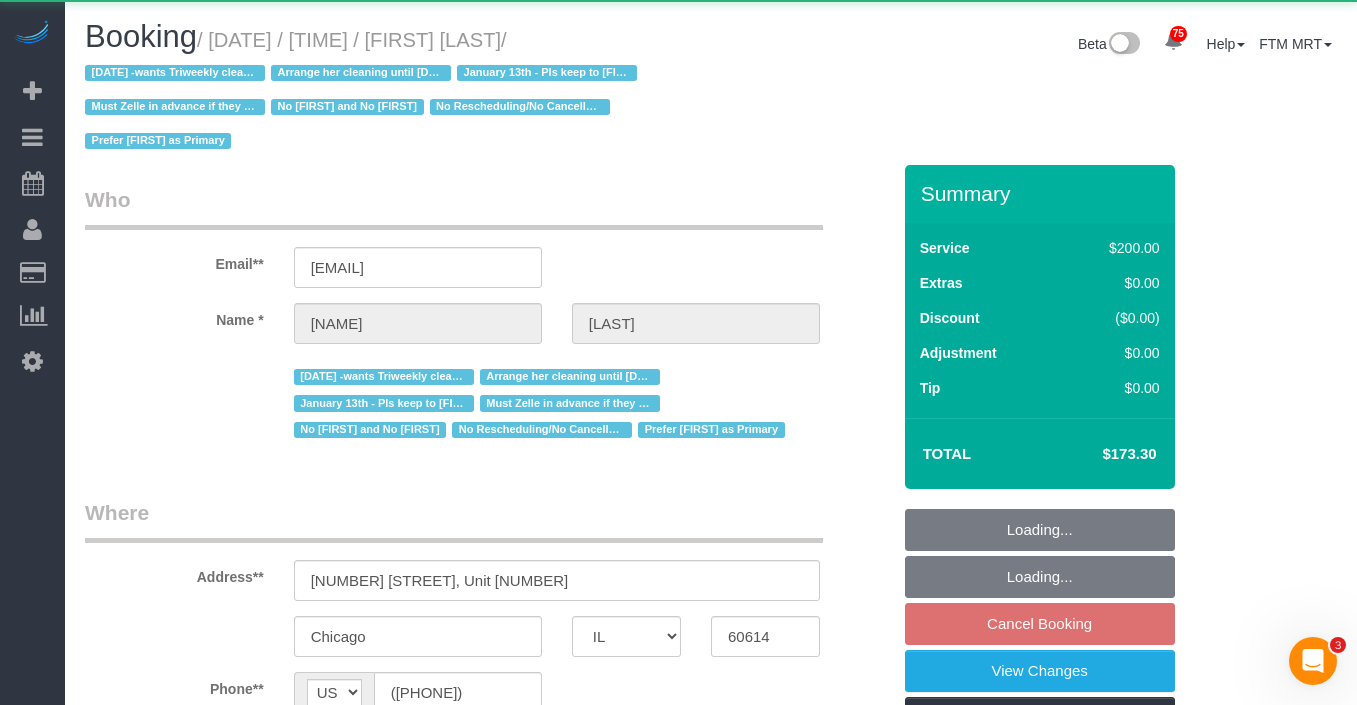 select on "object:1211" 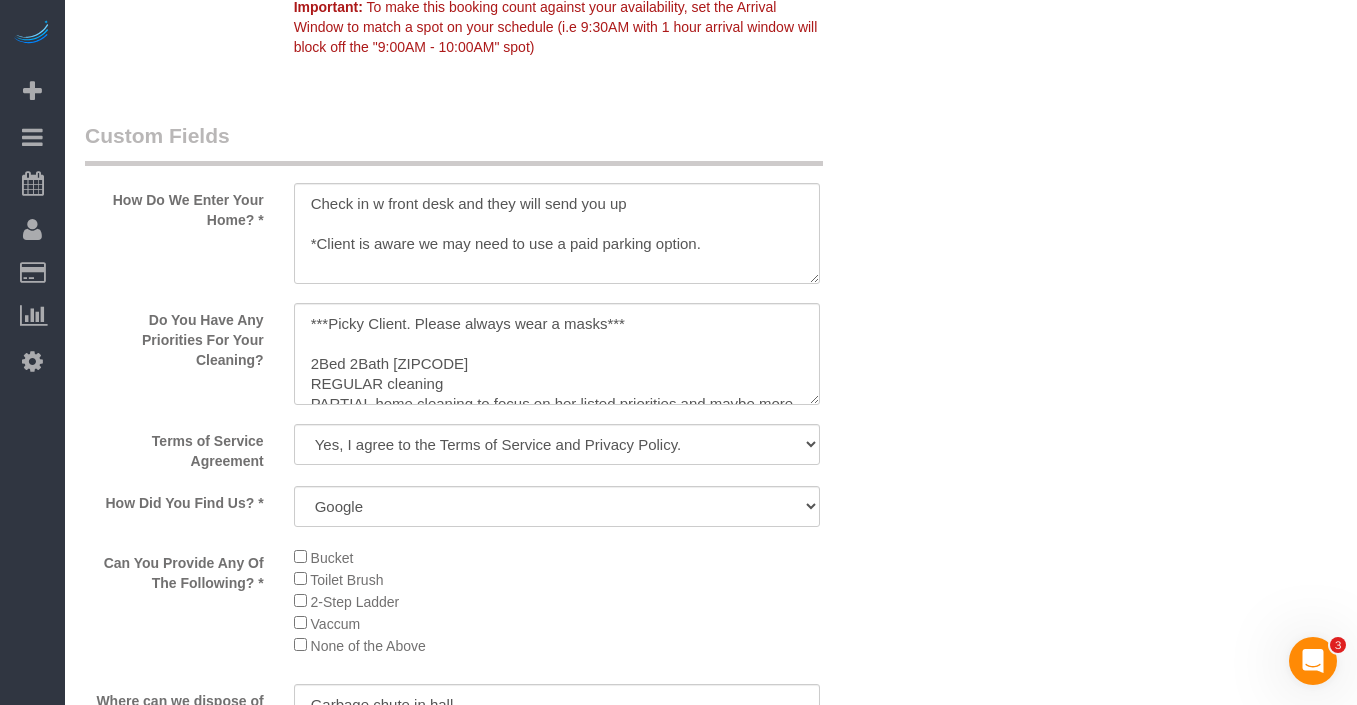 scroll, scrollTop: 2503, scrollLeft: 0, axis: vertical 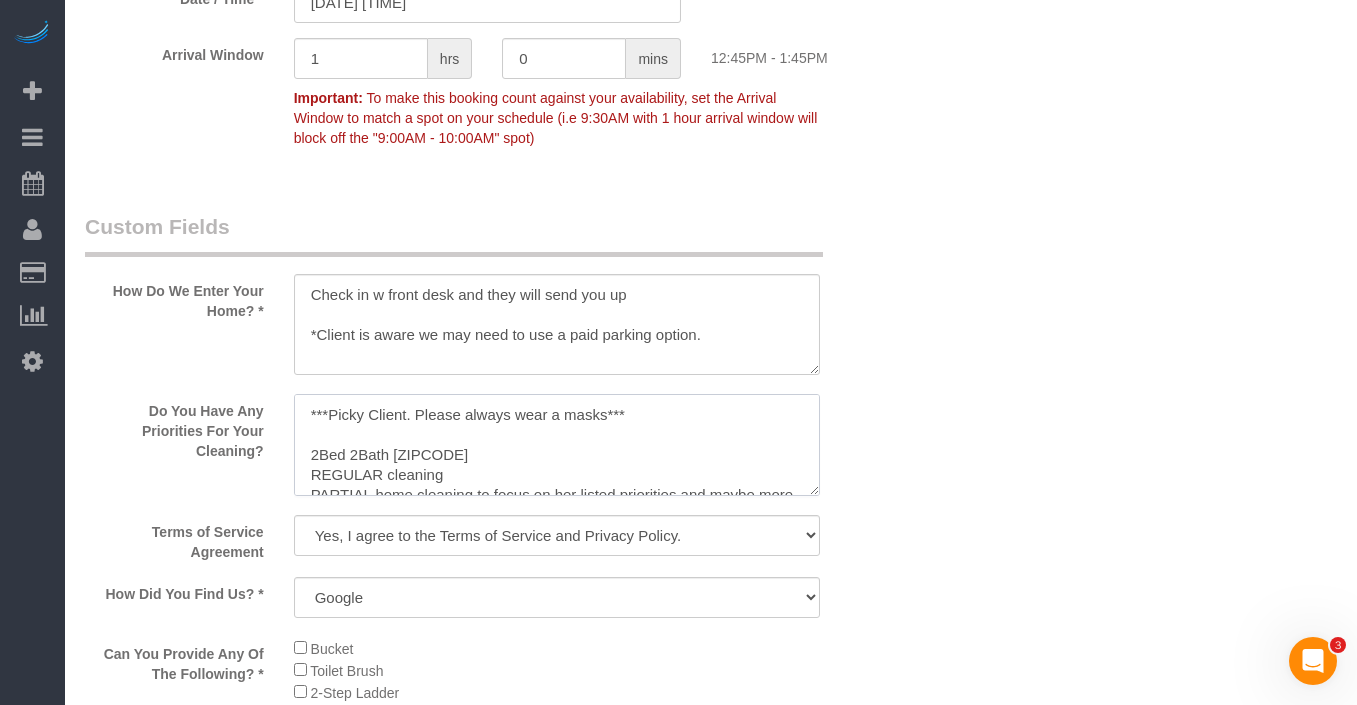 drag, startPoint x: 414, startPoint y: 415, endPoint x: 332, endPoint y: 415, distance: 82 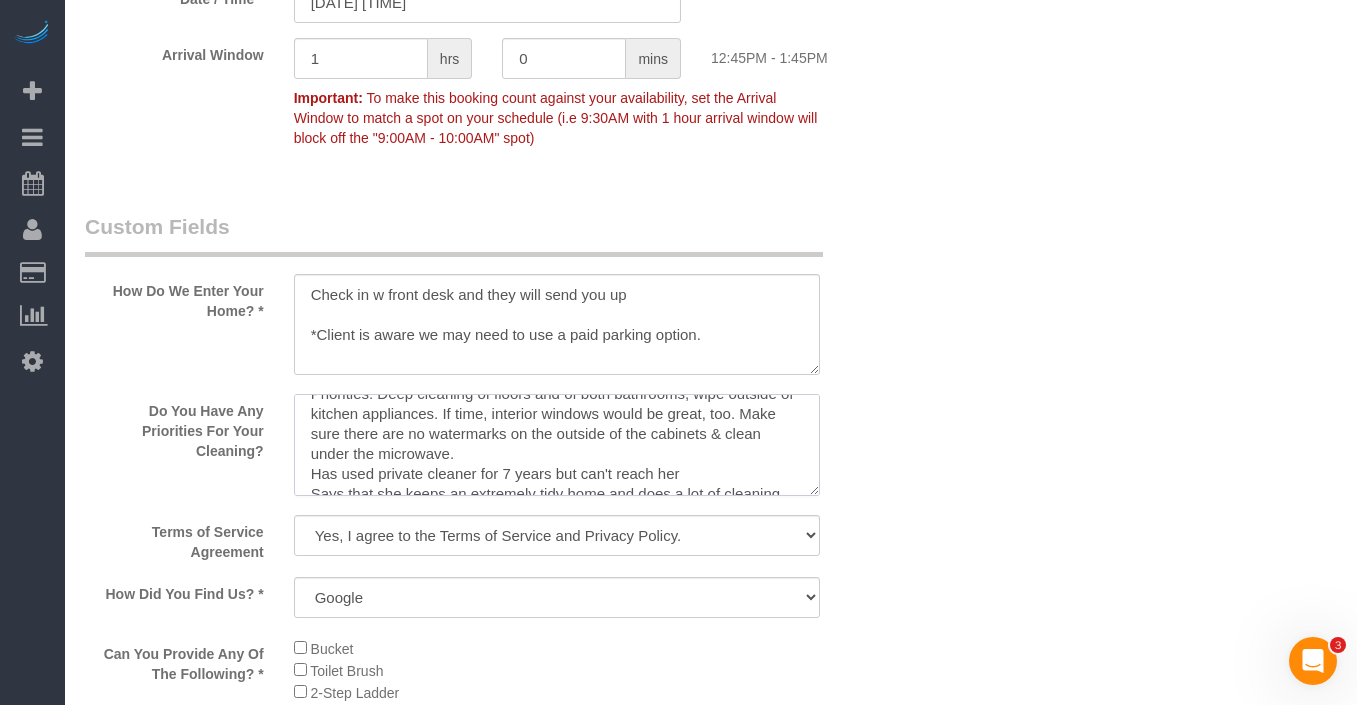 scroll, scrollTop: 239, scrollLeft: 0, axis: vertical 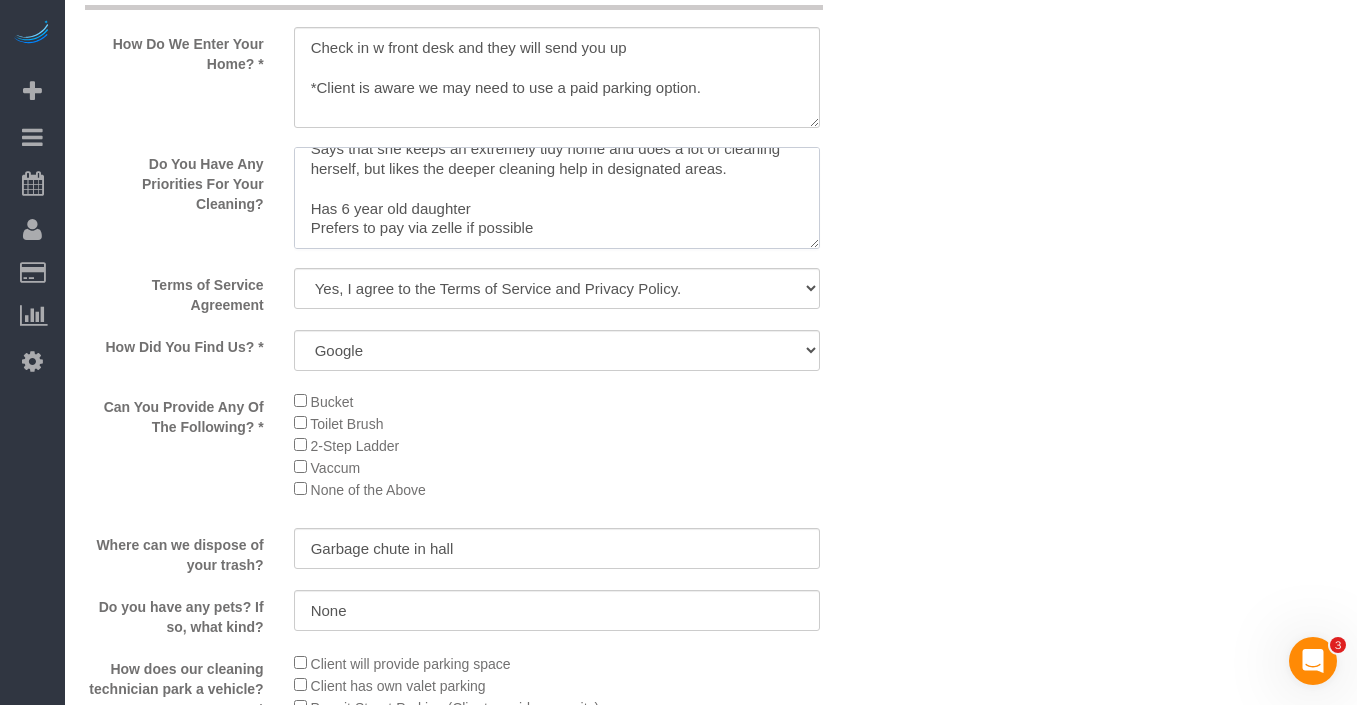 drag, startPoint x: 542, startPoint y: 229, endPoint x: 205, endPoint y: 230, distance: 337.0015 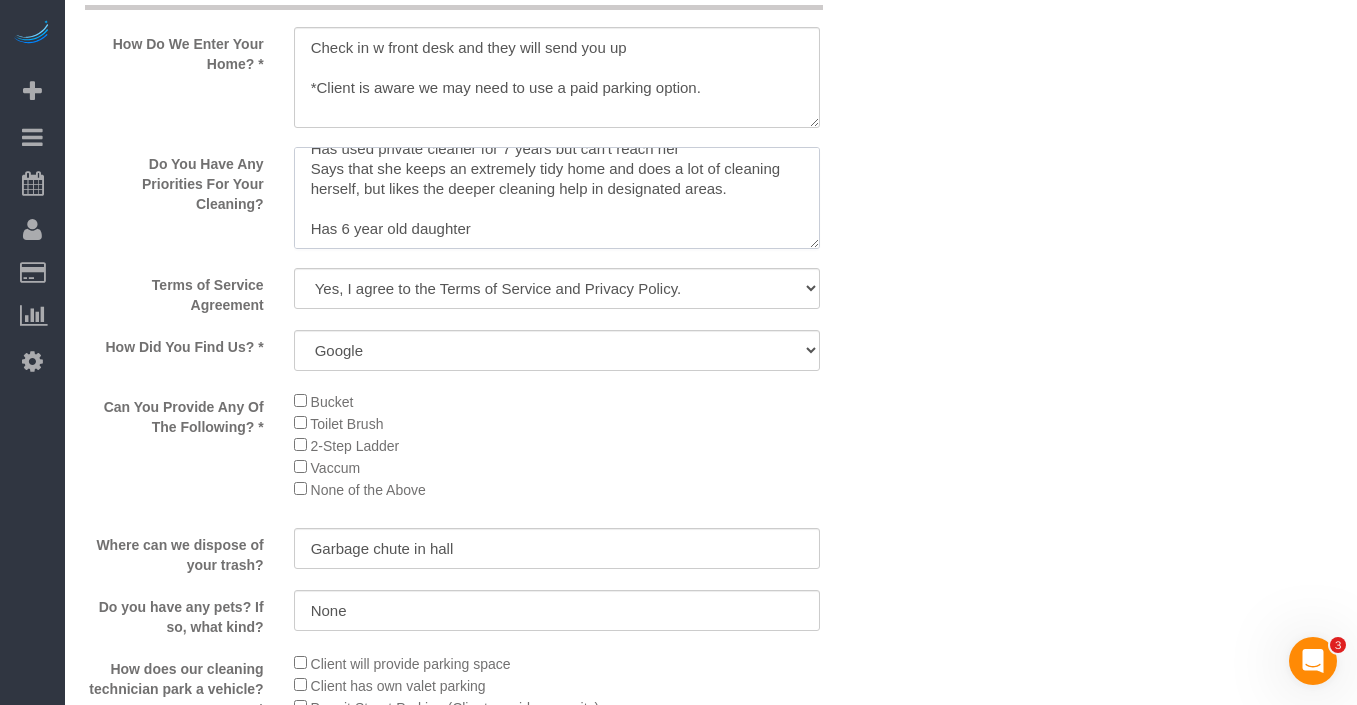 scroll, scrollTop: 219, scrollLeft: 0, axis: vertical 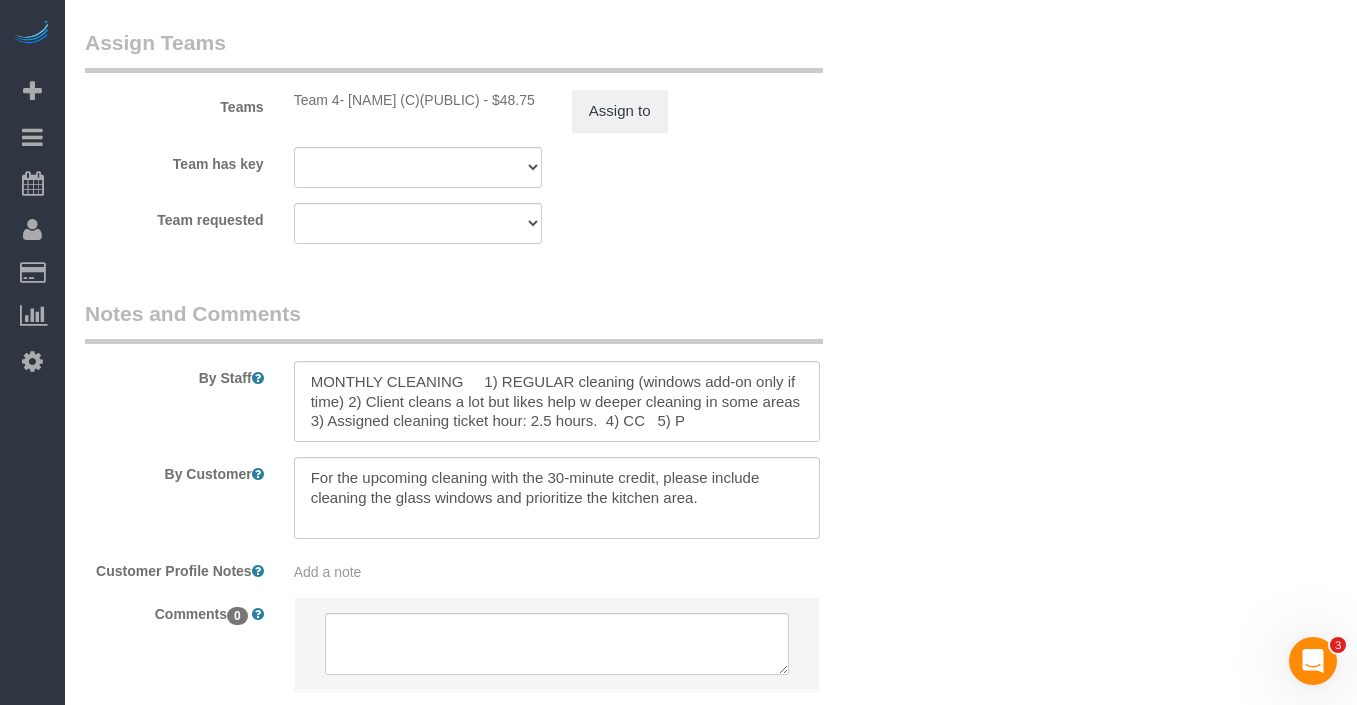 type on "***Please always wear a masks***
2Bed 2Bath 60614
REGULAR cleaning
PARTIAL home cleaning to focus on her listed priorities and maybe more if time!
Priorities: Deep cleaning of floors and of both bathrooms, wipe outside of kitchen appliances. If time, interior windows would be great, too. Make sure there are no watermarks on the outside of the cabinets & clean under the microwave.
Has used private cleaner for 7 years but can't reach her
Says that she keeps an extremely tidy home and does a lot of cleaning herself, but likes the deeper cleaning help in designated areas.
Has 6 year old daughter" 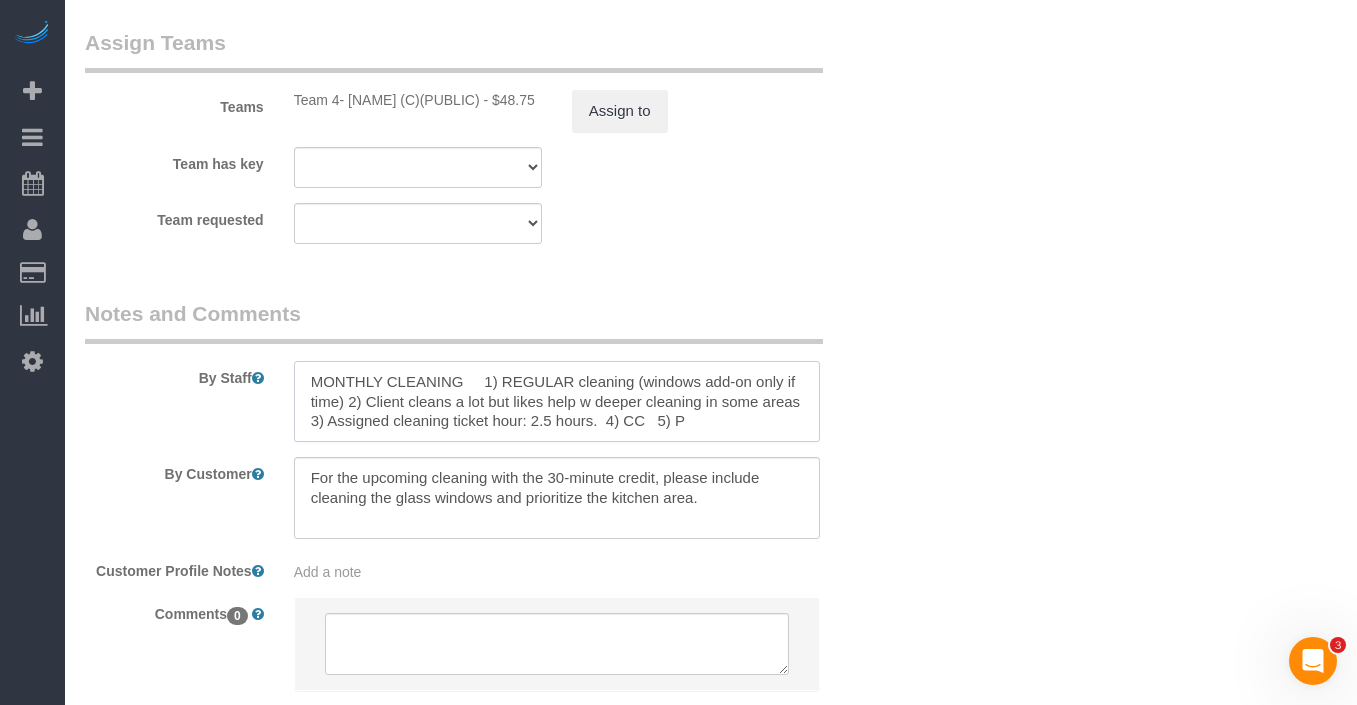drag, startPoint x: 491, startPoint y: 377, endPoint x: 276, endPoint y: 375, distance: 215.00931 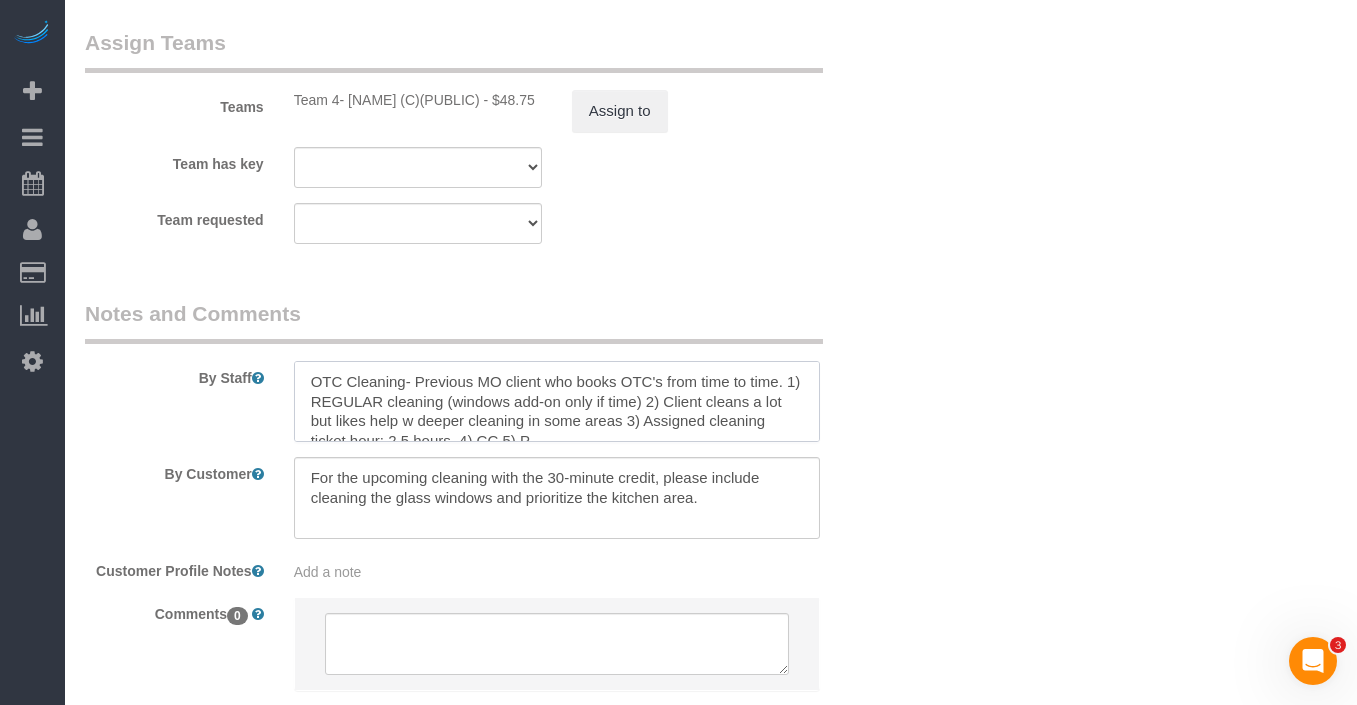 scroll, scrollTop: 20, scrollLeft: 0, axis: vertical 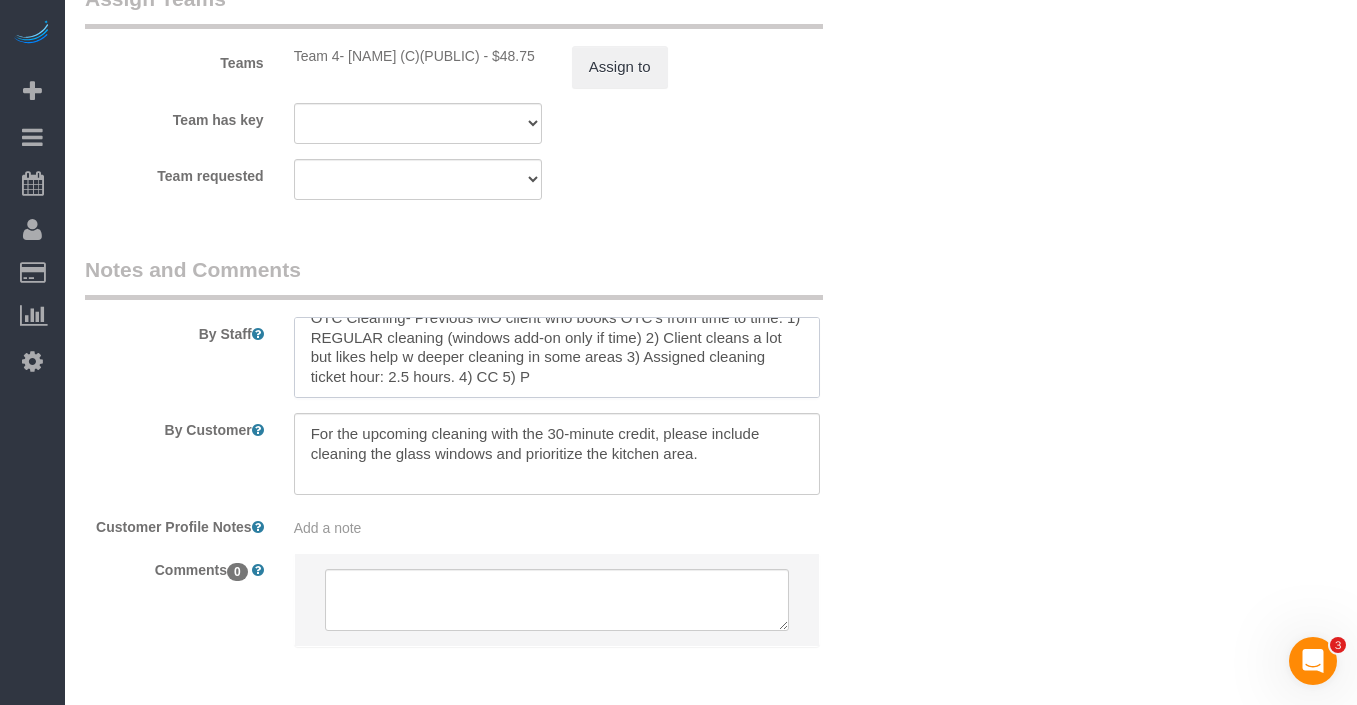 type on "OTC Cleaning- Previous MO client who books OTC's from time to time.  1) REGULAR cleaning (windows add-on only if time) 2) Client cleans a lot but likes help w deeper cleaning in some areas 3) Assigned cleaning ticket hour: 2.5 hours.  4) CC   5) P" 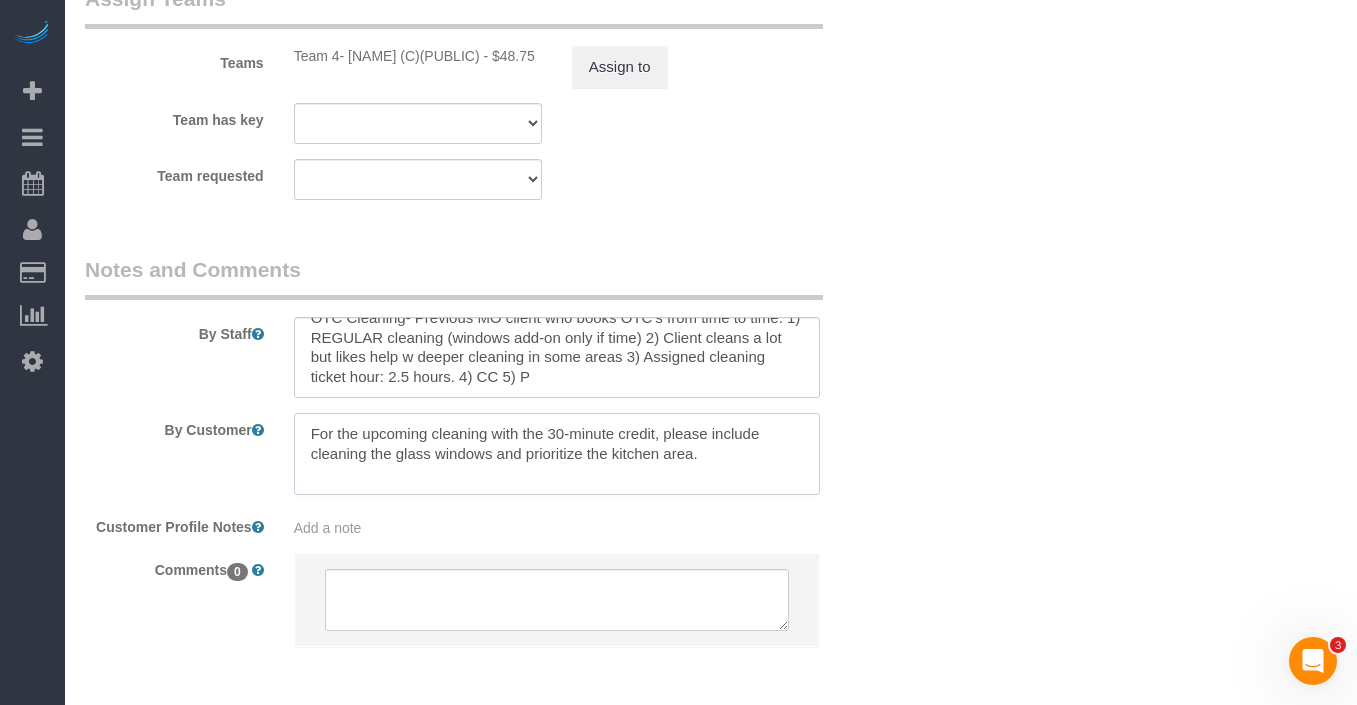 drag, startPoint x: 430, startPoint y: 453, endPoint x: 232, endPoint y: 448, distance: 198.06313 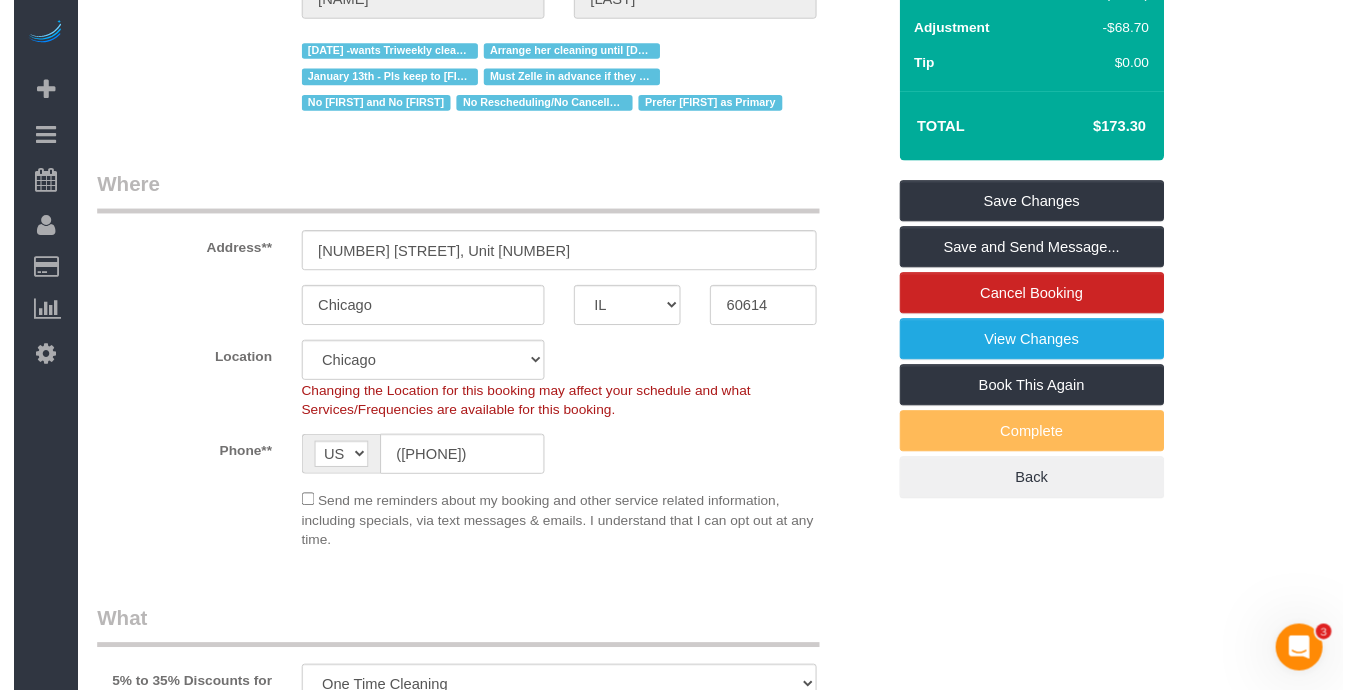 scroll, scrollTop: 0, scrollLeft: 0, axis: both 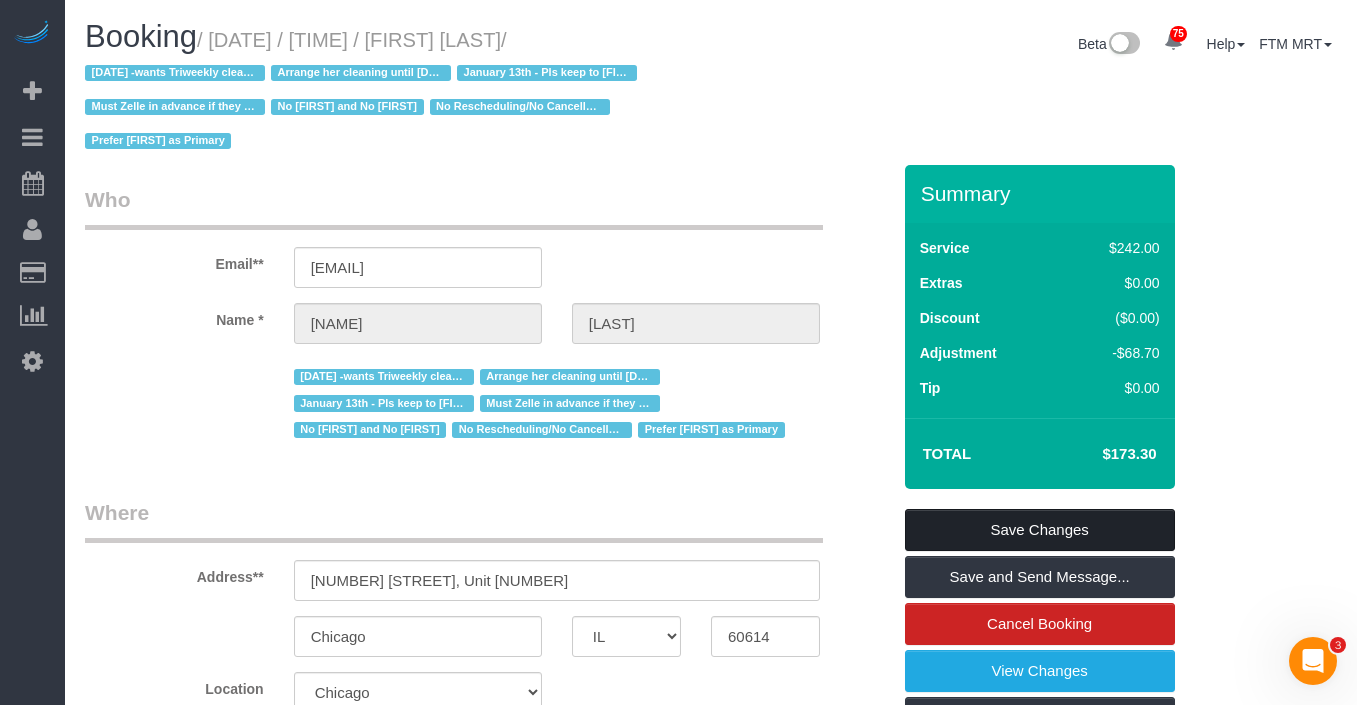 type 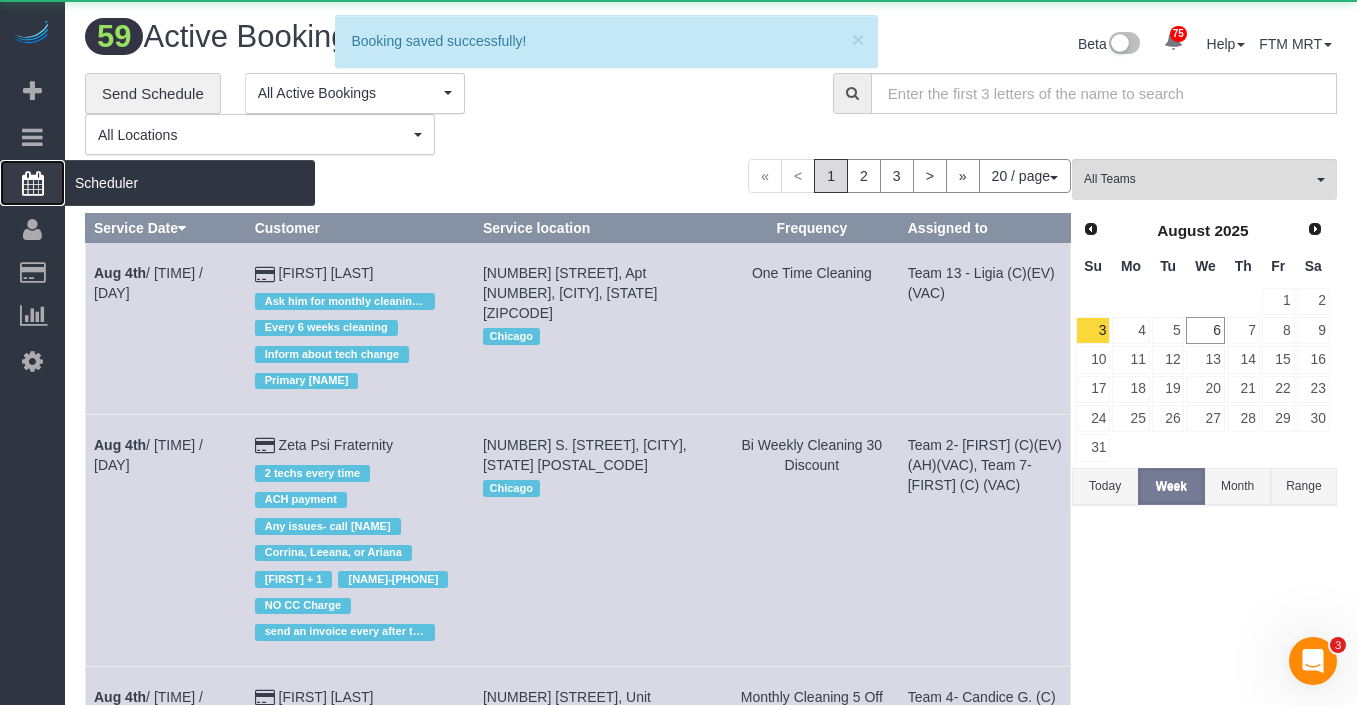 click on "Scheduler" at bounding box center [190, 183] 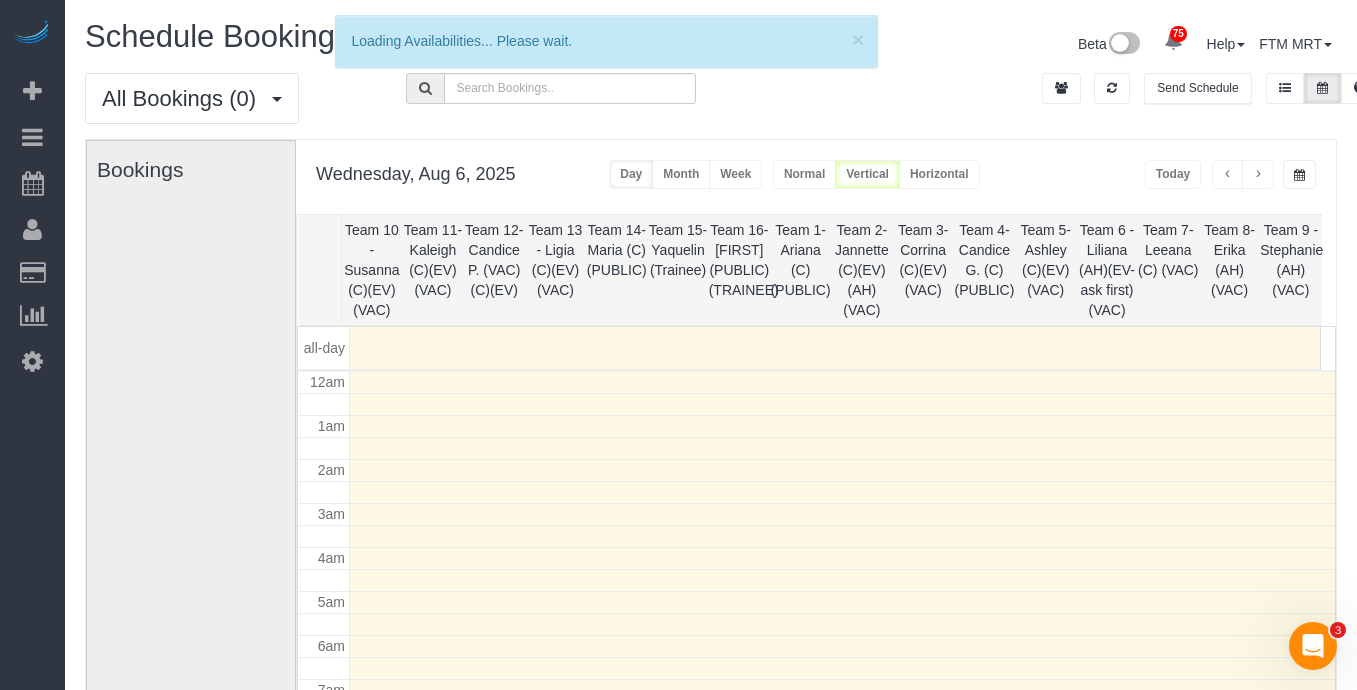 scroll, scrollTop: 265, scrollLeft: 0, axis: vertical 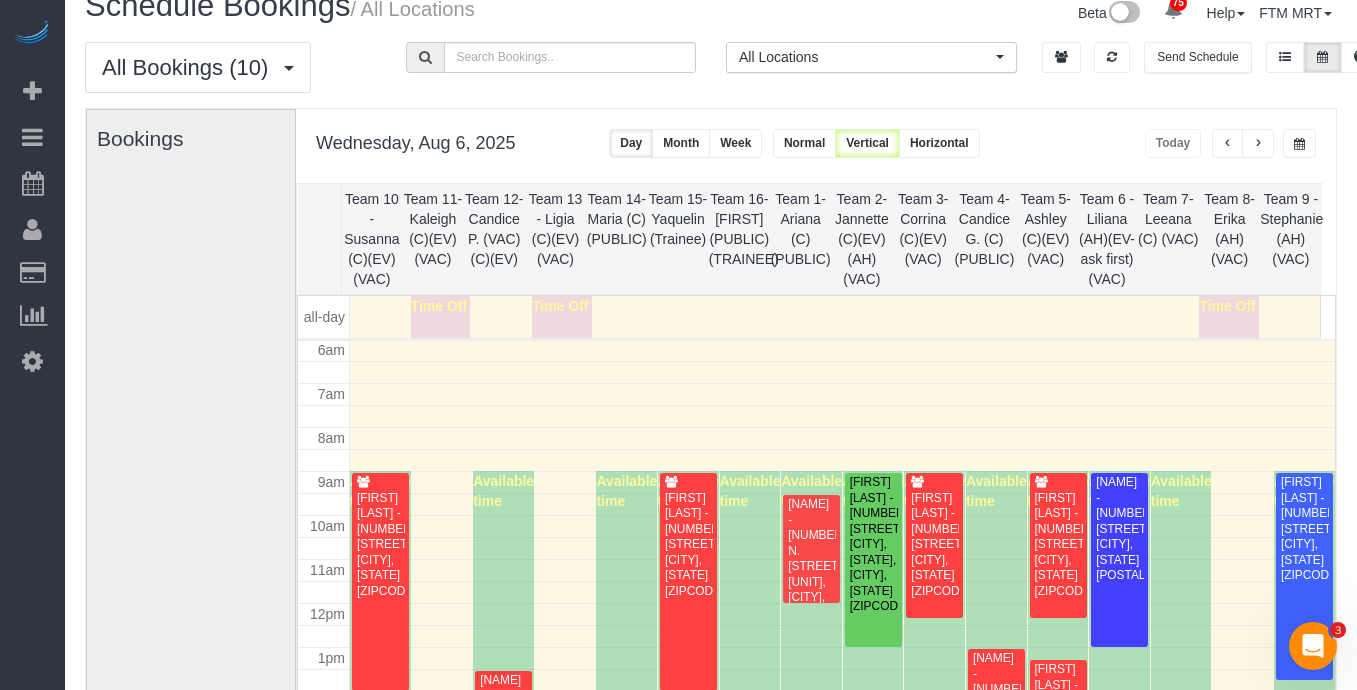 click at bounding box center [1299, 144] 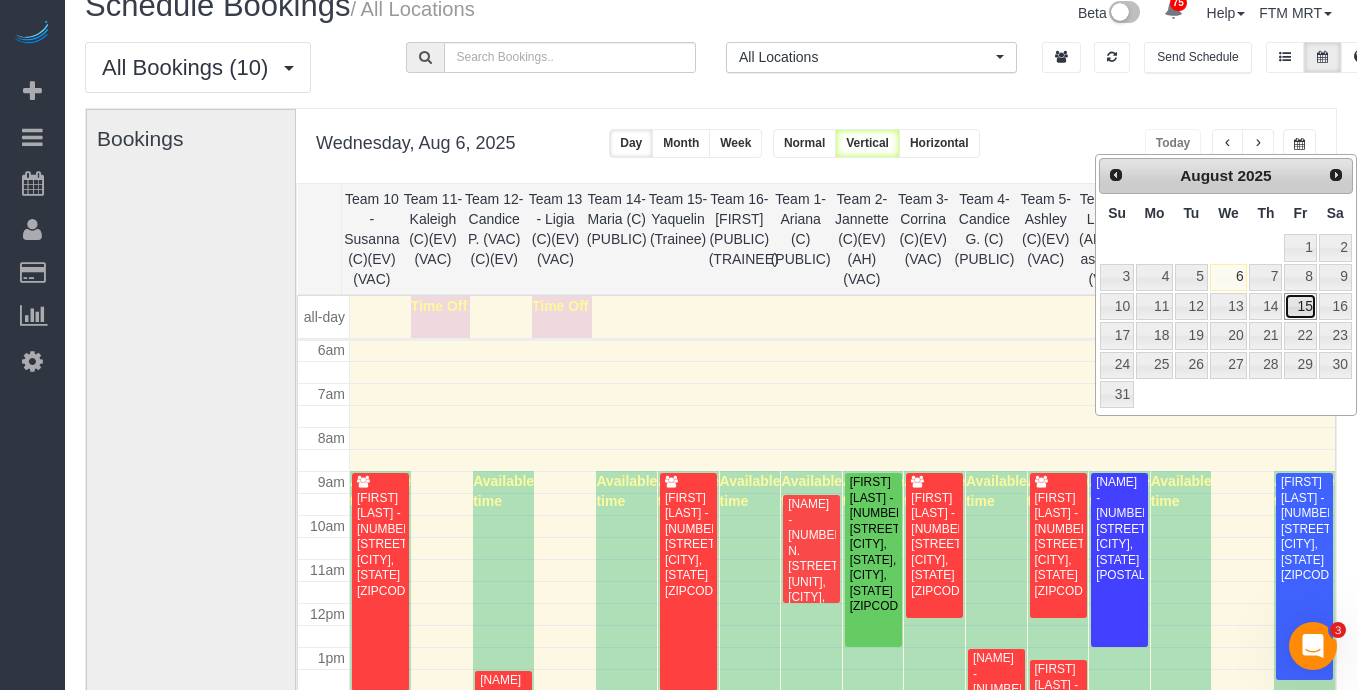 click on "15" at bounding box center (1300, 306) 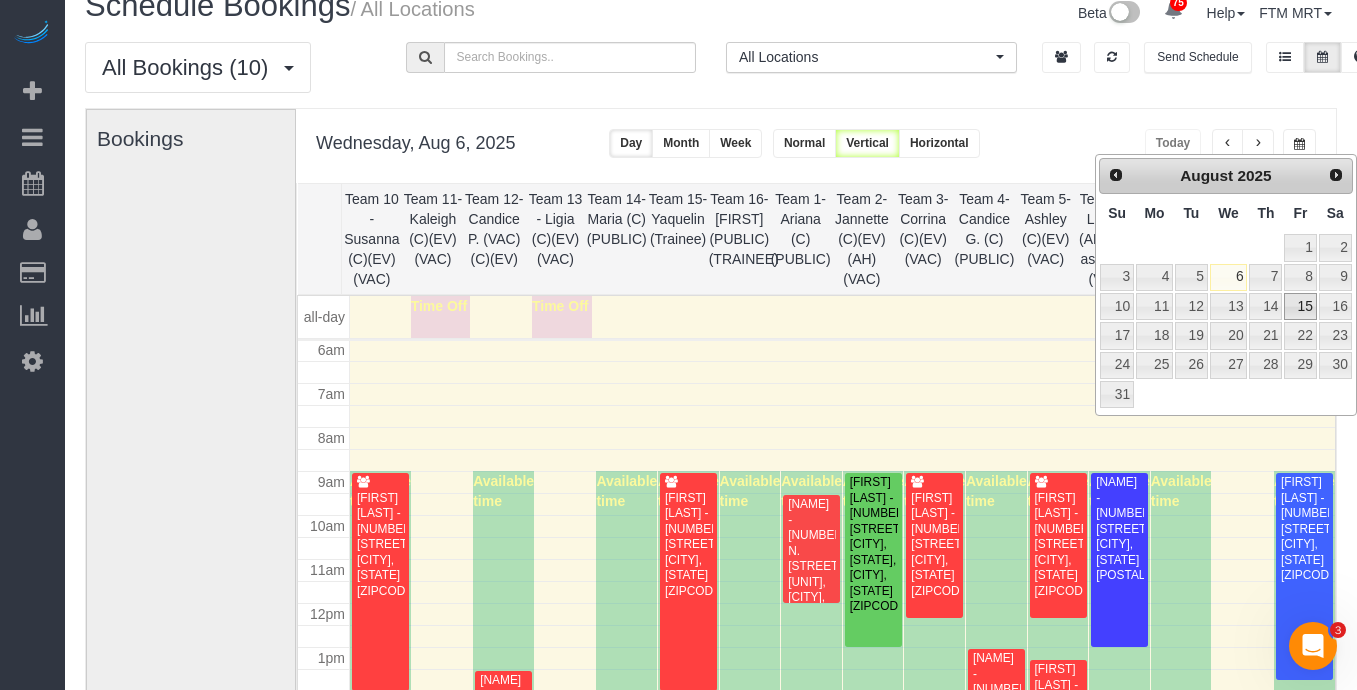 type on "**********" 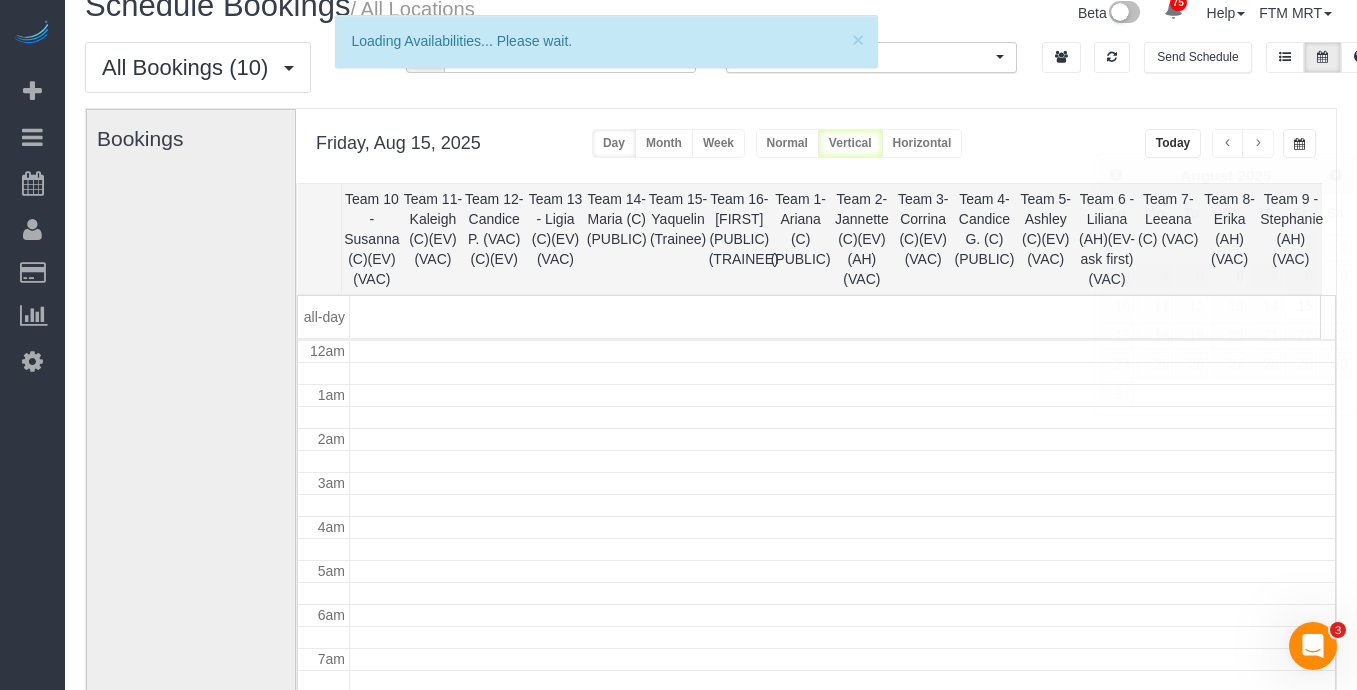 scroll, scrollTop: 265, scrollLeft: 0, axis: vertical 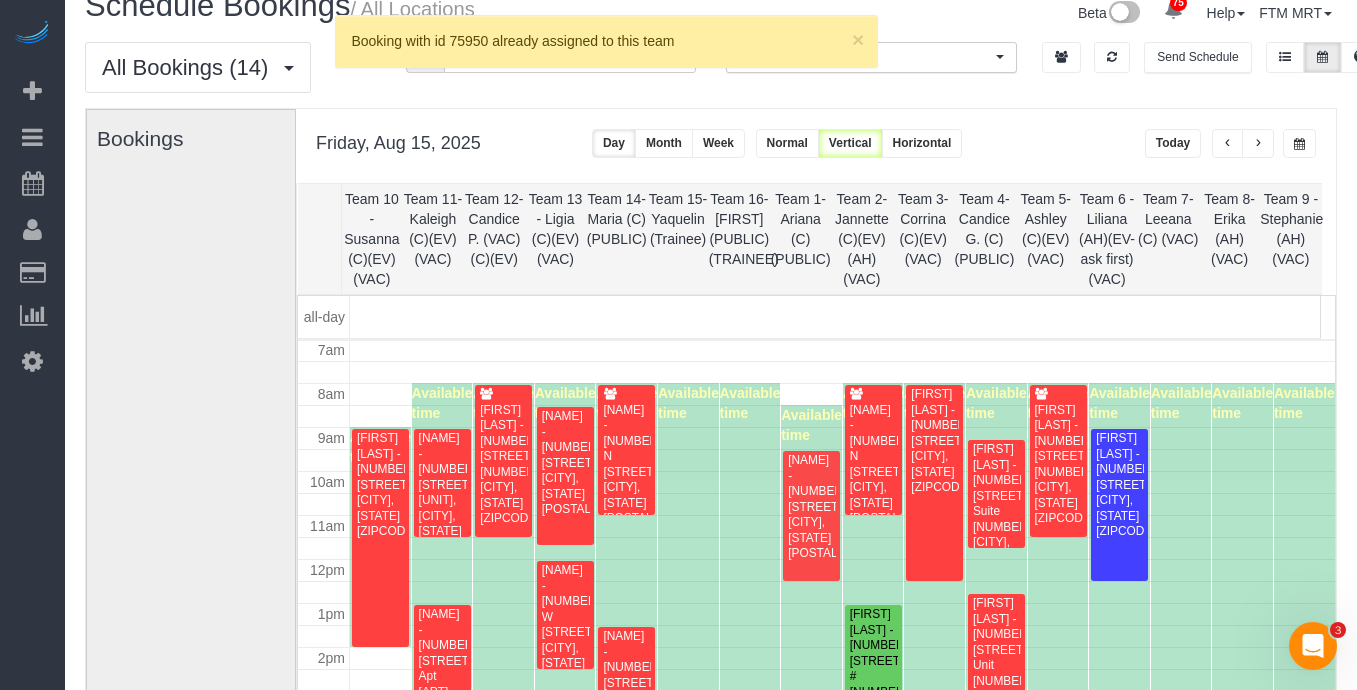 click on "[FIRST] [LAST] - [NUMBER] [STREET], Unit [NUMBER], [CITY], [STATE] [ZIP]" at bounding box center (996, 665) 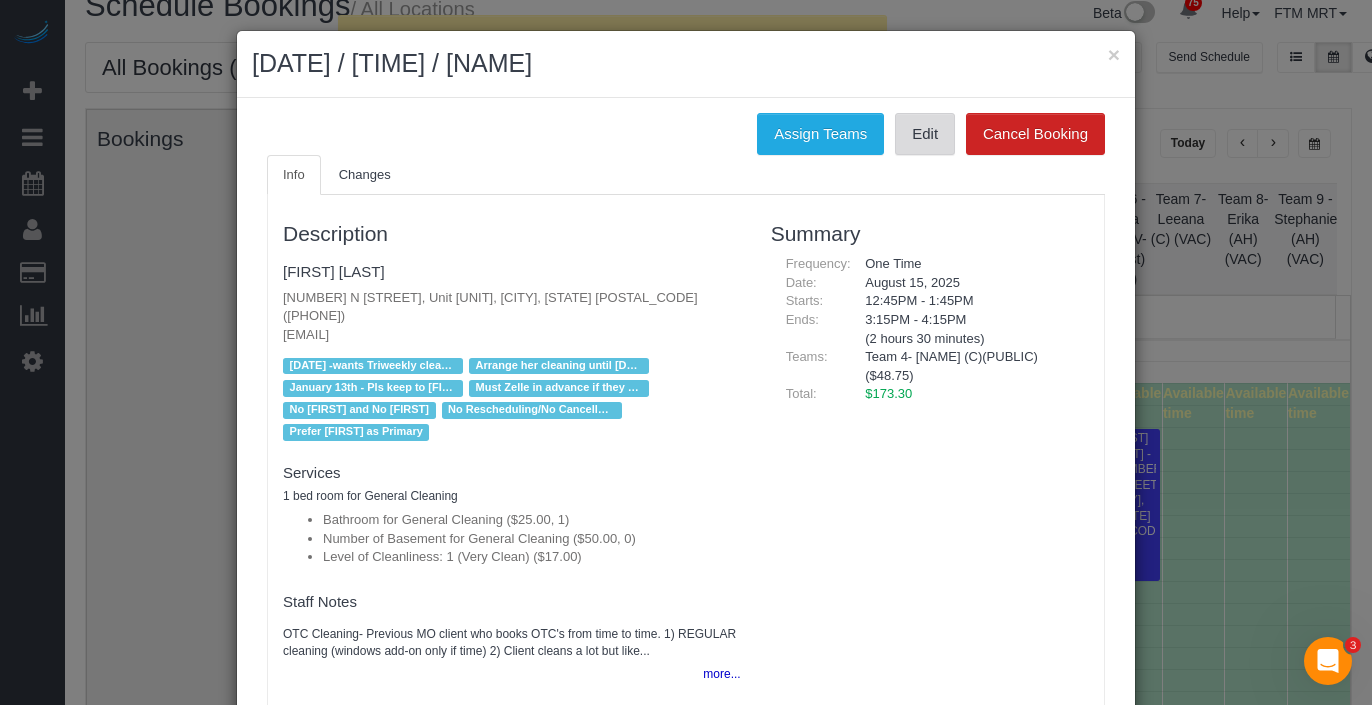 click on "Edit" at bounding box center [925, 134] 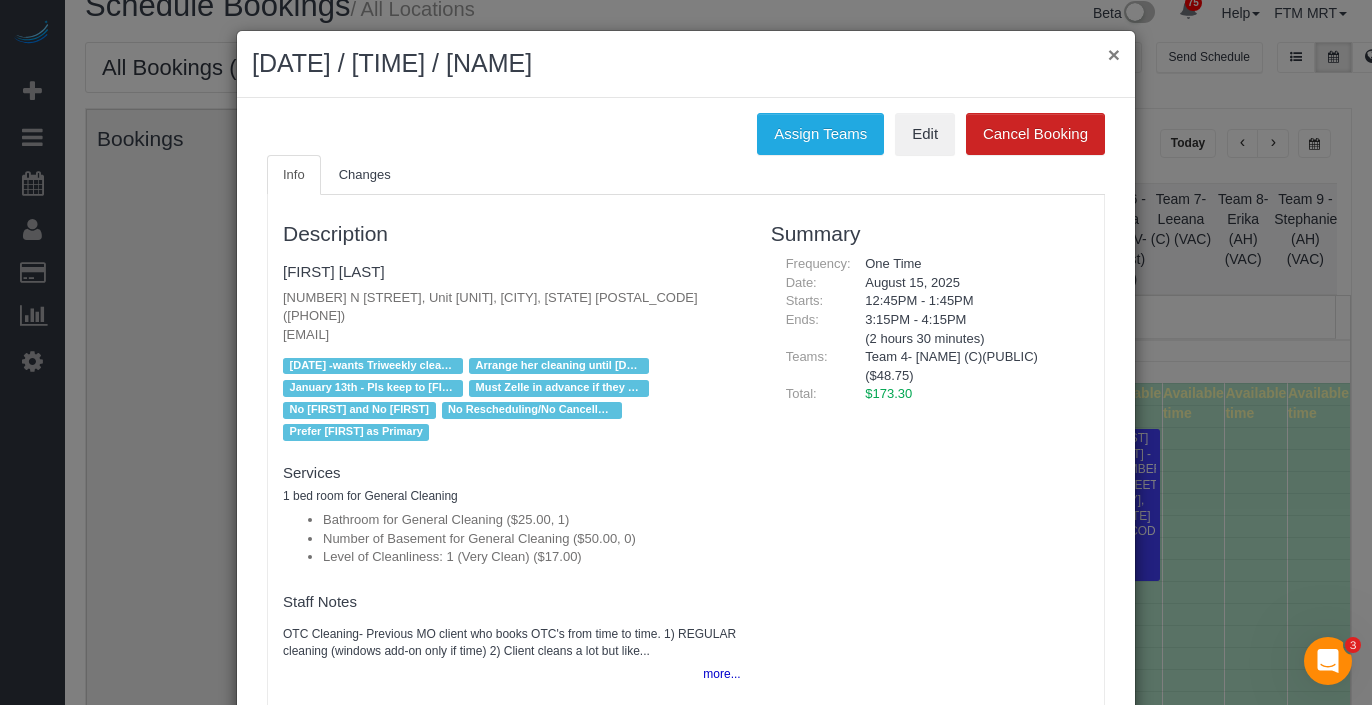 click on "×" at bounding box center (1114, 54) 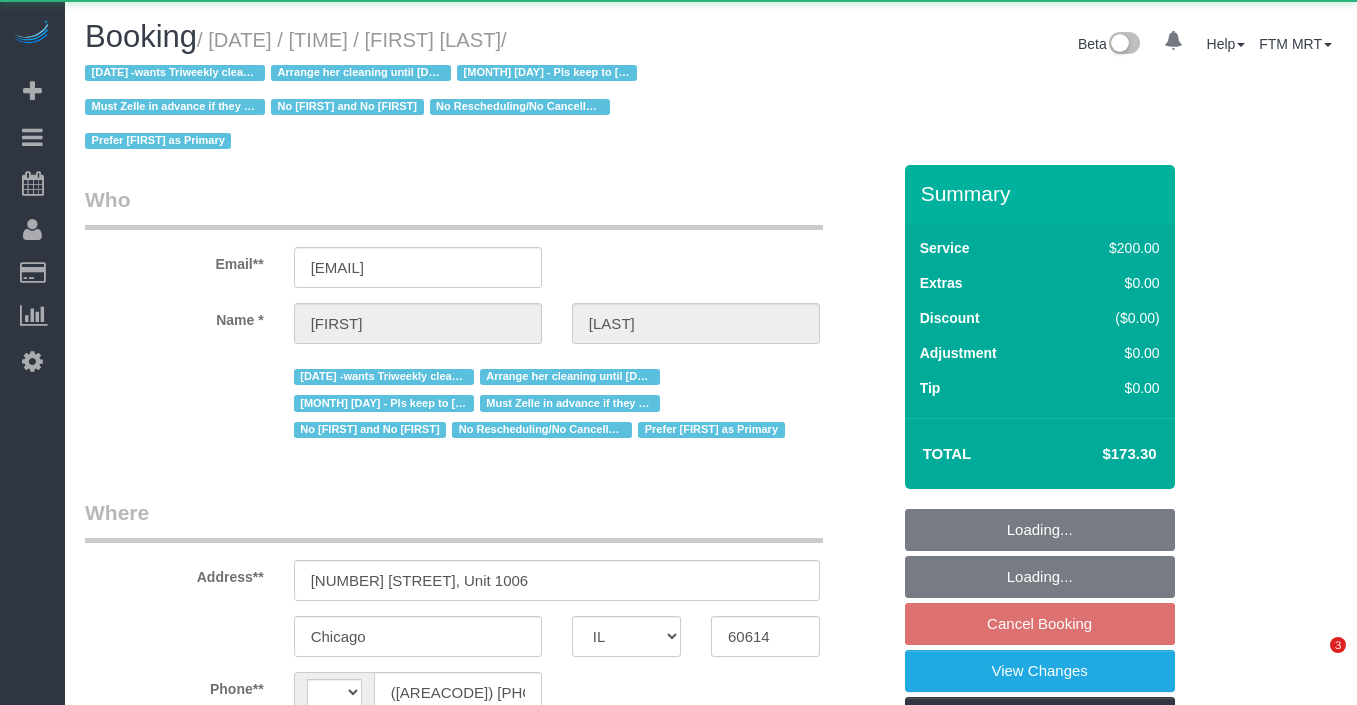 select on "IL" 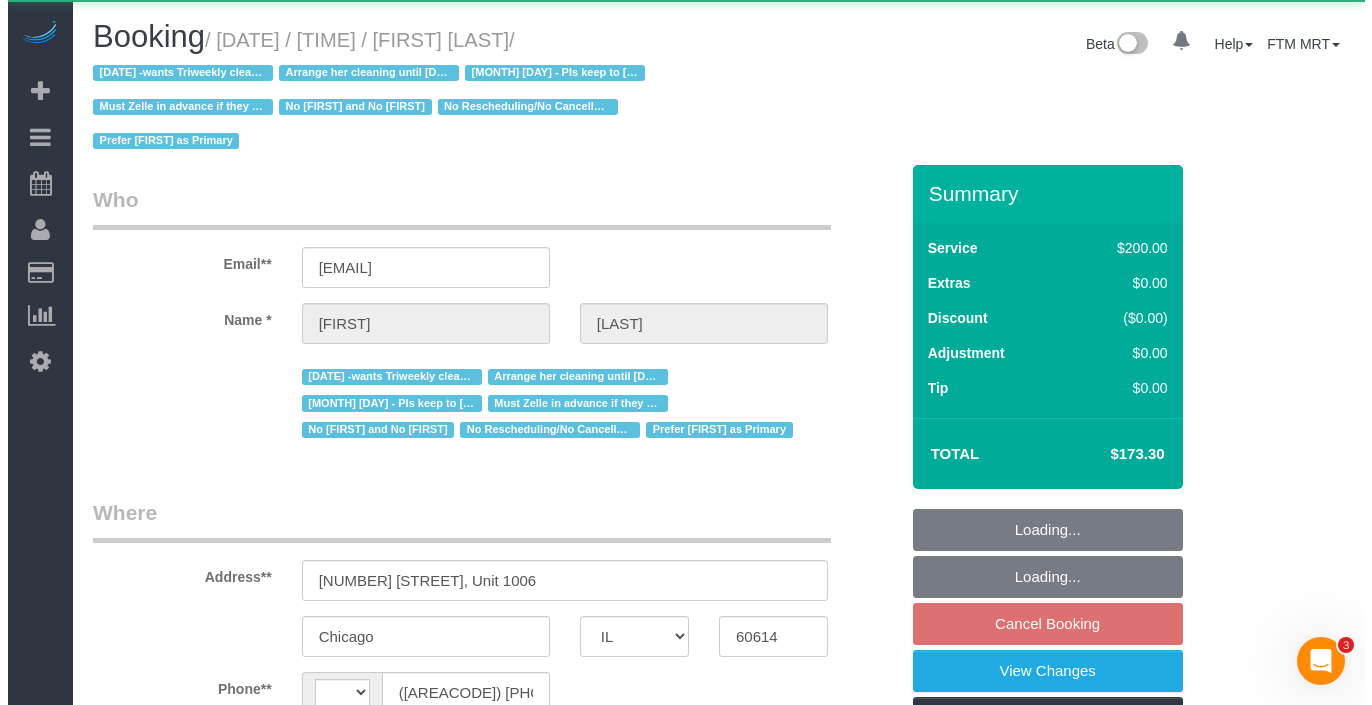 scroll, scrollTop: 0, scrollLeft: 0, axis: both 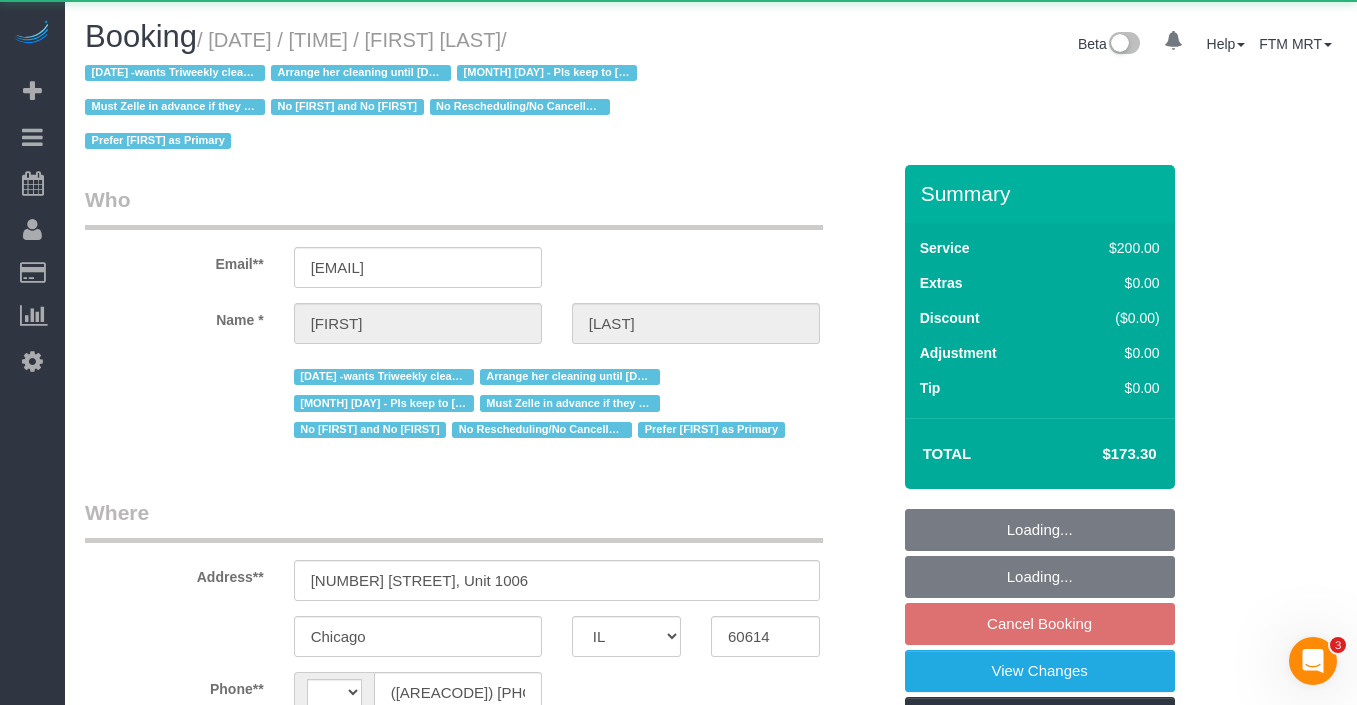 select on "string:US" 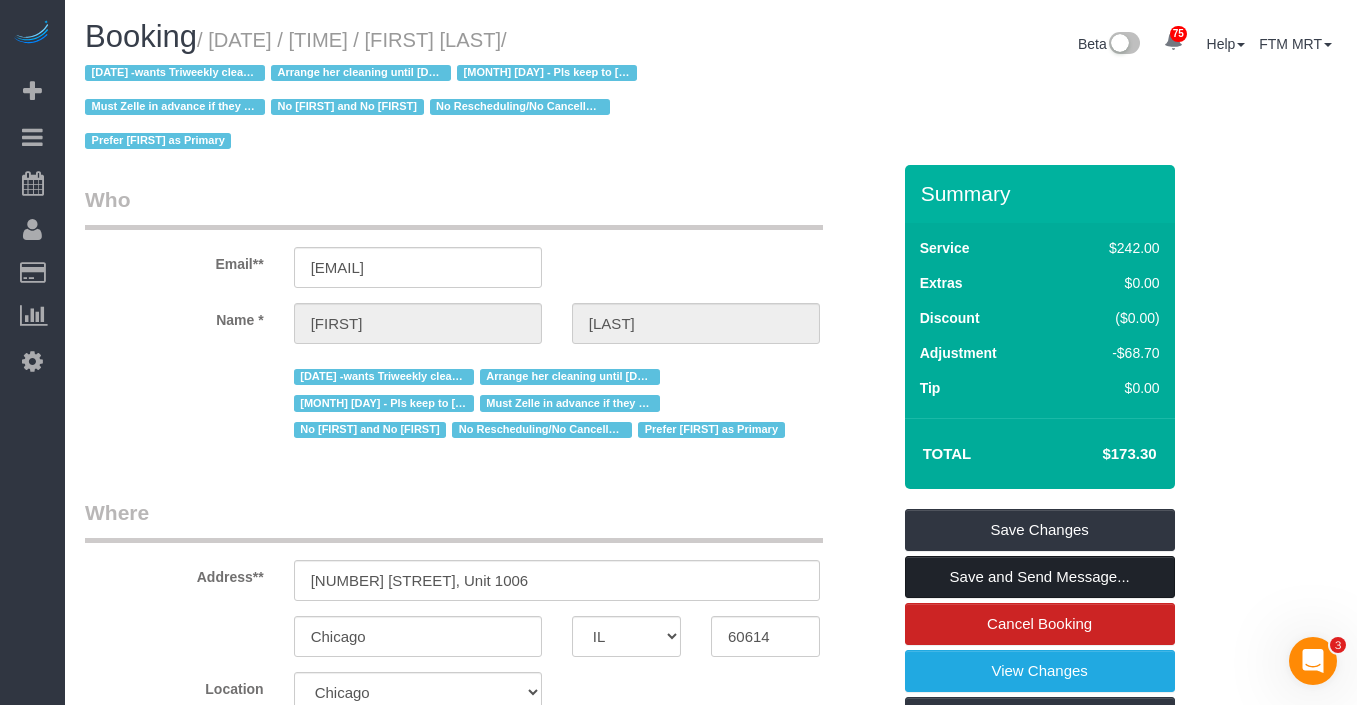 click on "Save and Send Message..." at bounding box center [1040, 577] 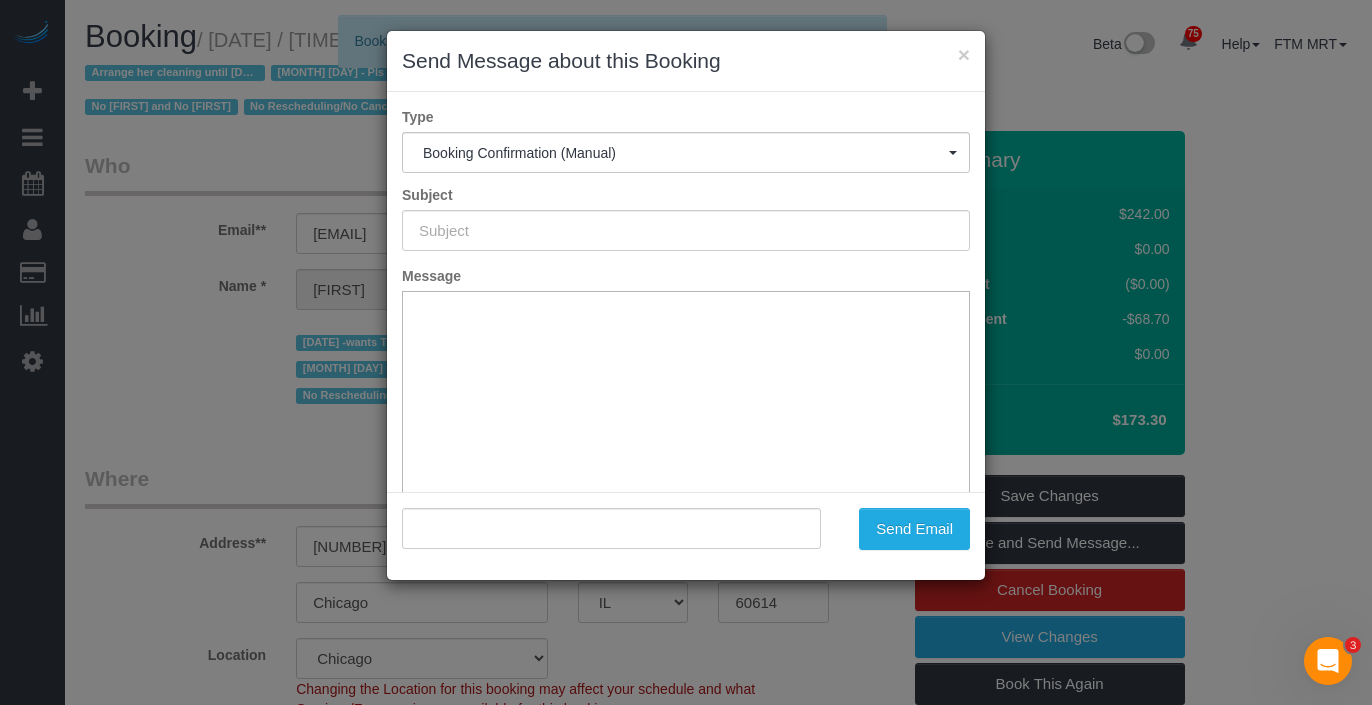 type on "Your Booking With Fresh Tech Maid, Confirmed!" 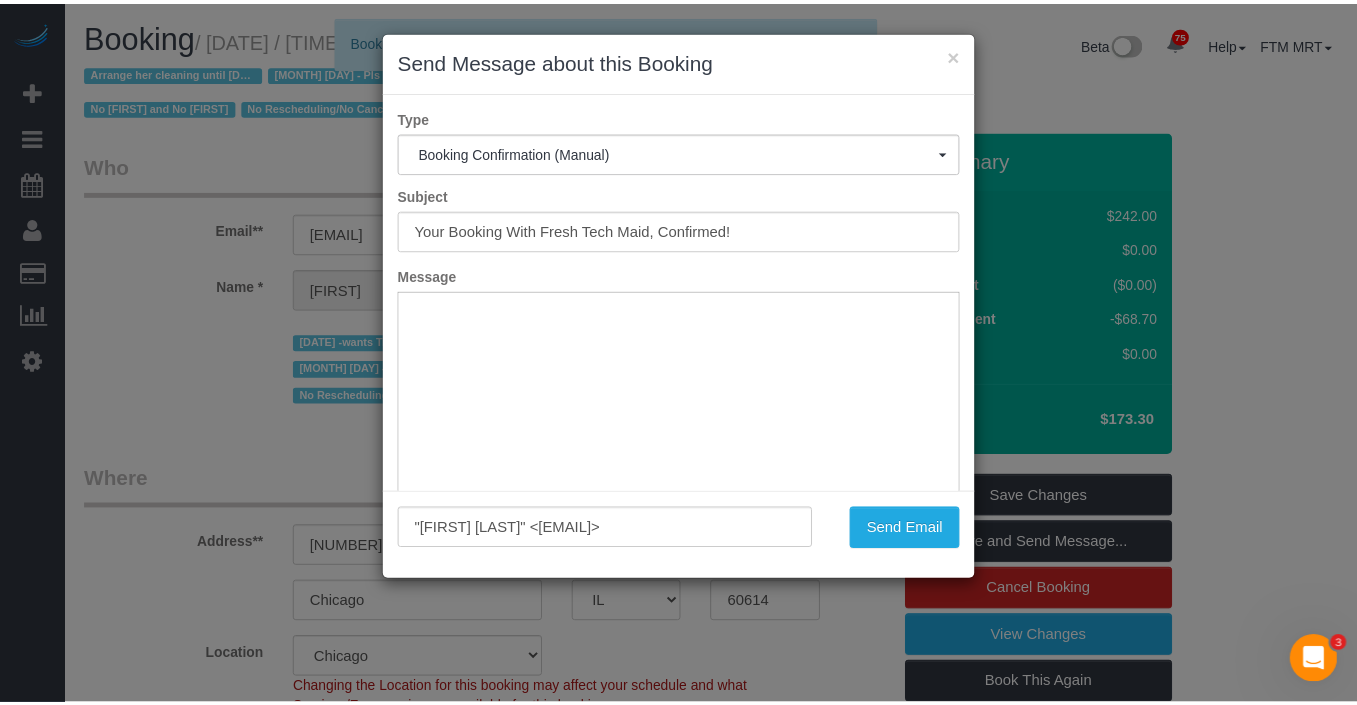 scroll, scrollTop: 0, scrollLeft: 0, axis: both 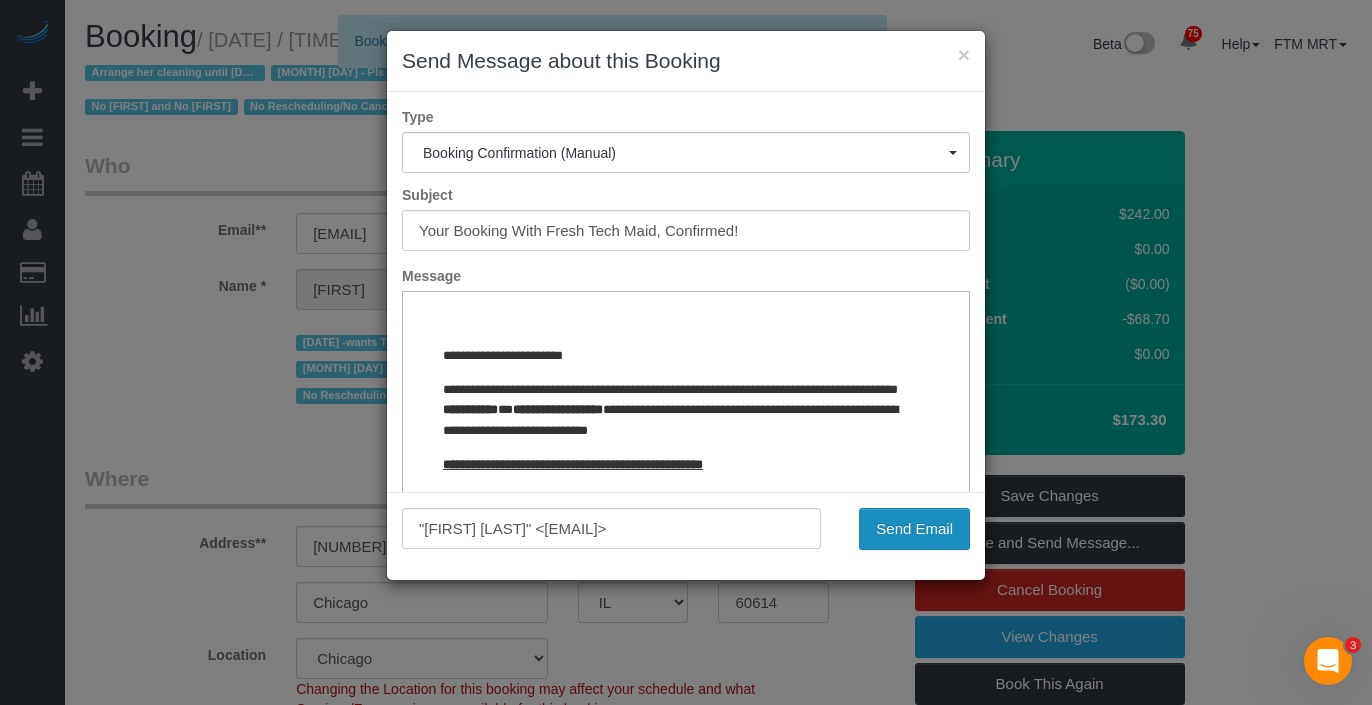 click on "Send Email" at bounding box center [914, 529] 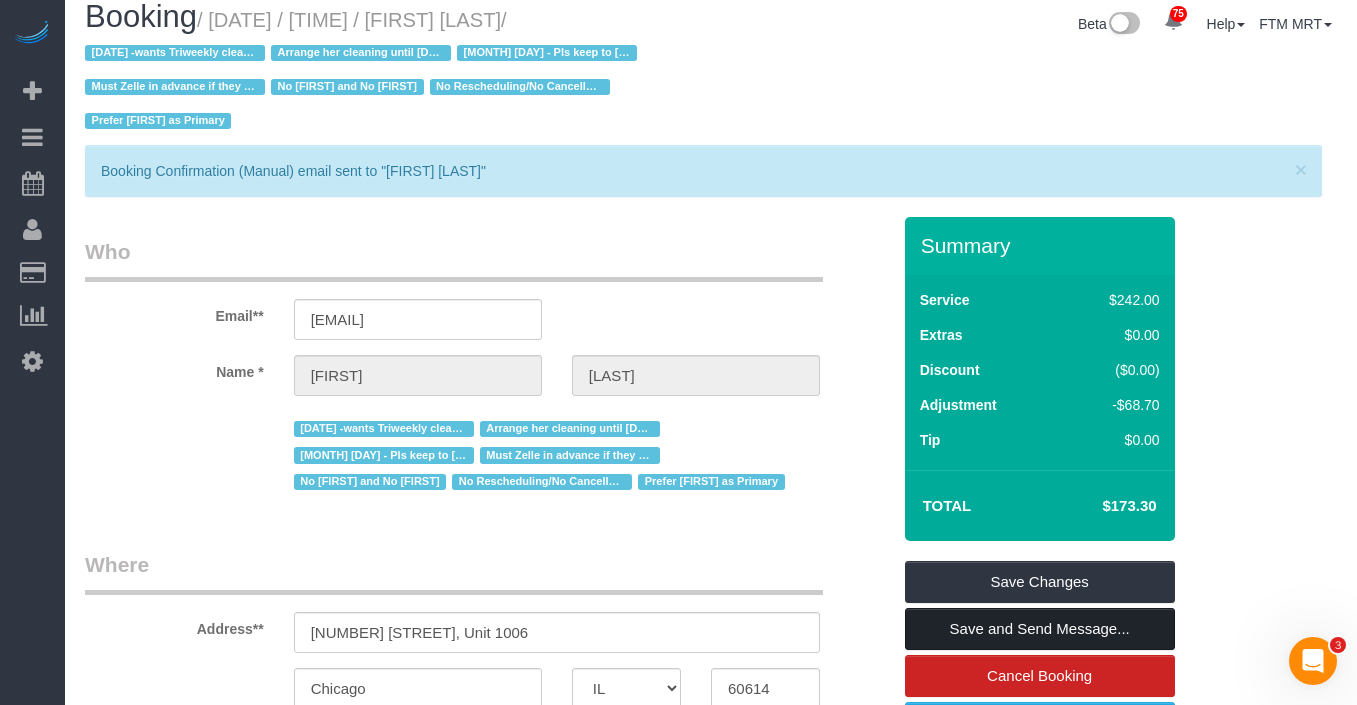 scroll, scrollTop: 44, scrollLeft: 0, axis: vertical 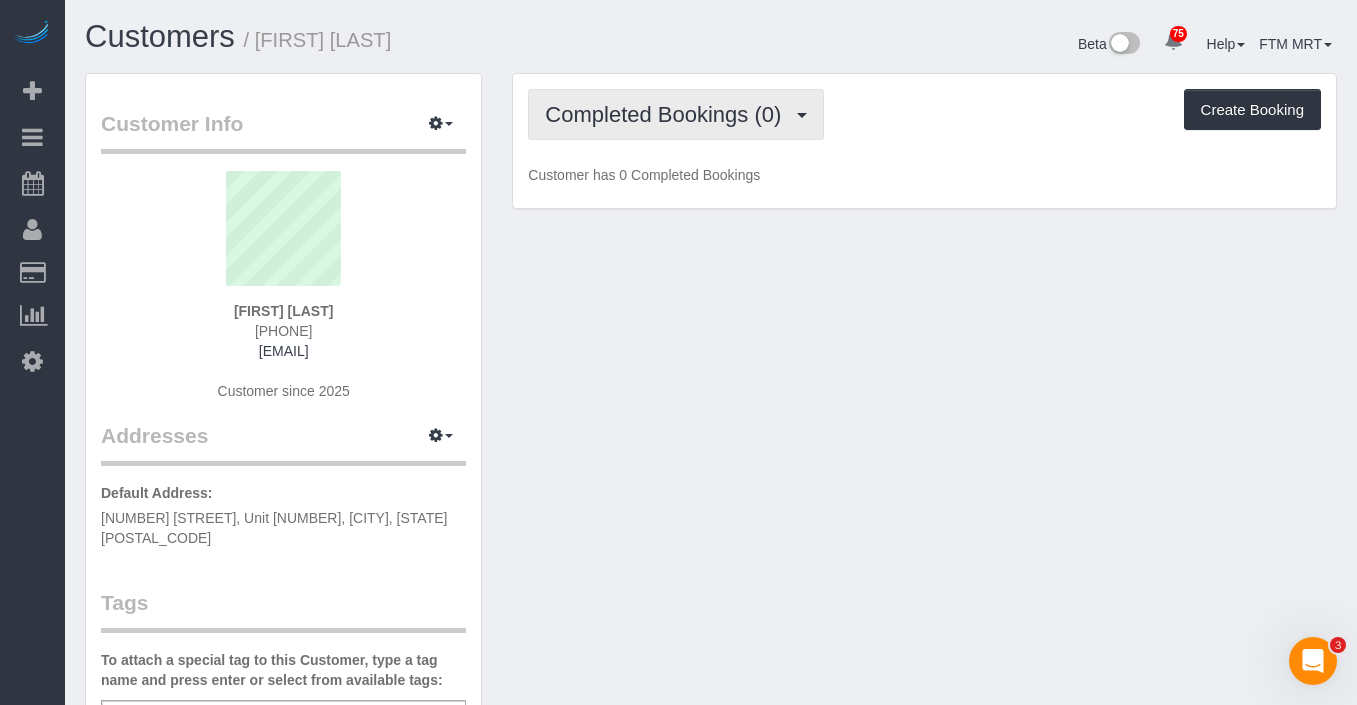 click on "Completed Bookings (0)" at bounding box center [668, 114] 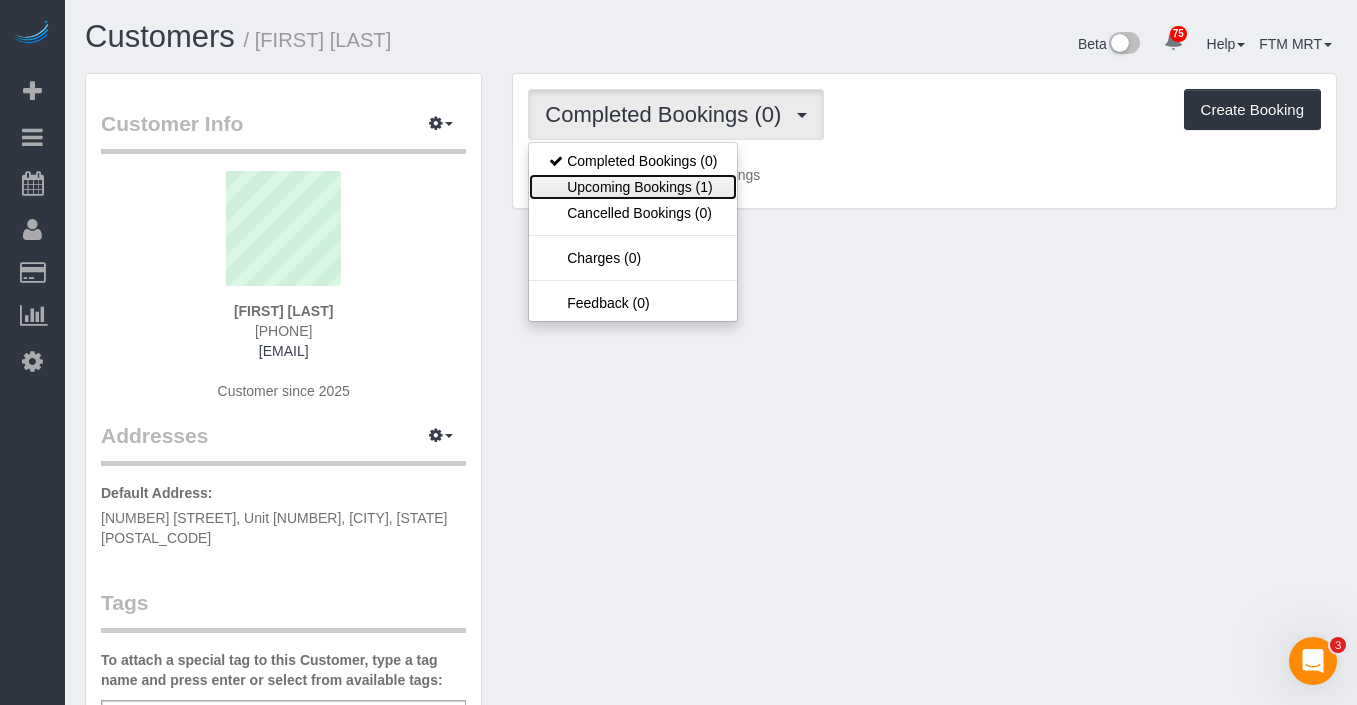 click on "Upcoming Bookings (1)" at bounding box center (633, 187) 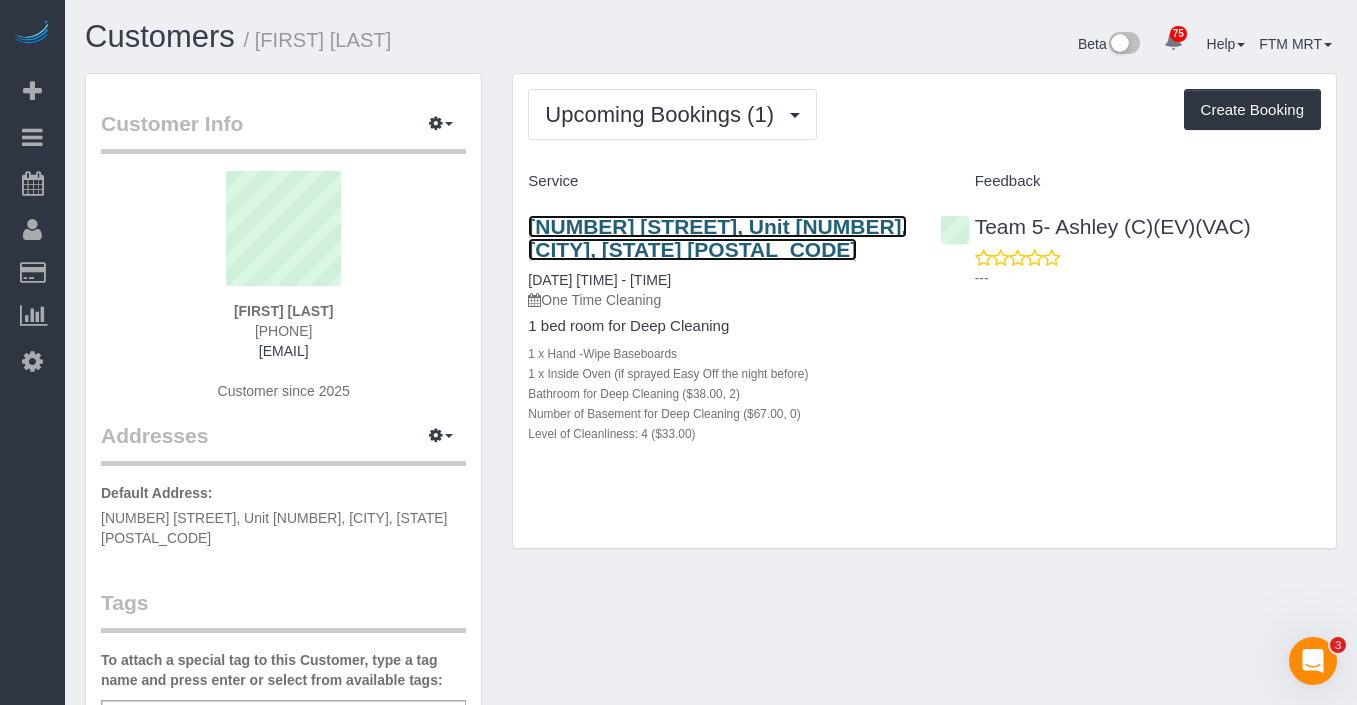 click on "40 E 9th Street, Unit 1216, Chicago, IL 60605" at bounding box center (717, 238) 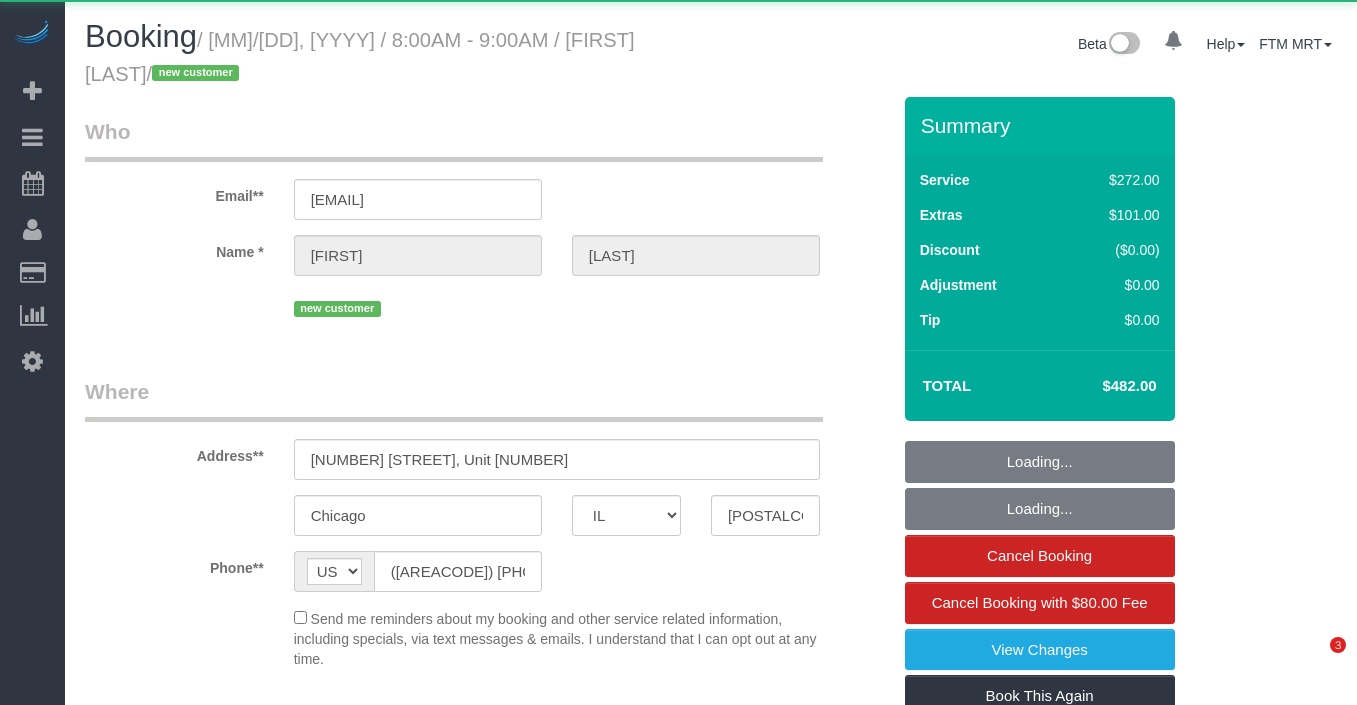 select on "IL" 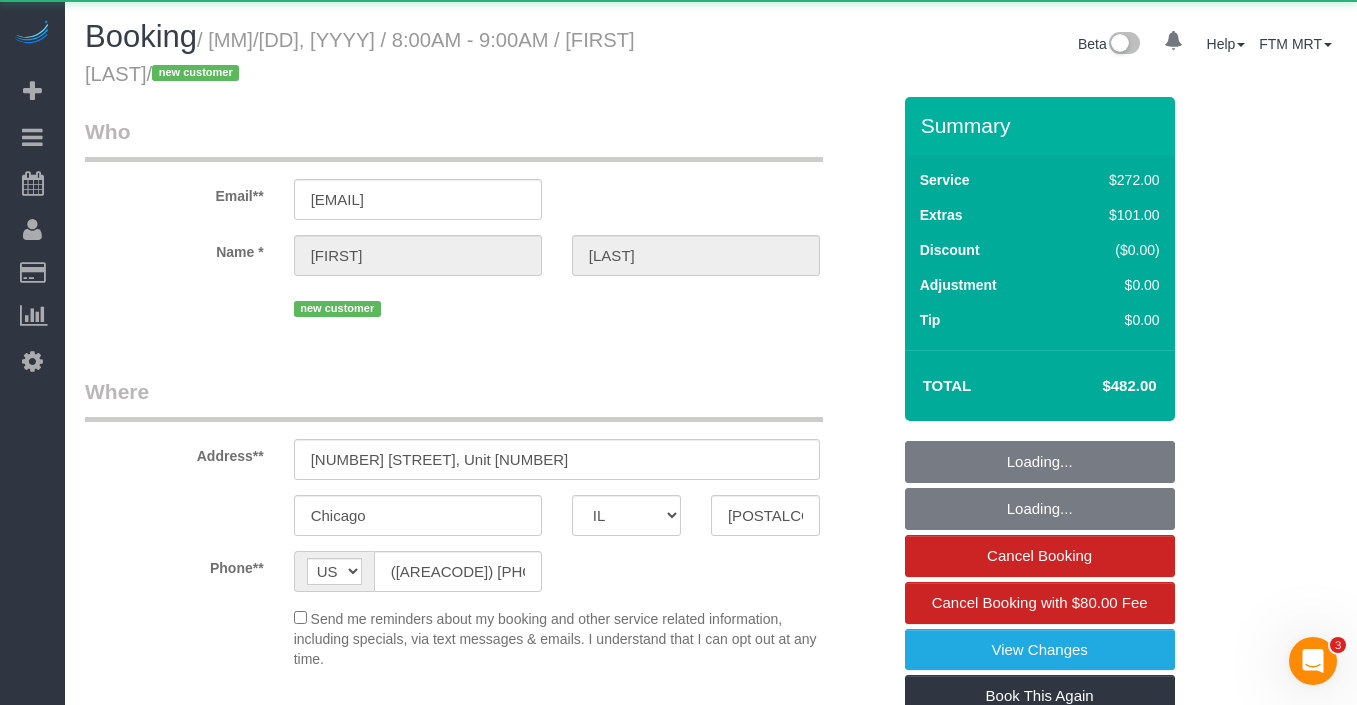 scroll, scrollTop: 0, scrollLeft: 0, axis: both 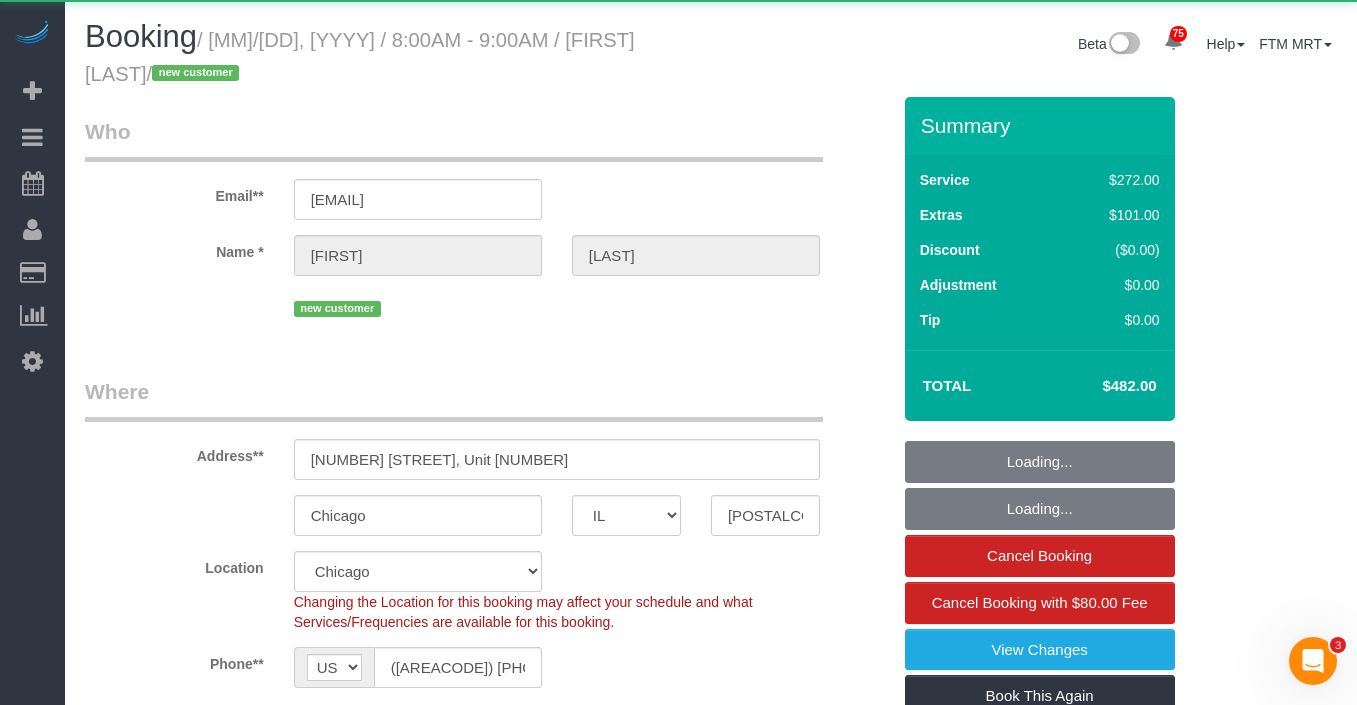 select on "object:1274" 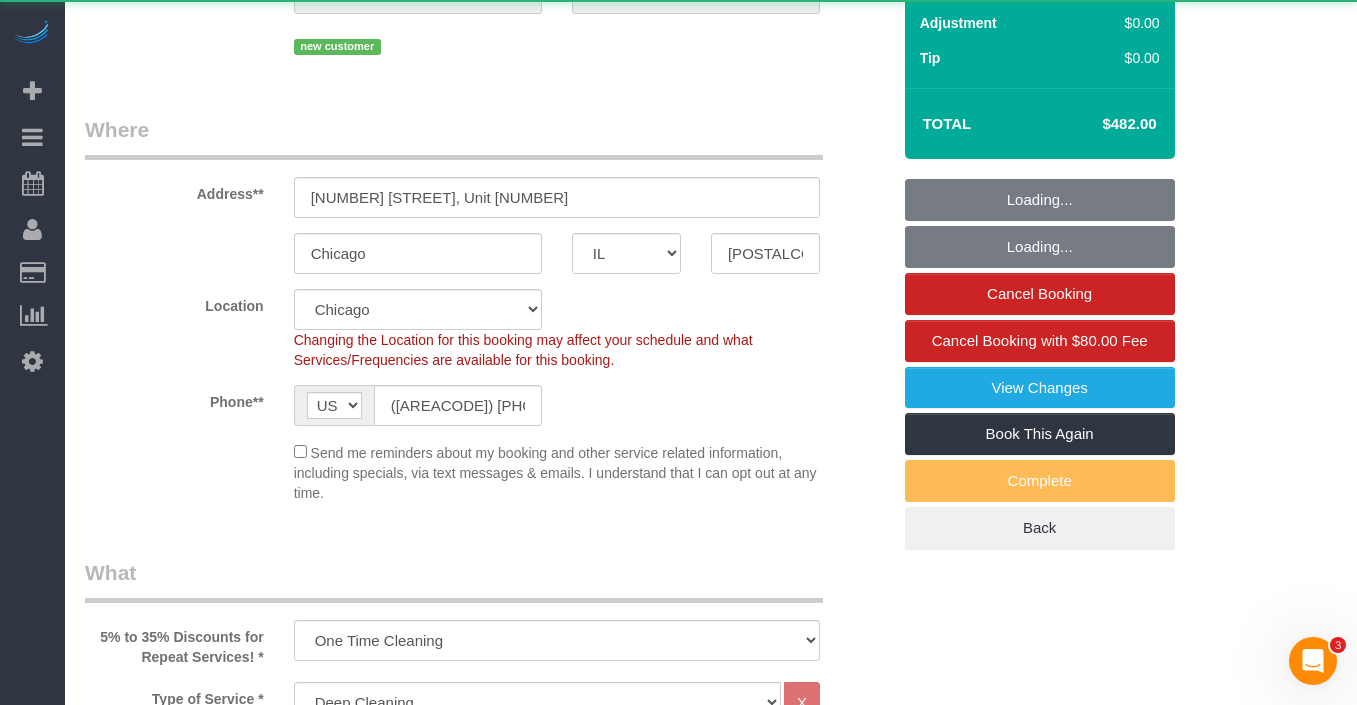 select on "spot1" 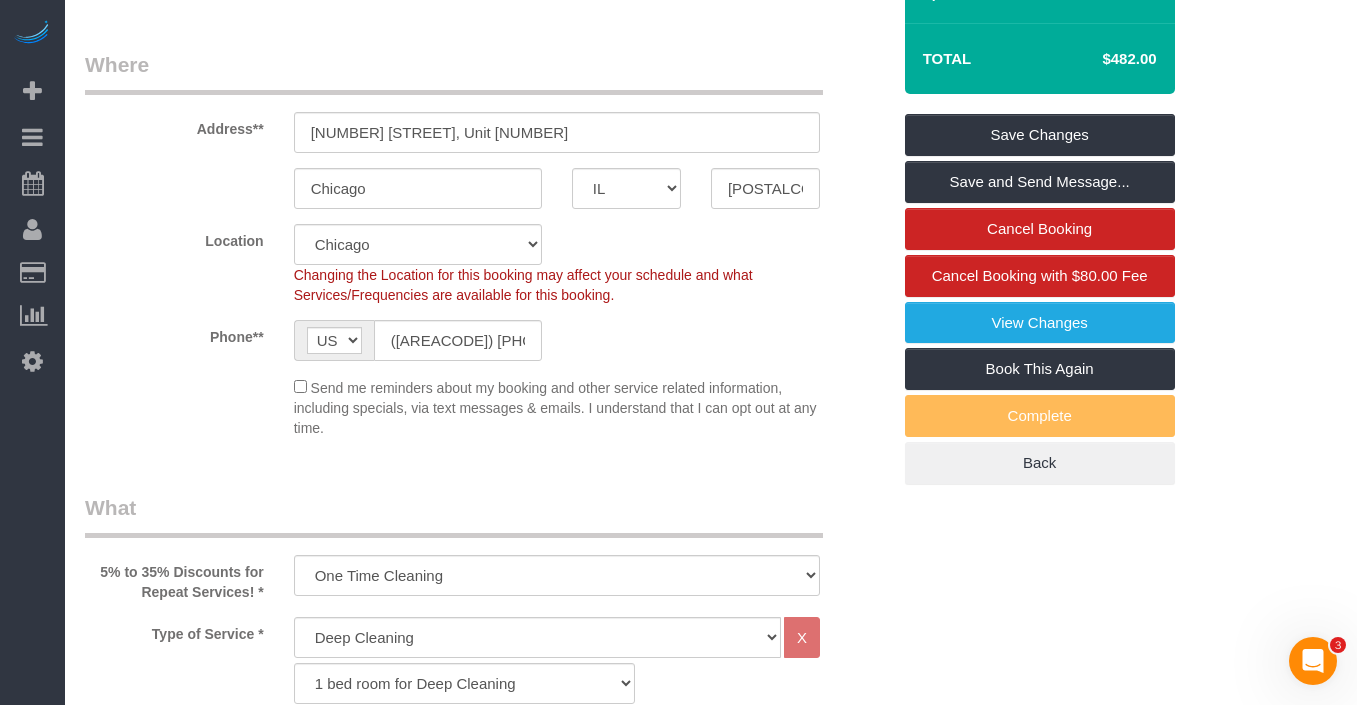 scroll, scrollTop: 0, scrollLeft: 0, axis: both 